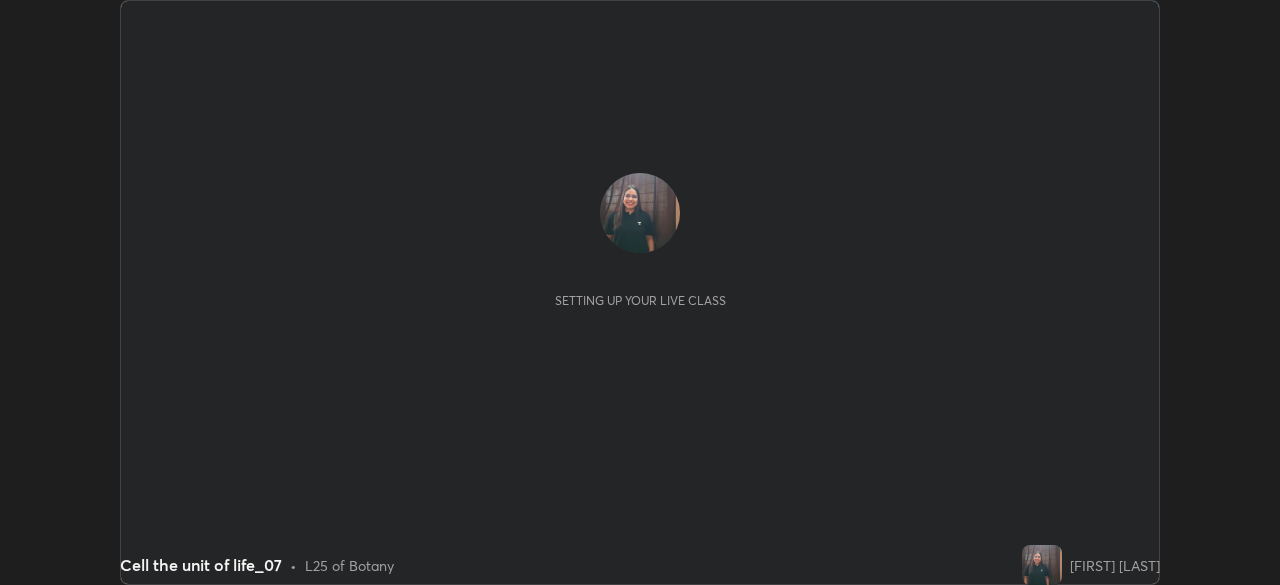 scroll, scrollTop: 0, scrollLeft: 0, axis: both 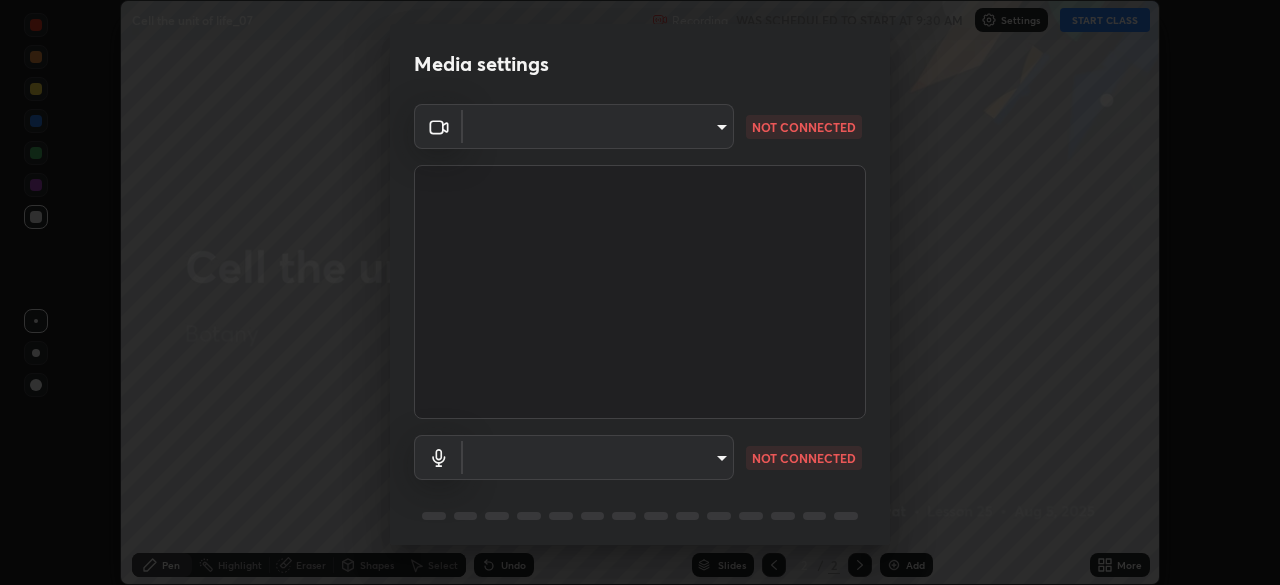 type on "dc213d5b485c0bb305d6b2db547763d7870d17505a100a98238a66de69915d05" 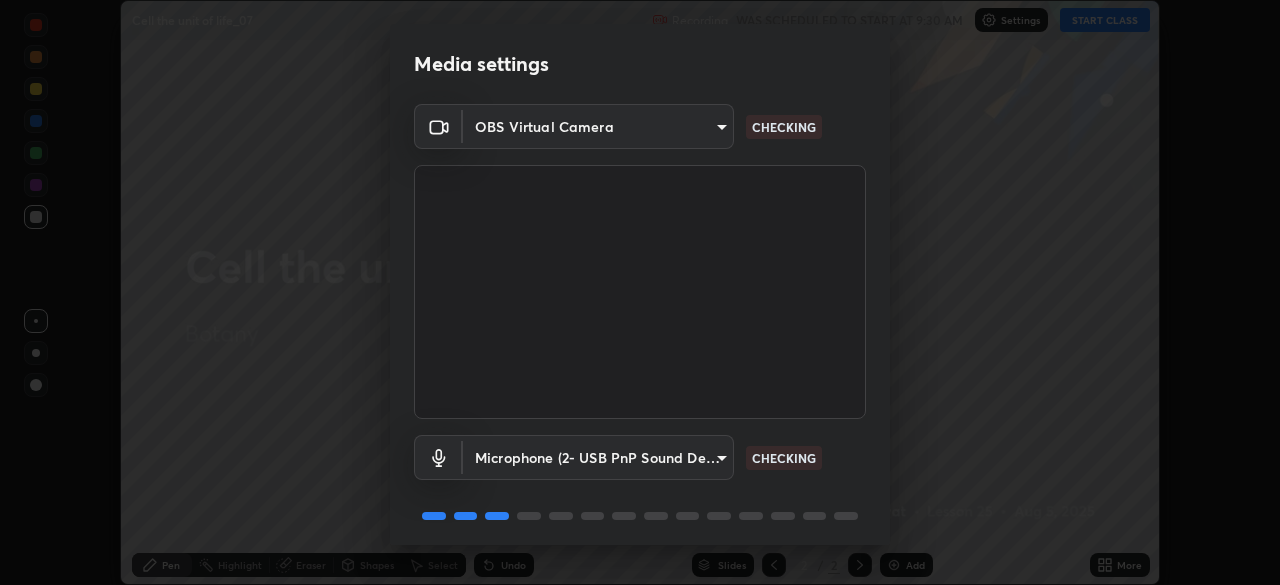 scroll, scrollTop: 71, scrollLeft: 0, axis: vertical 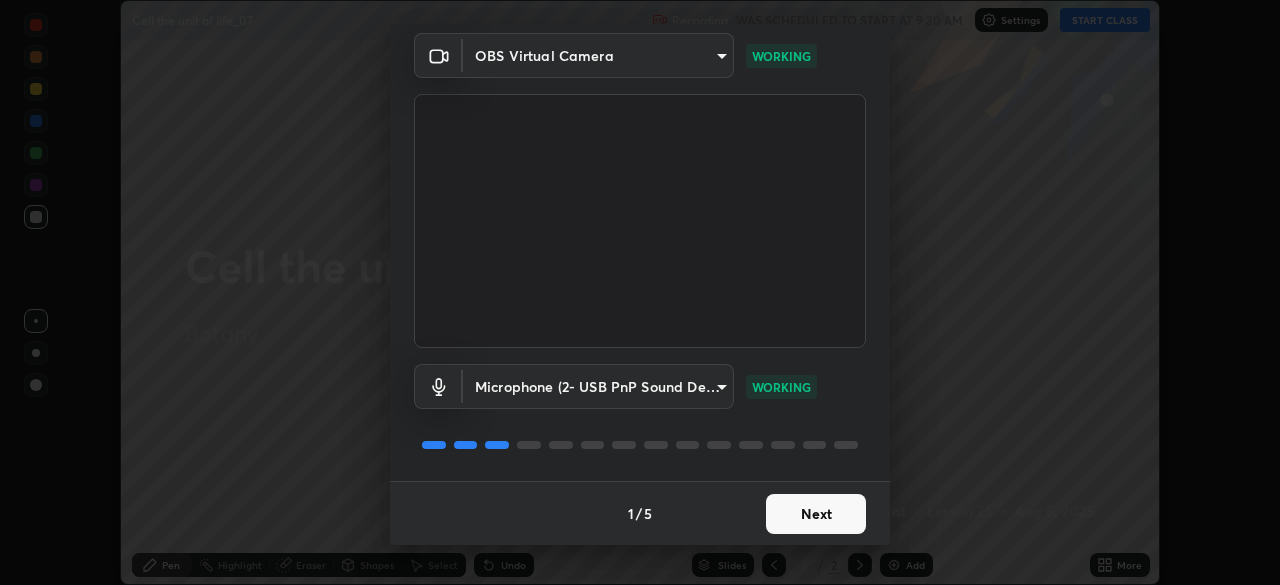 click on "Next" at bounding box center [816, 514] 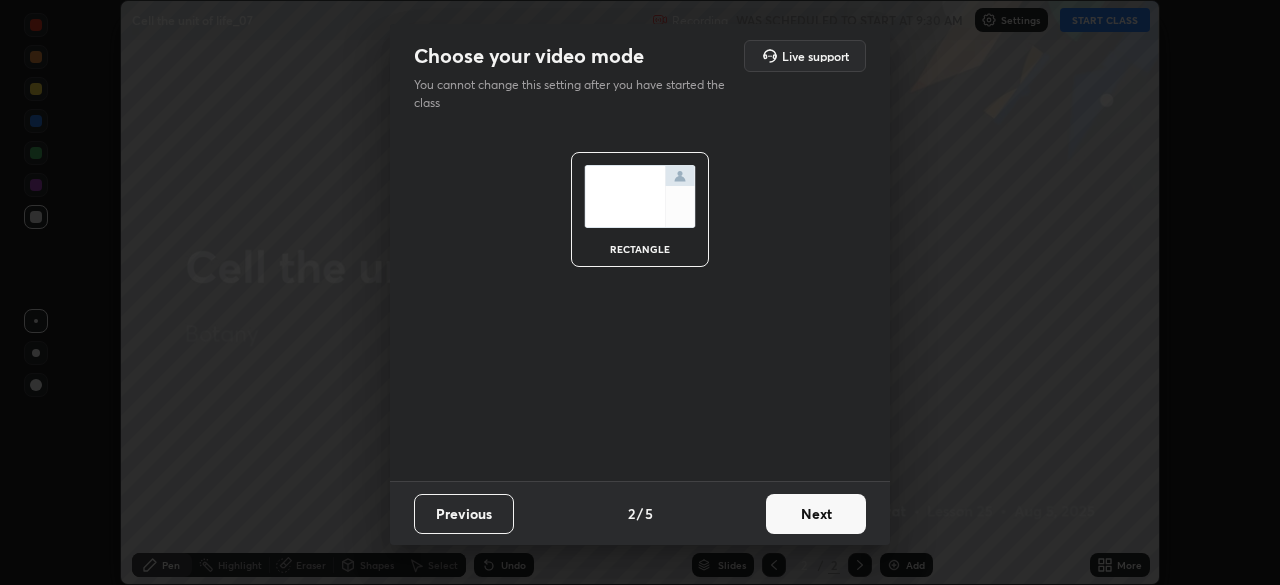 scroll, scrollTop: 0, scrollLeft: 0, axis: both 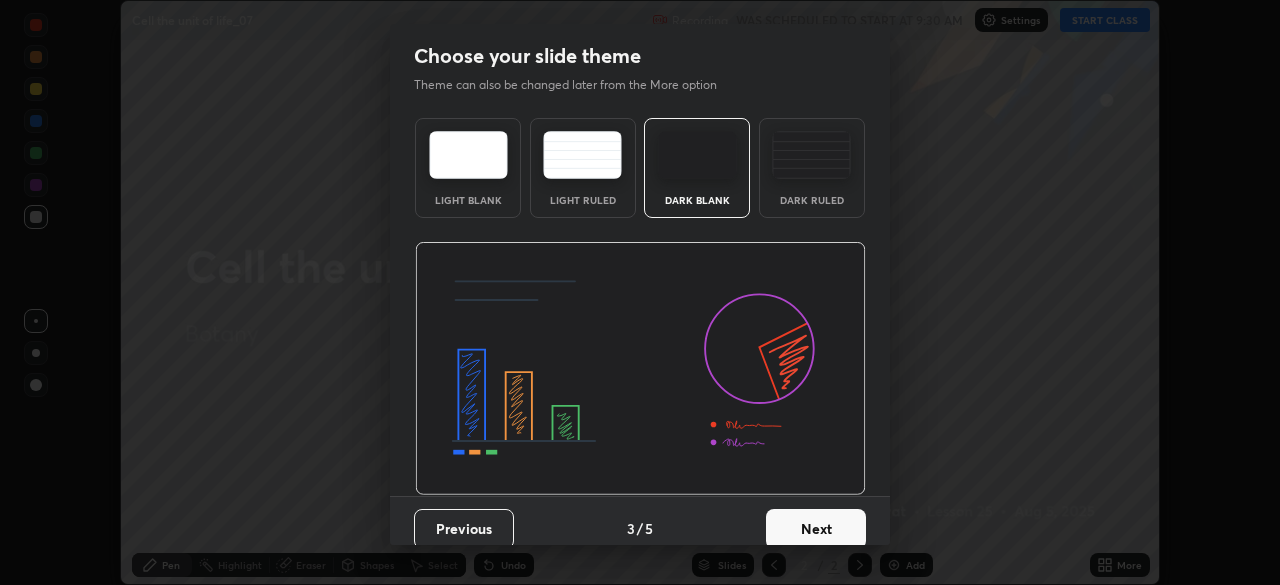 click on "Next" at bounding box center [816, 529] 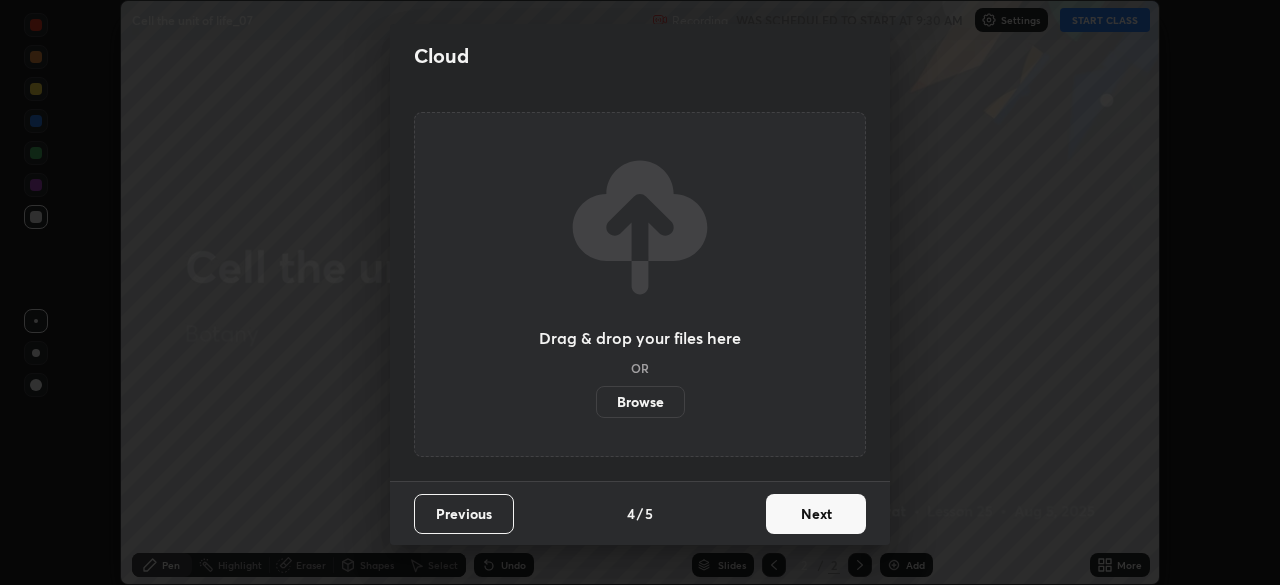 click on "Next" at bounding box center [816, 514] 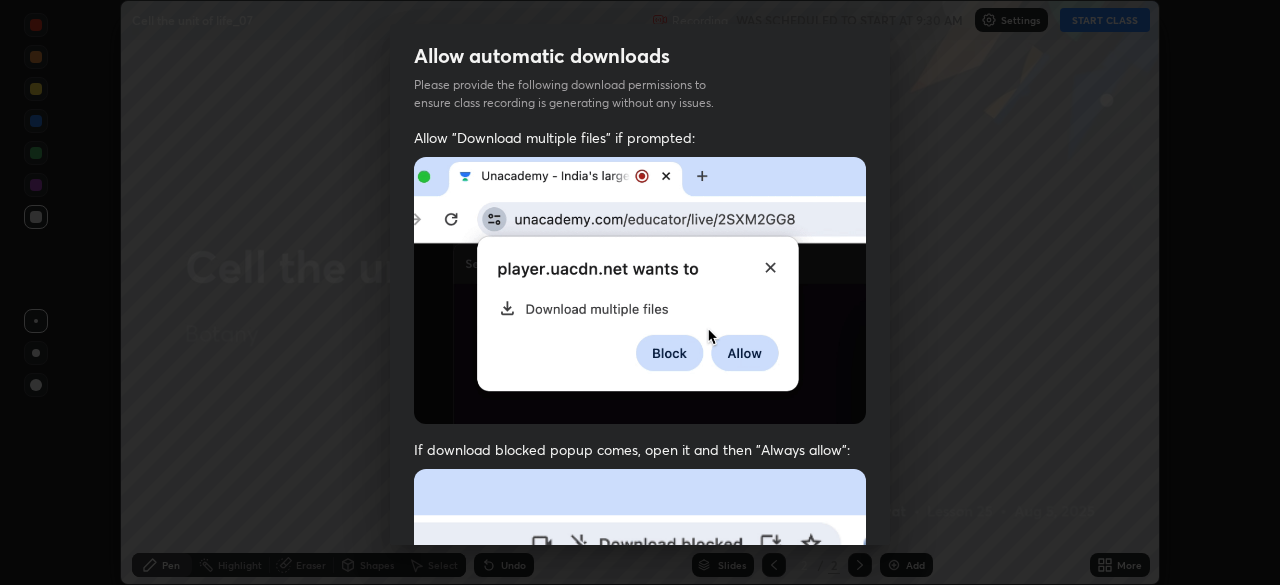 click on "Previous 5 / 5 Done" at bounding box center (640, 1002) 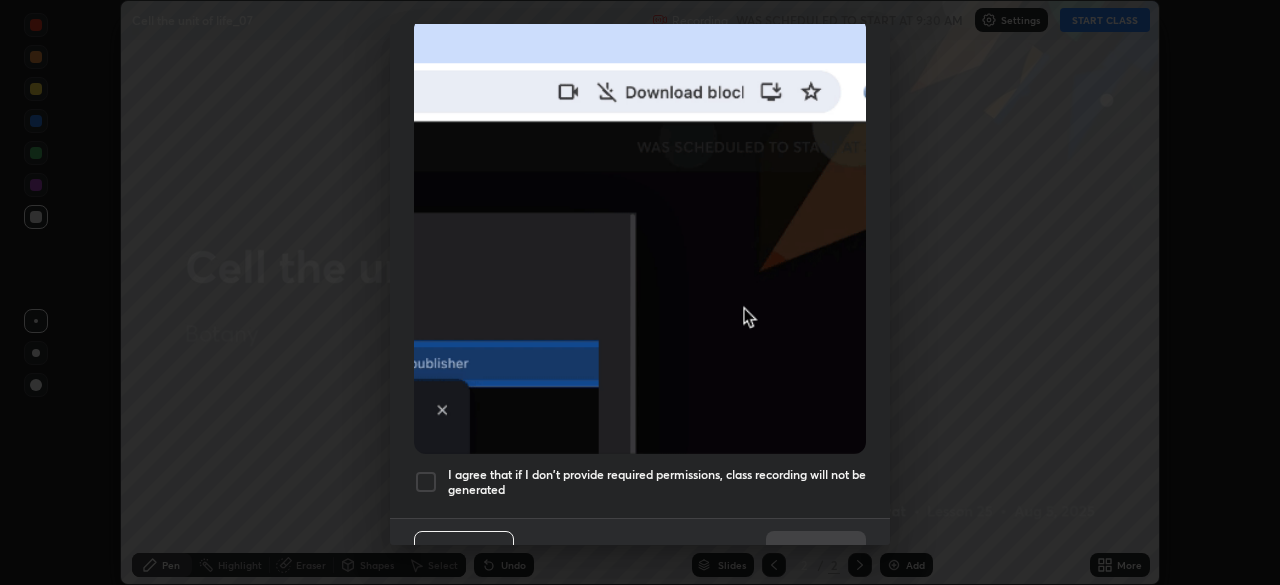 scroll, scrollTop: 479, scrollLeft: 0, axis: vertical 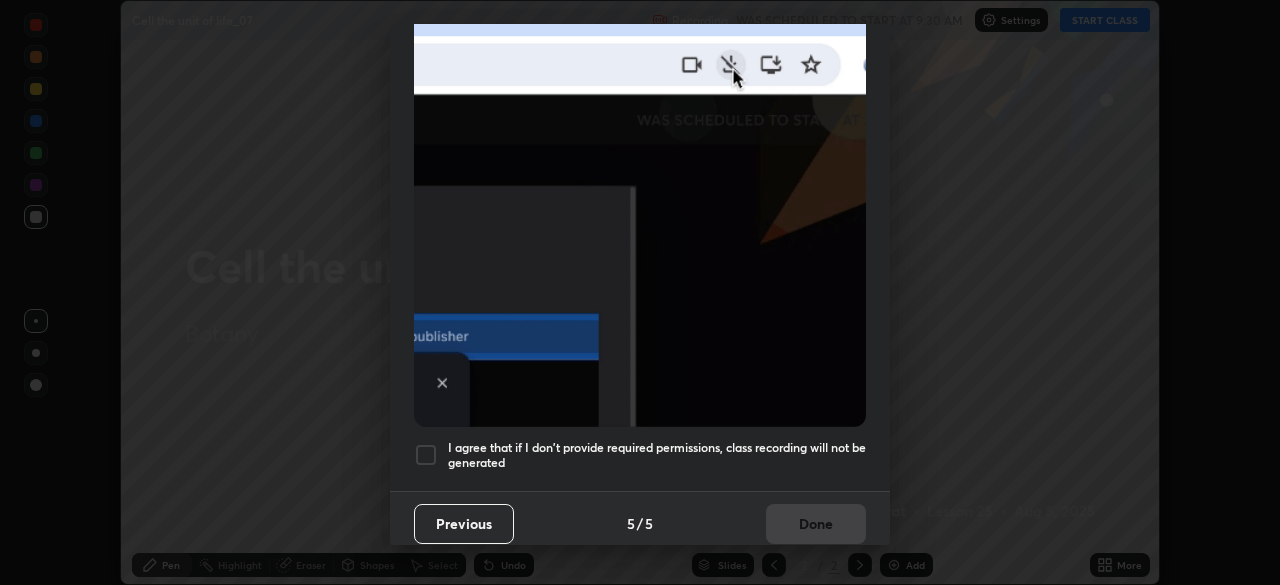 click at bounding box center (426, 455) 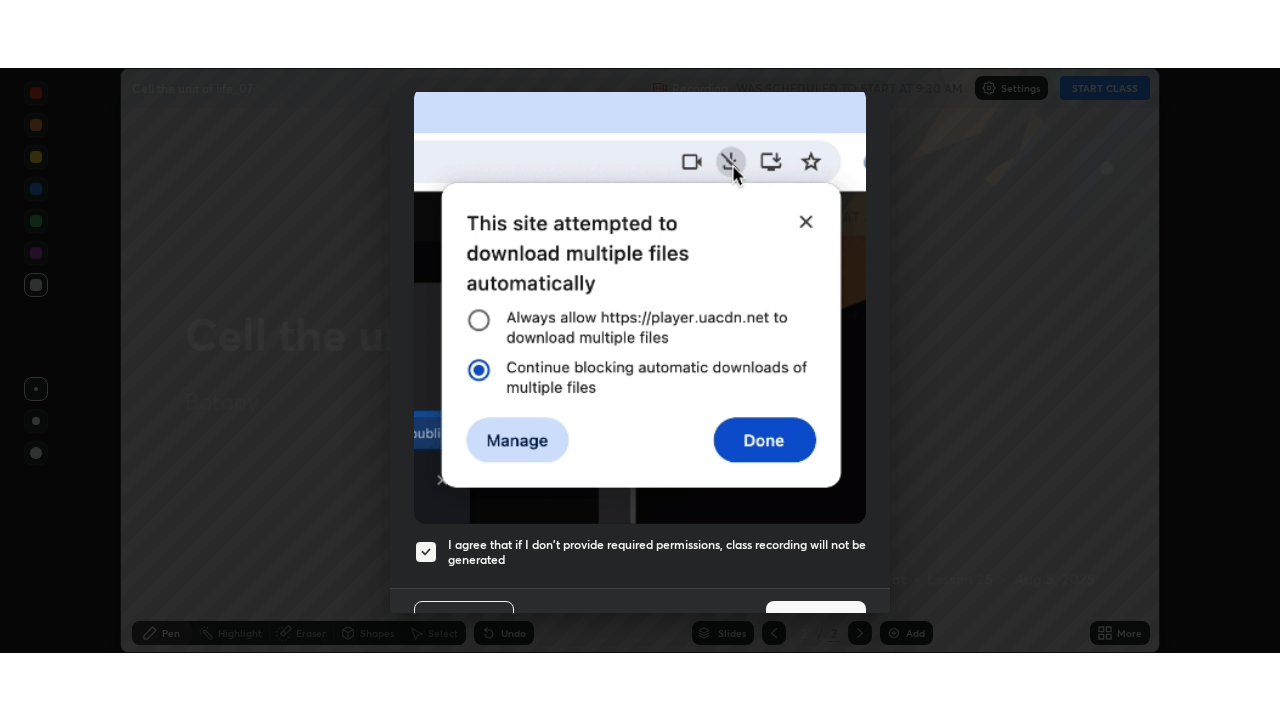scroll, scrollTop: 479, scrollLeft: 0, axis: vertical 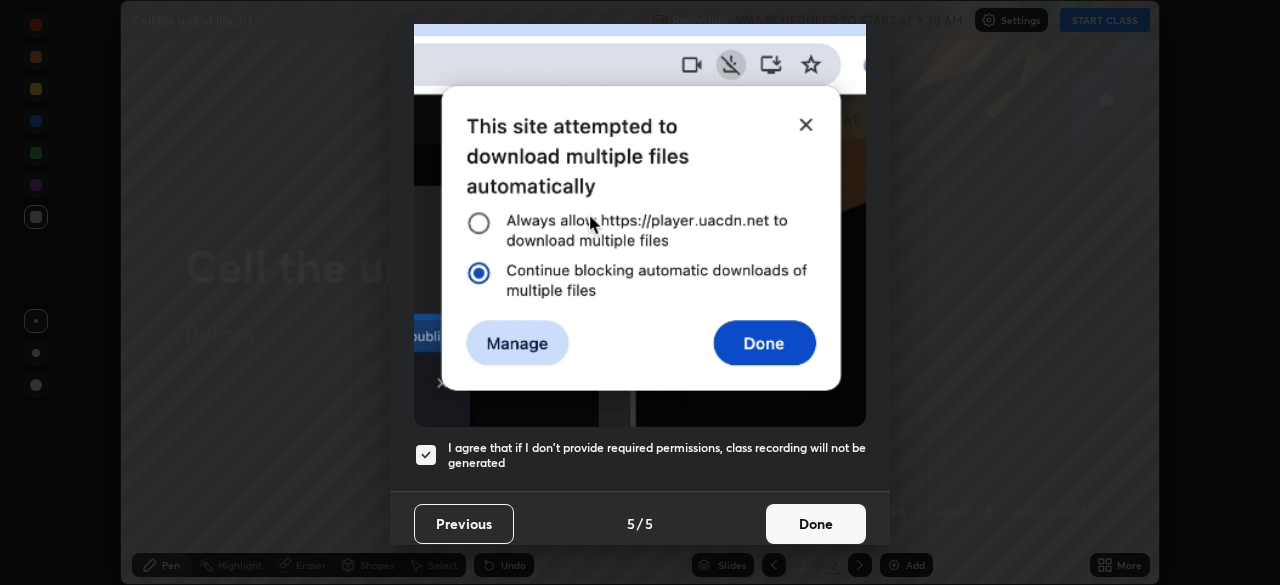 click on "Done" at bounding box center [816, 524] 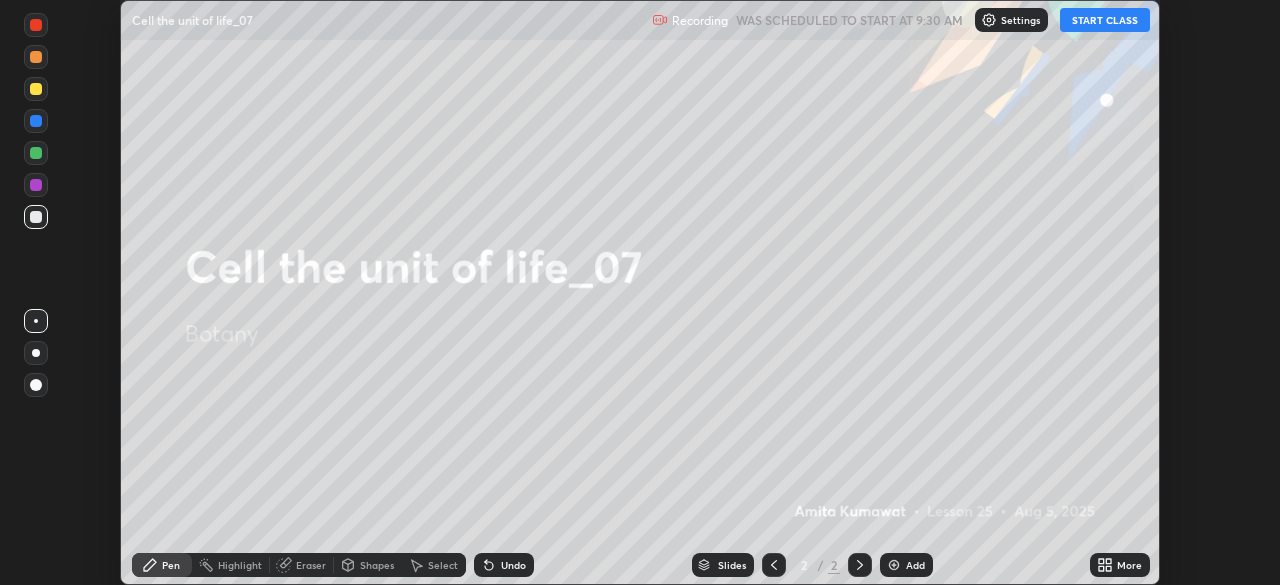 click on "START CLASS" at bounding box center (1105, 20) 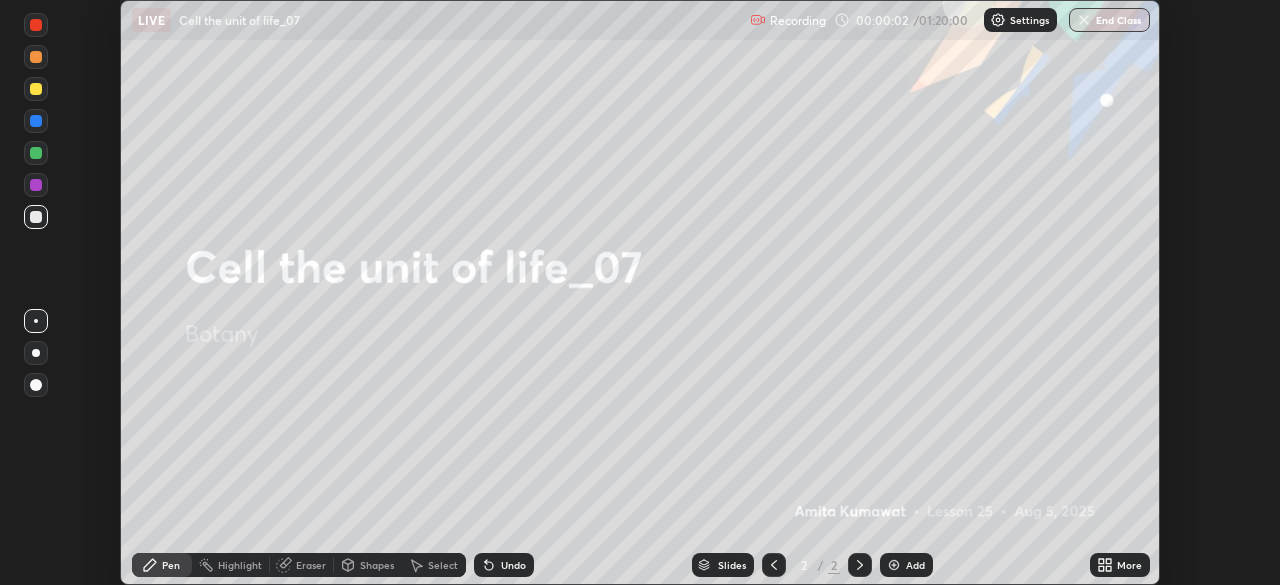 click 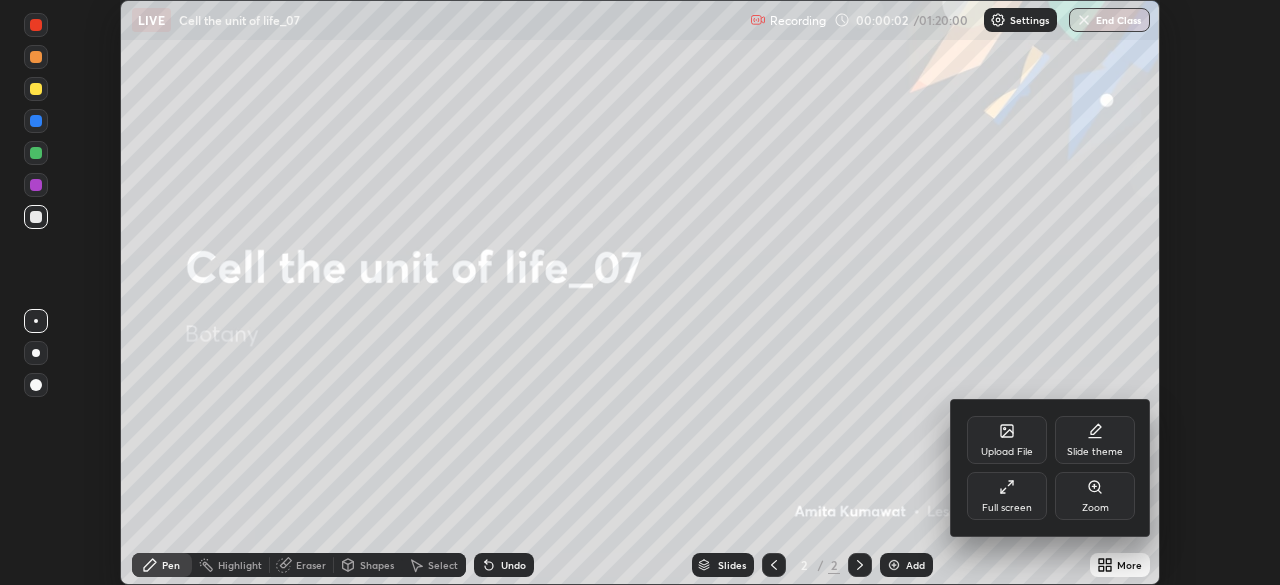 click 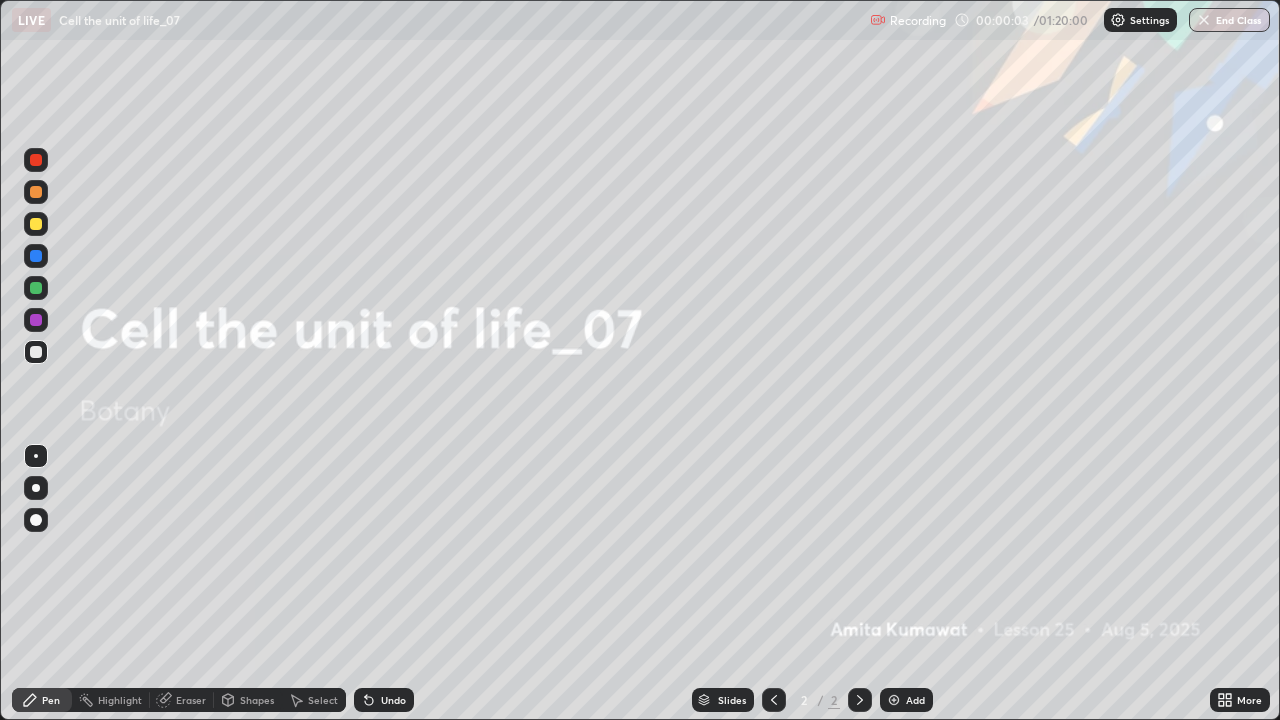 scroll, scrollTop: 99280, scrollLeft: 98720, axis: both 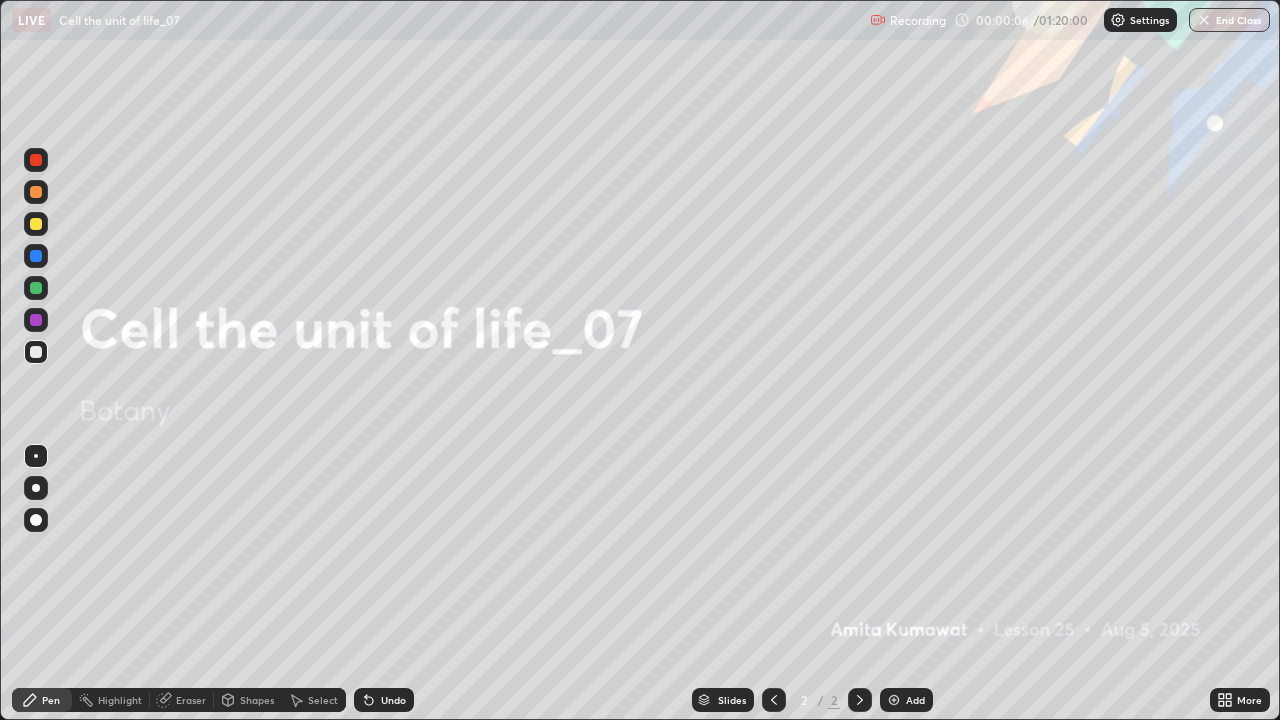 click at bounding box center (894, 700) 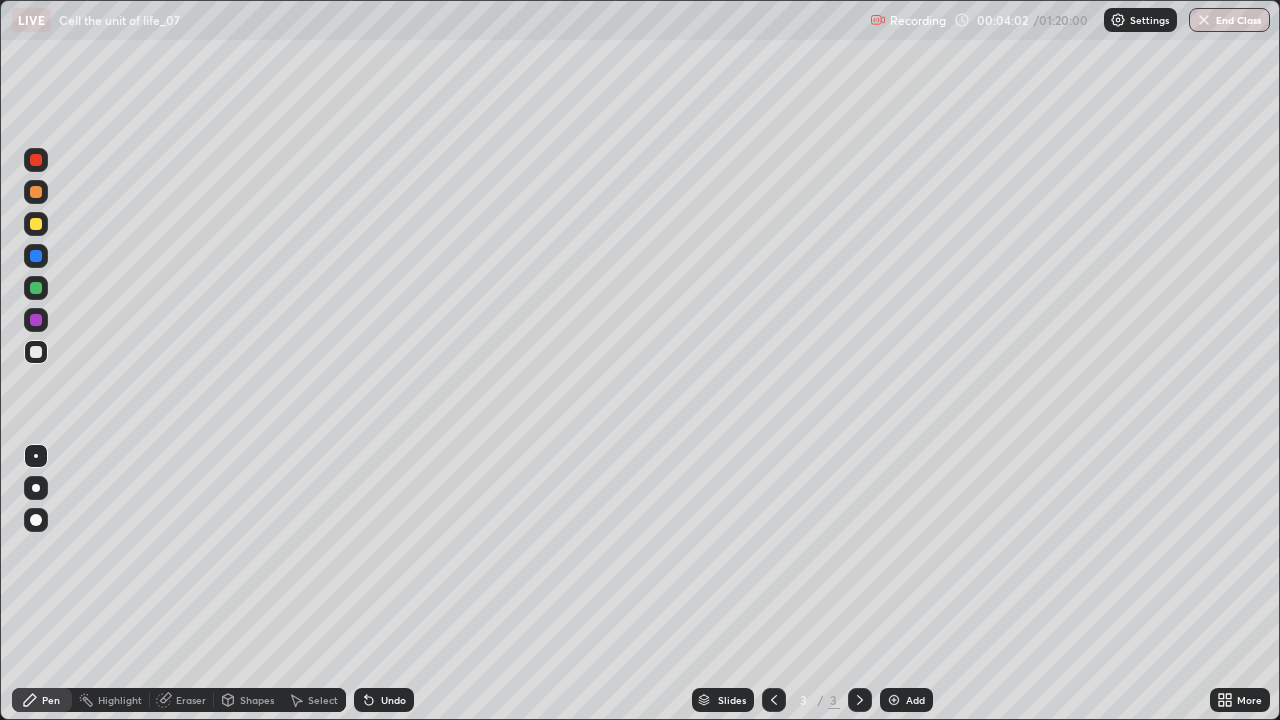 click at bounding box center (36, 488) 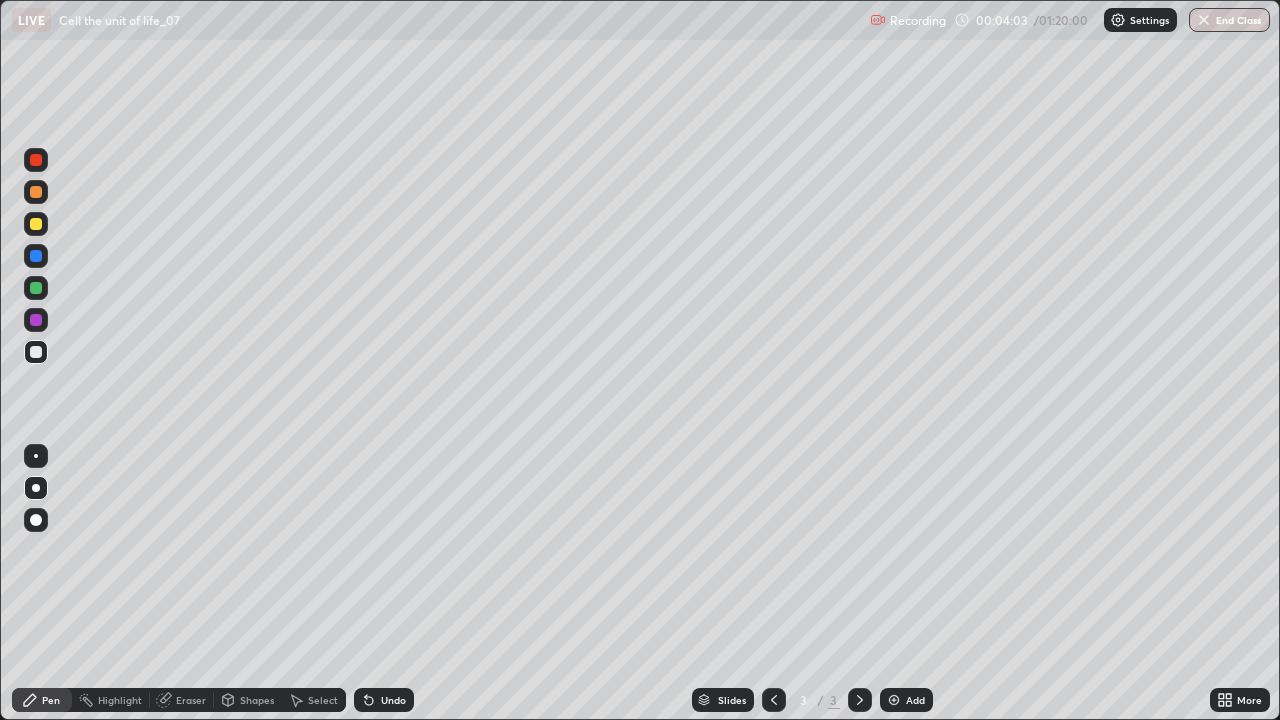 click at bounding box center [36, 288] 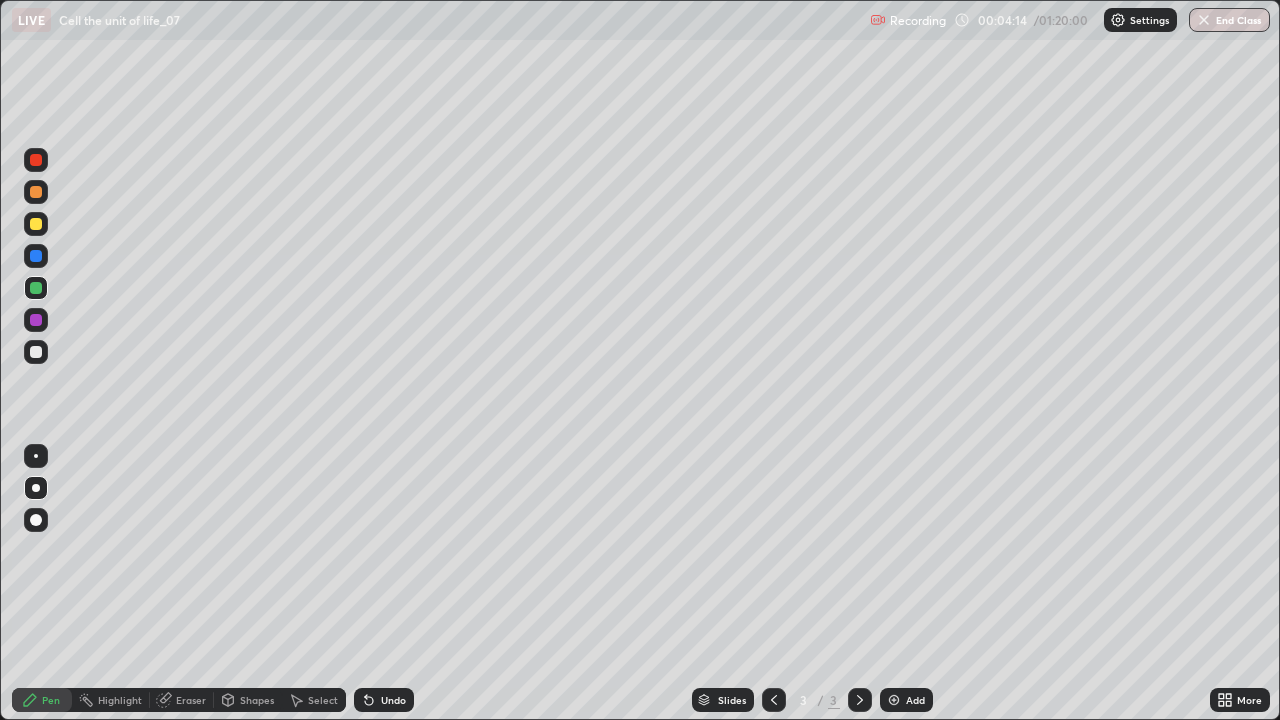 click at bounding box center (36, 320) 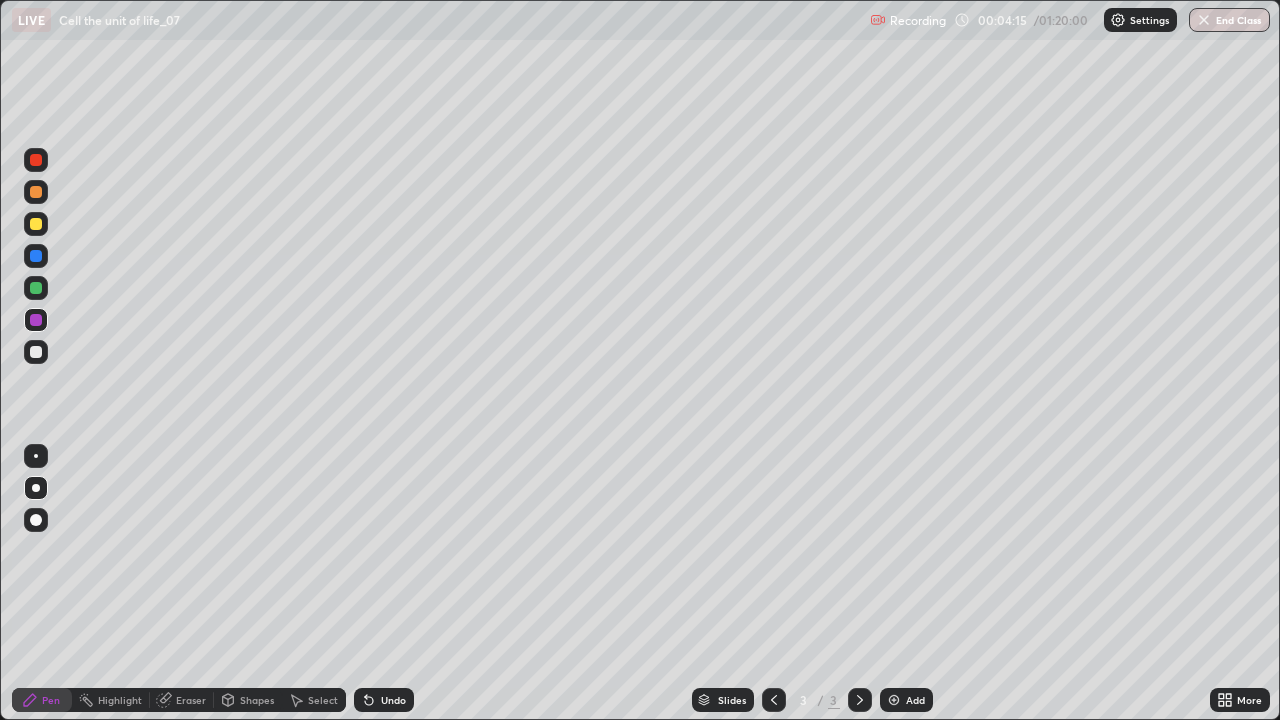 click at bounding box center (36, 520) 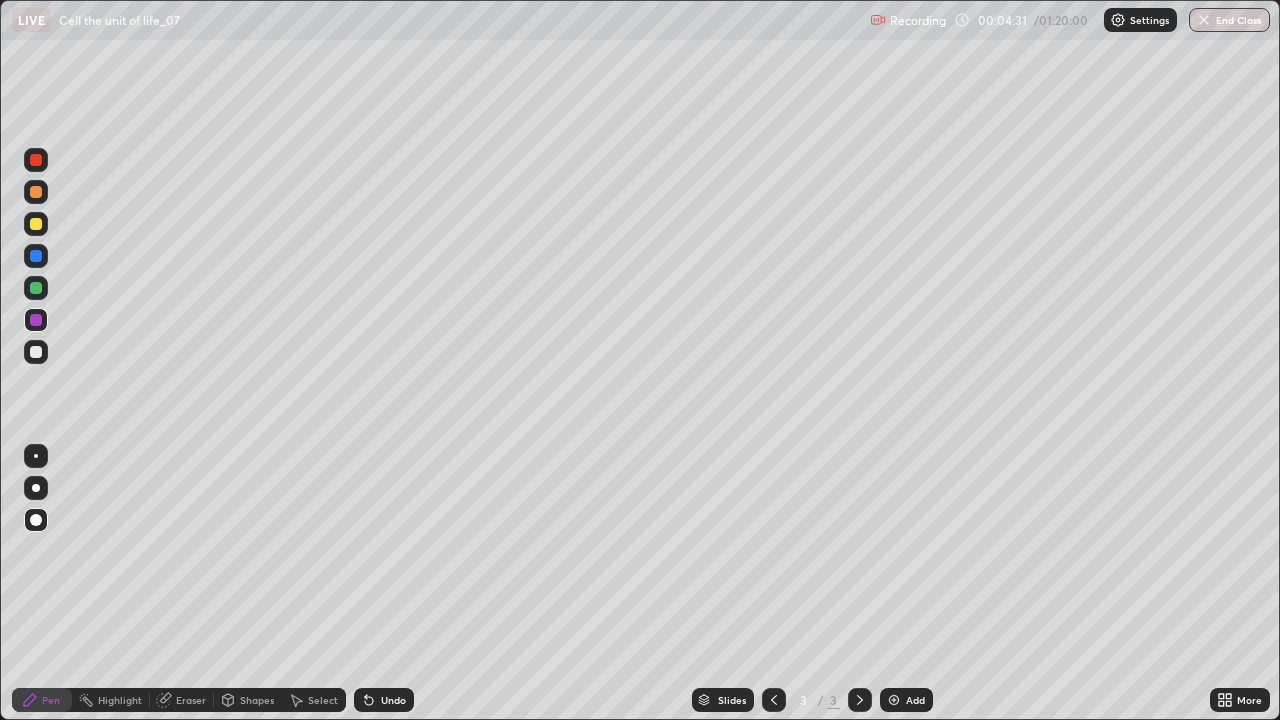 click on "Undo" at bounding box center (384, 700) 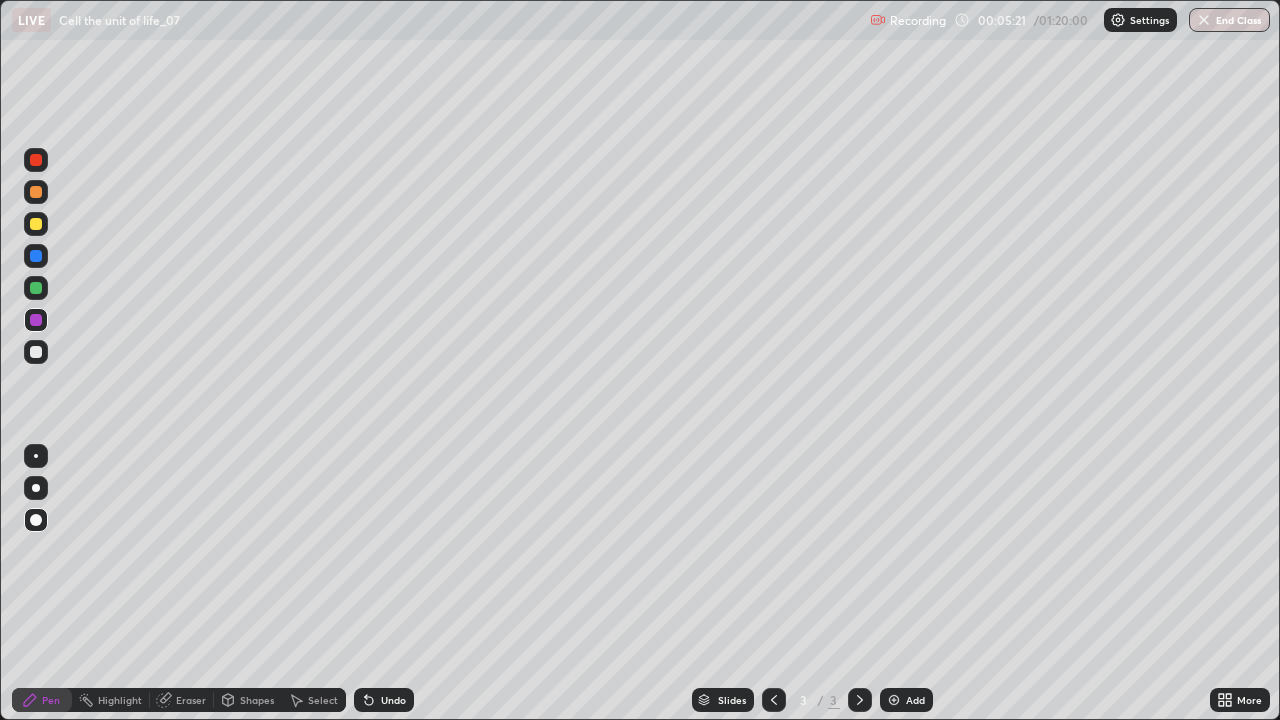 click at bounding box center (36, 224) 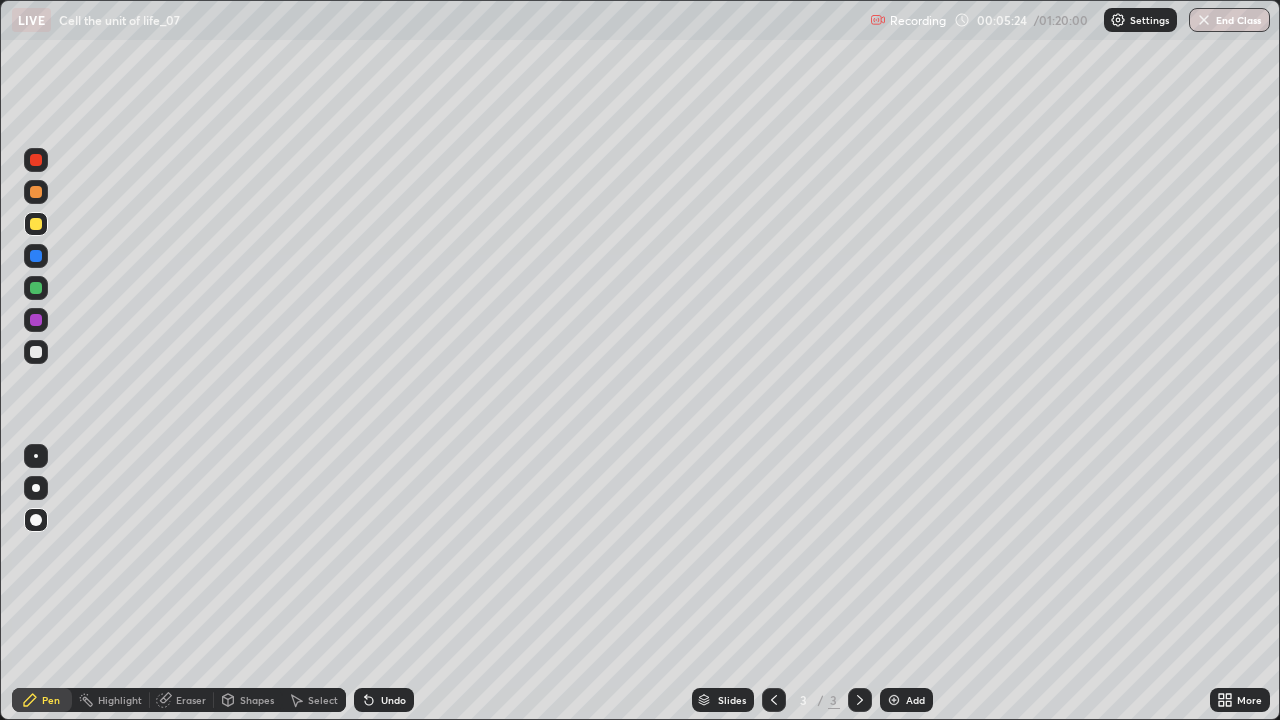 click at bounding box center [36, 456] 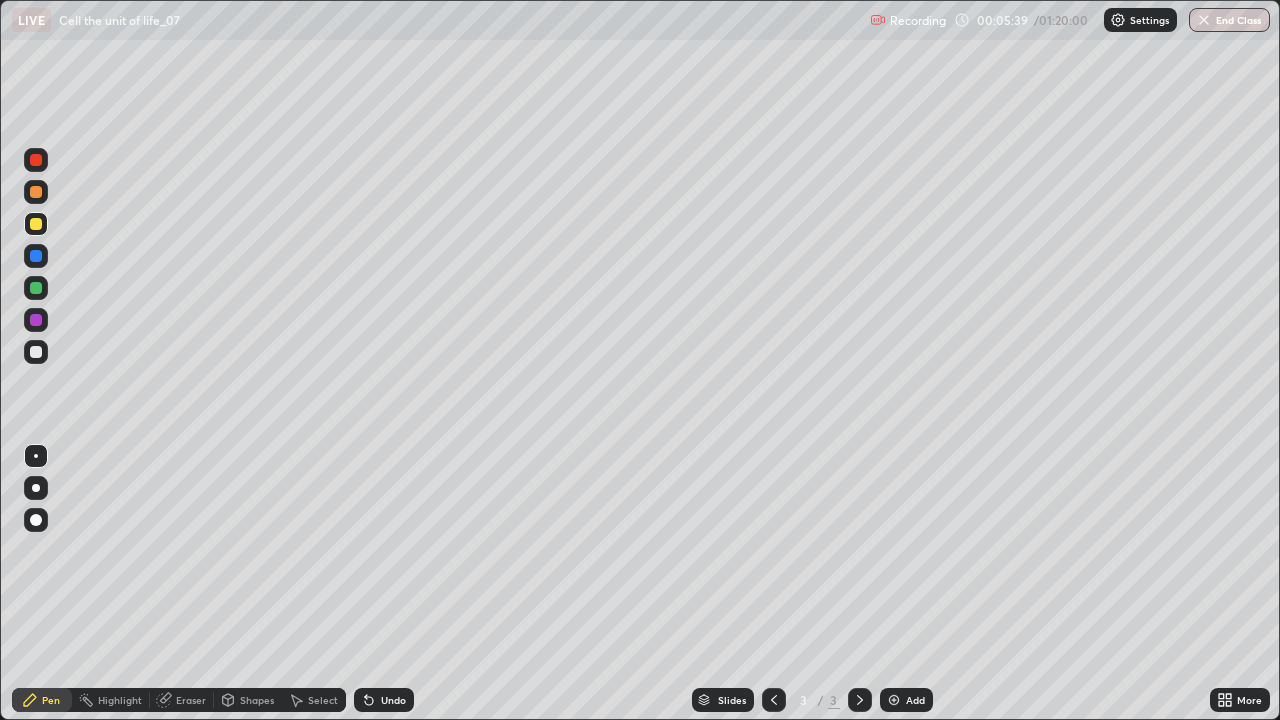 click on "Undo" at bounding box center [384, 700] 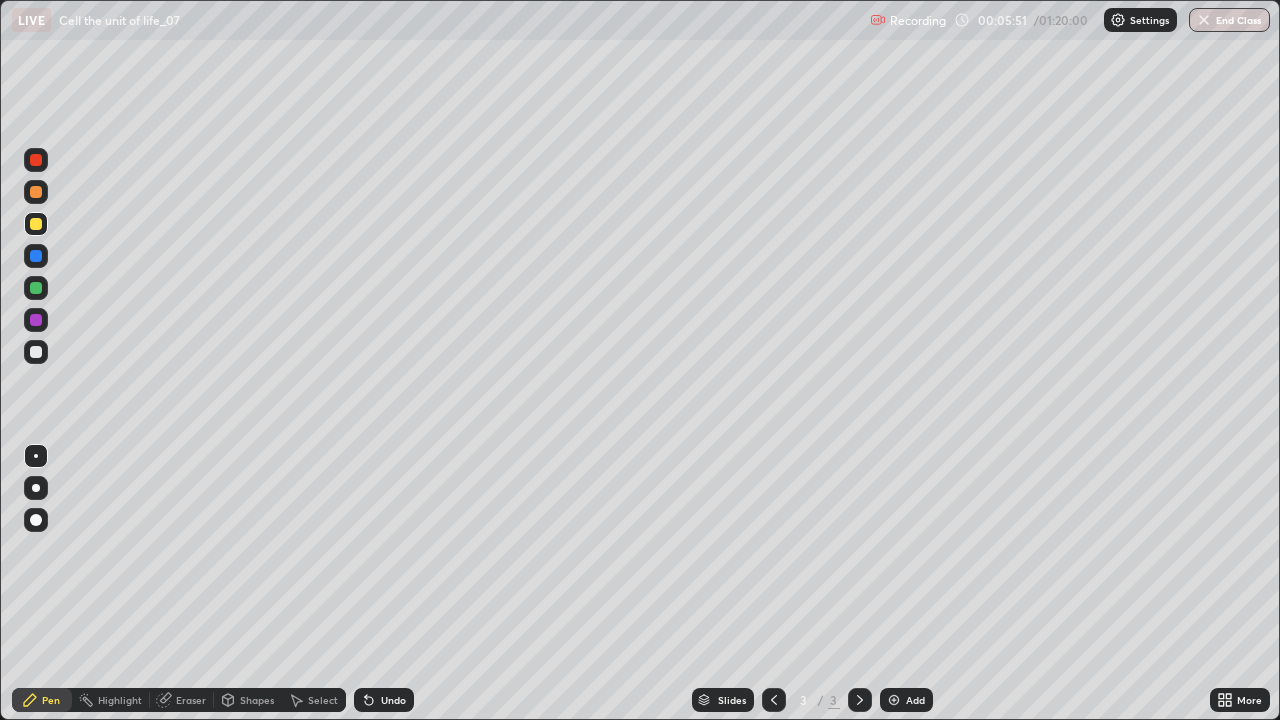 click at bounding box center (36, 488) 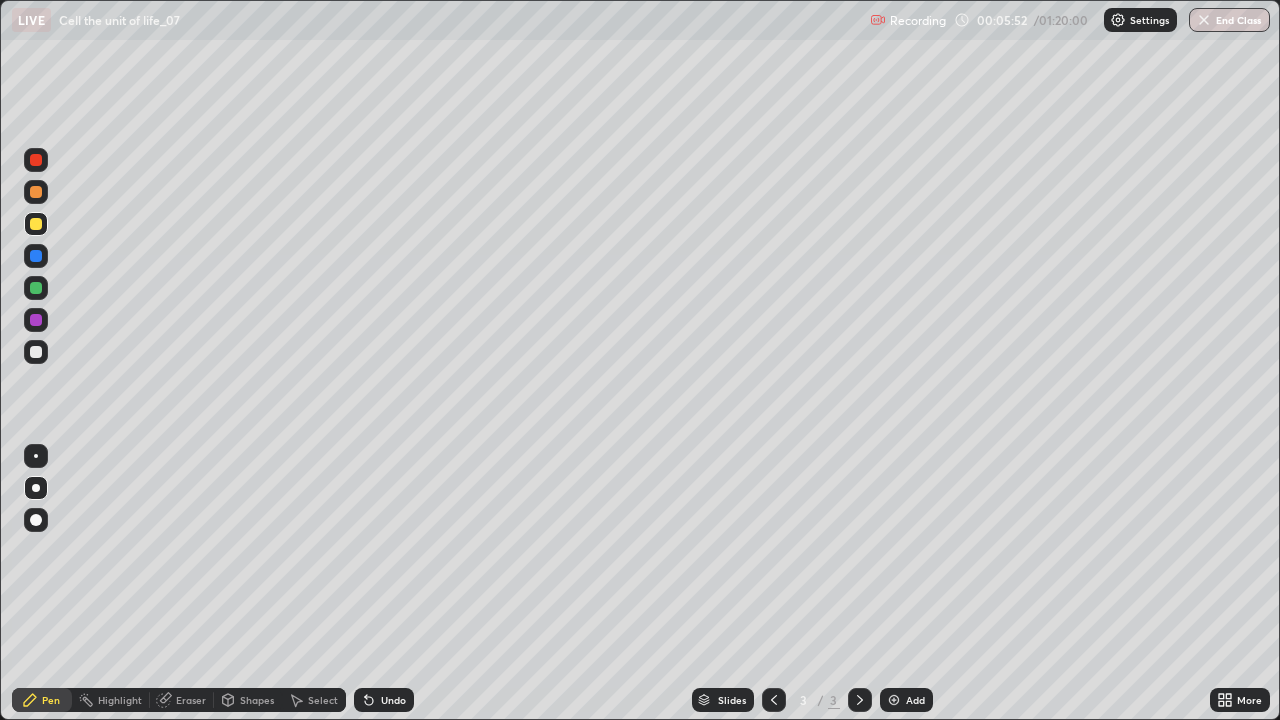 click at bounding box center [36, 160] 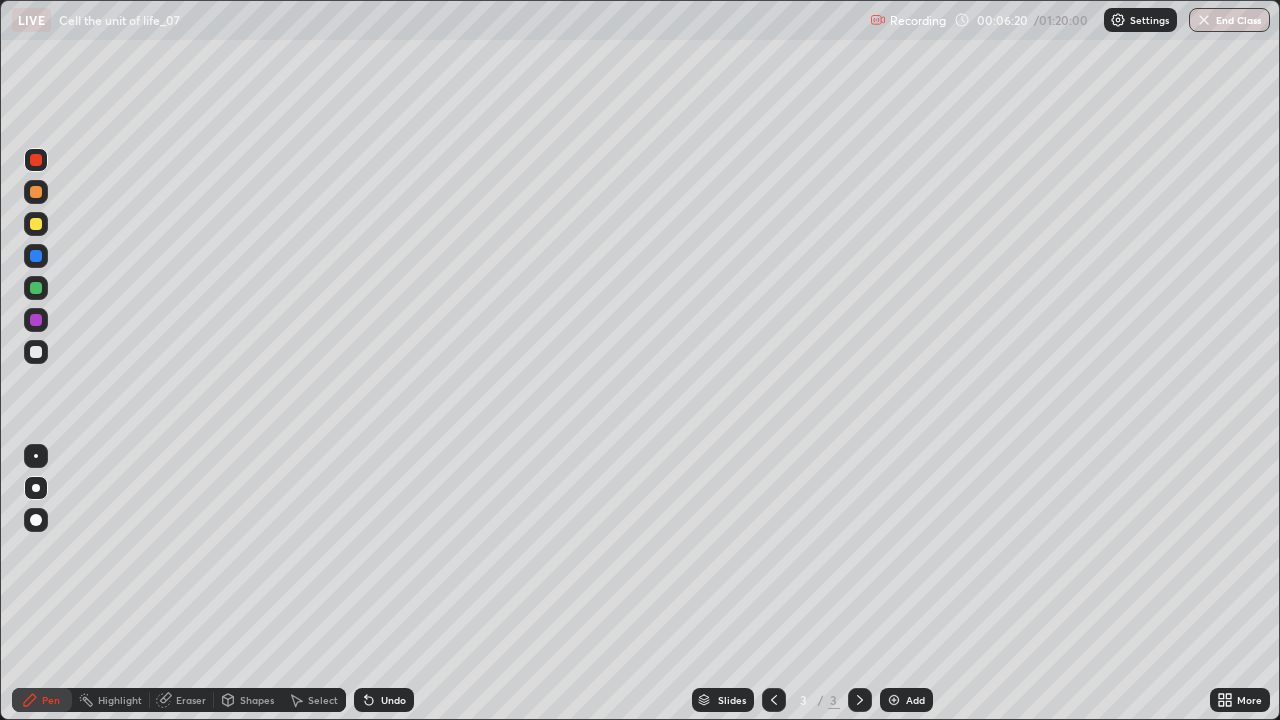 click at bounding box center (36, 192) 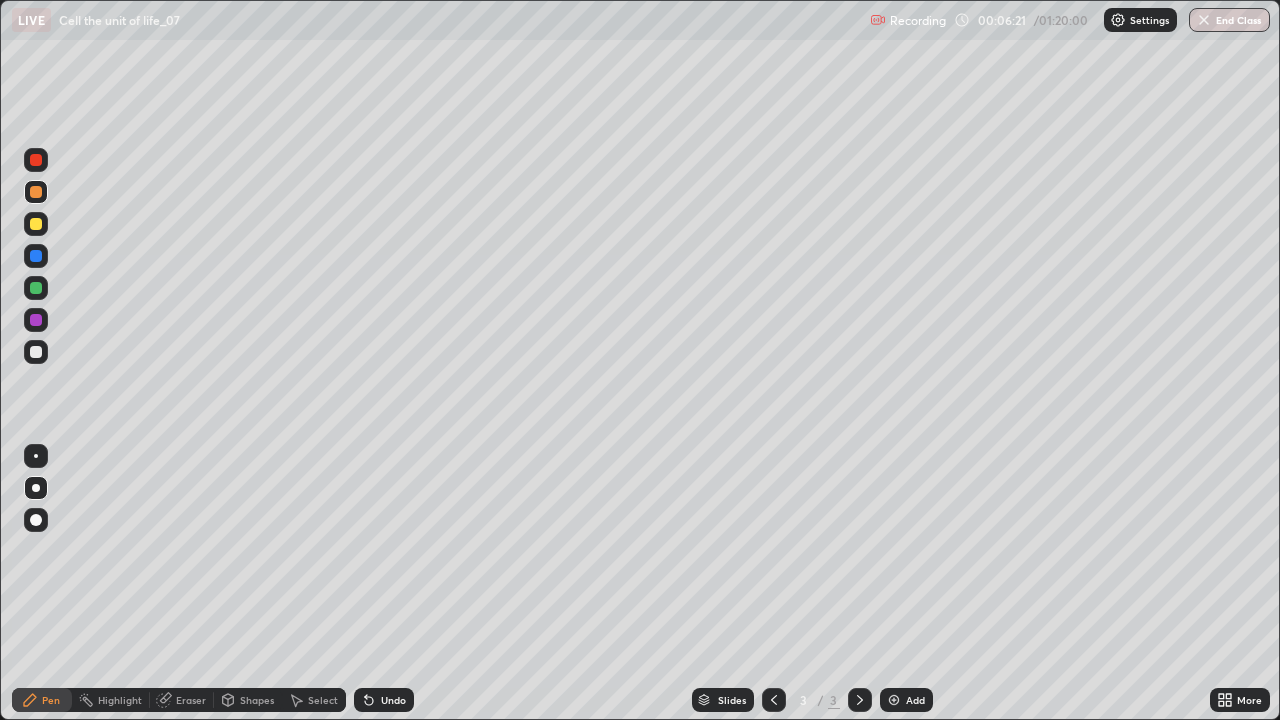 click at bounding box center (36, 456) 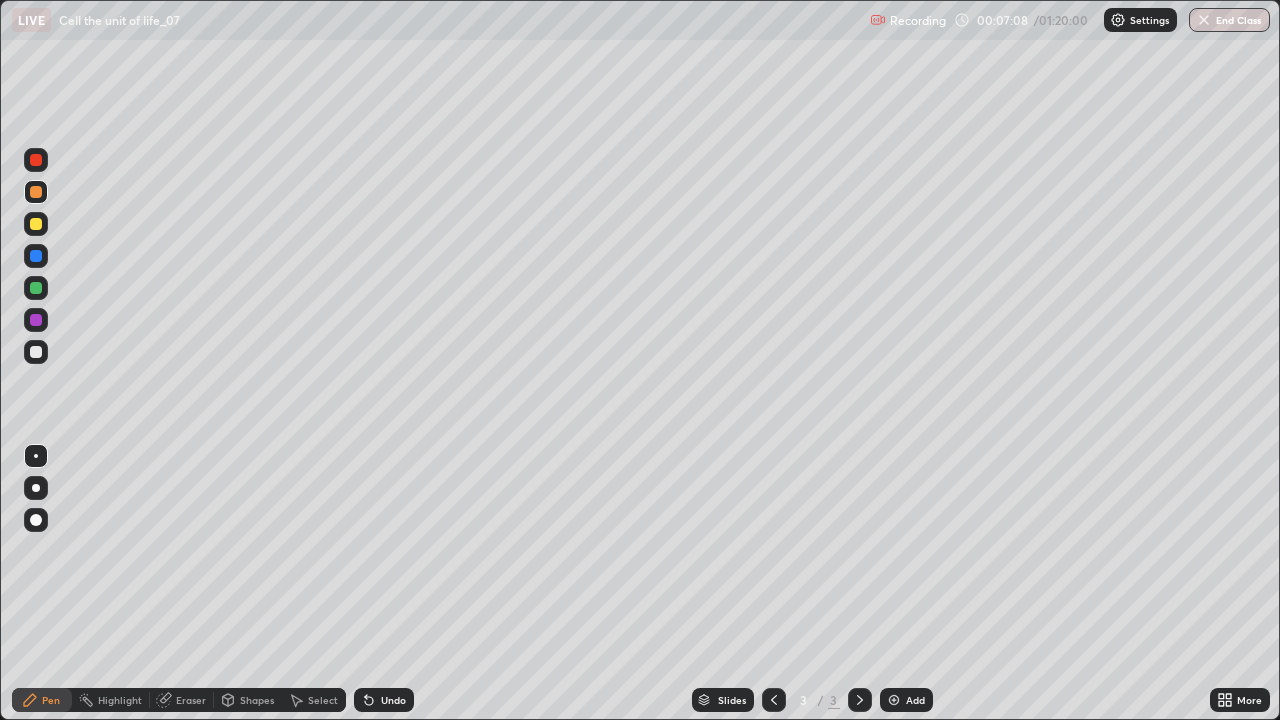 click at bounding box center (36, 488) 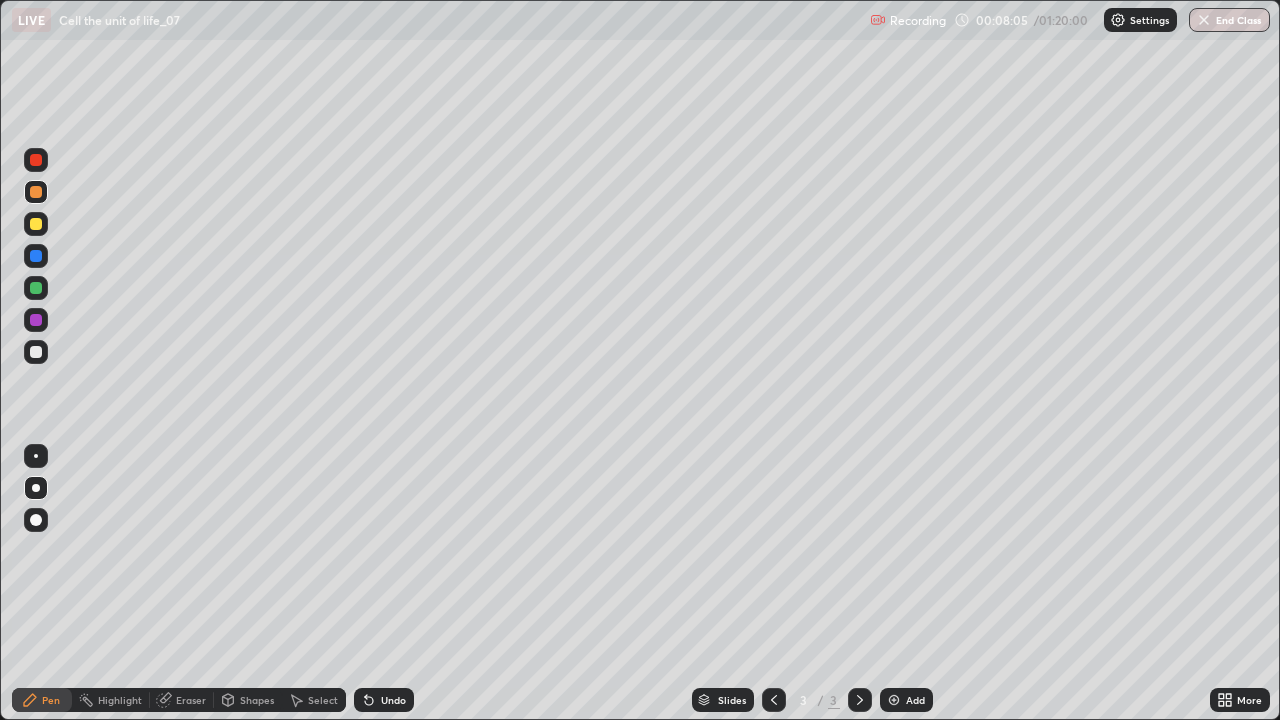 click at bounding box center (36, 288) 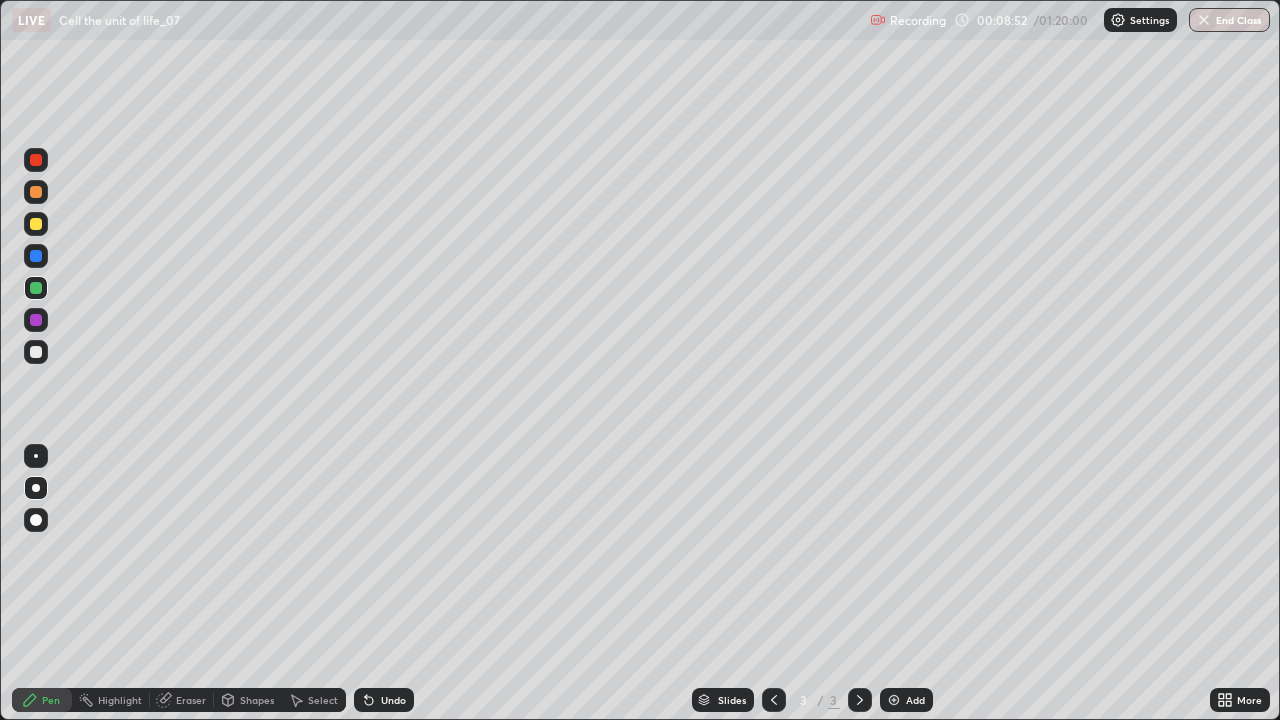 click 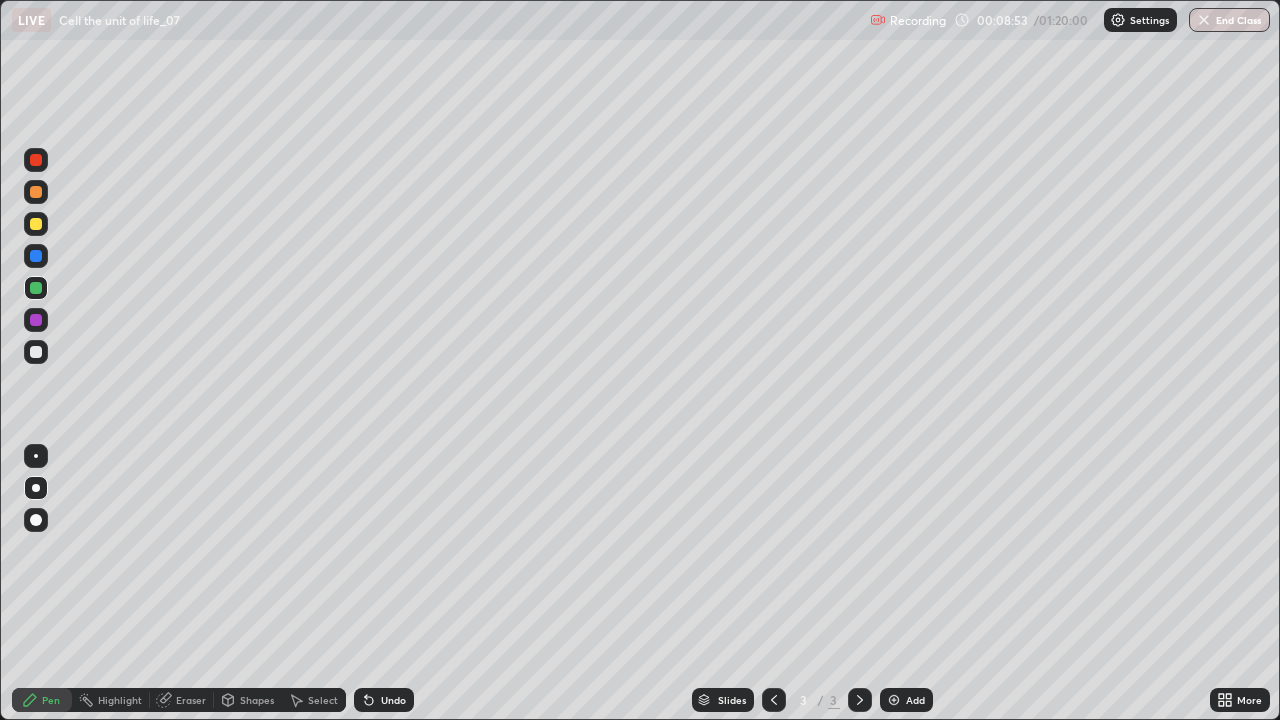 click on "Undo" at bounding box center [384, 700] 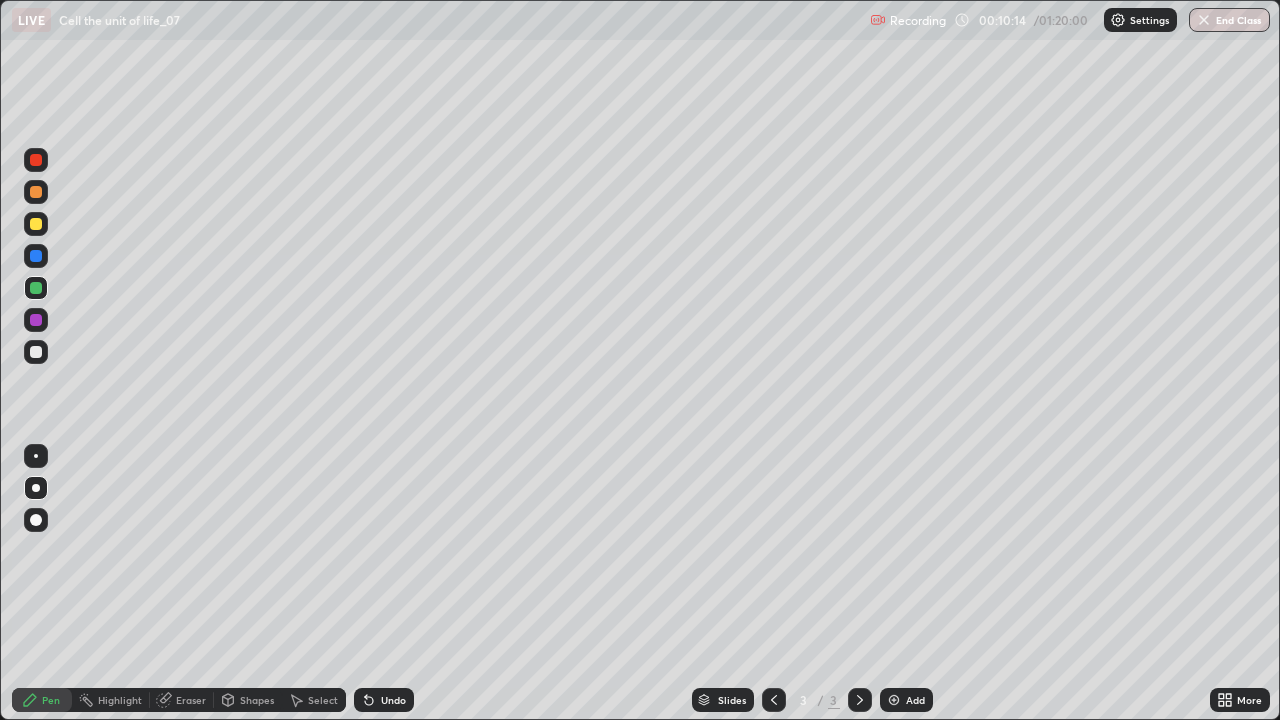 click at bounding box center [36, 320] 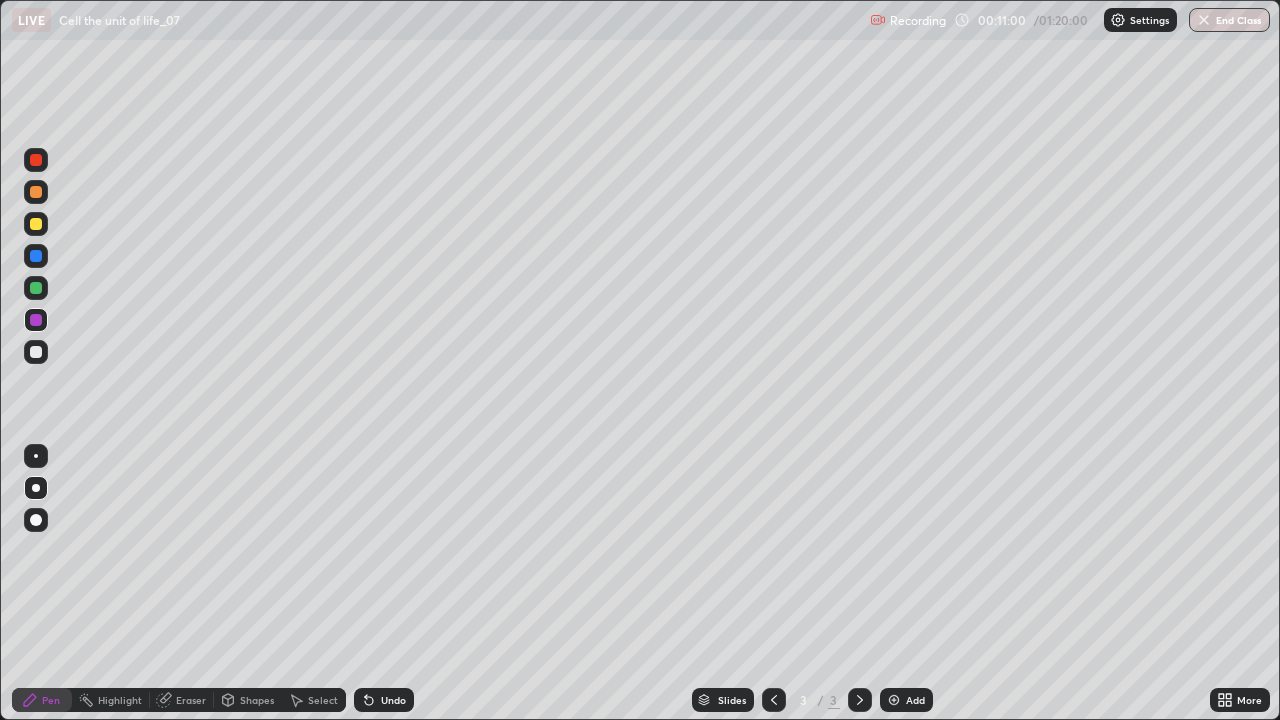 click at bounding box center [36, 192] 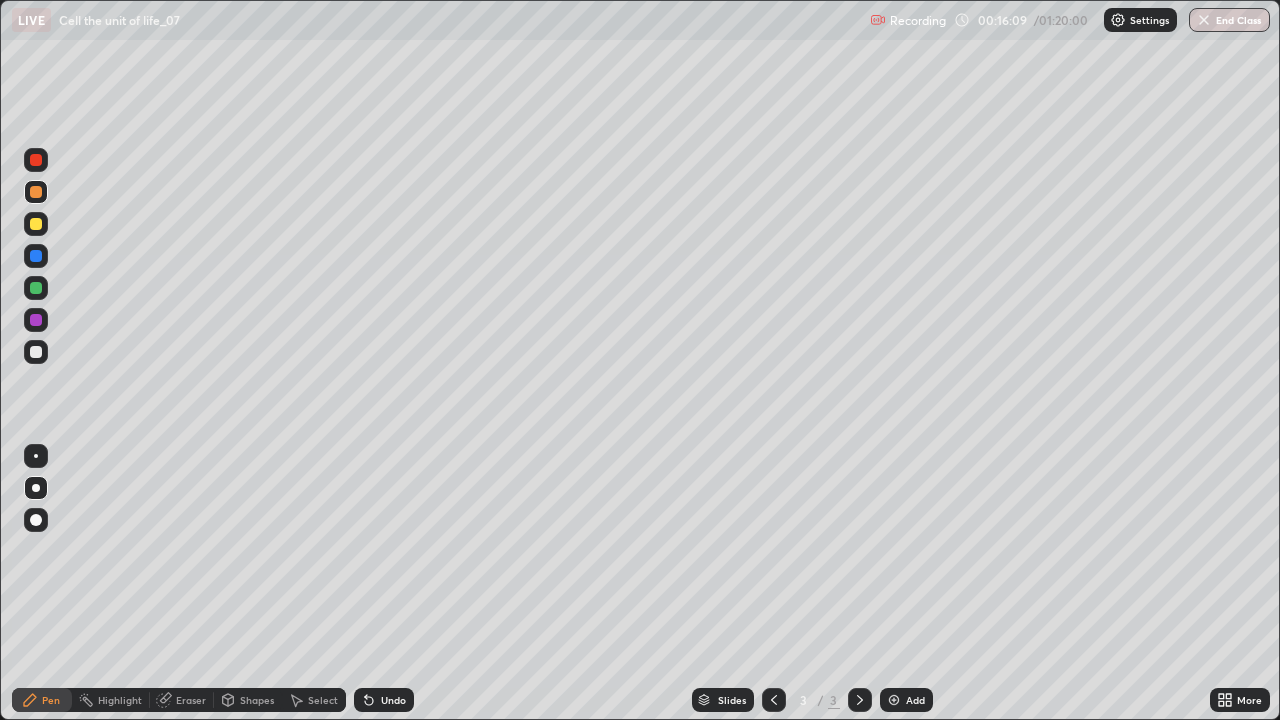 click at bounding box center (894, 700) 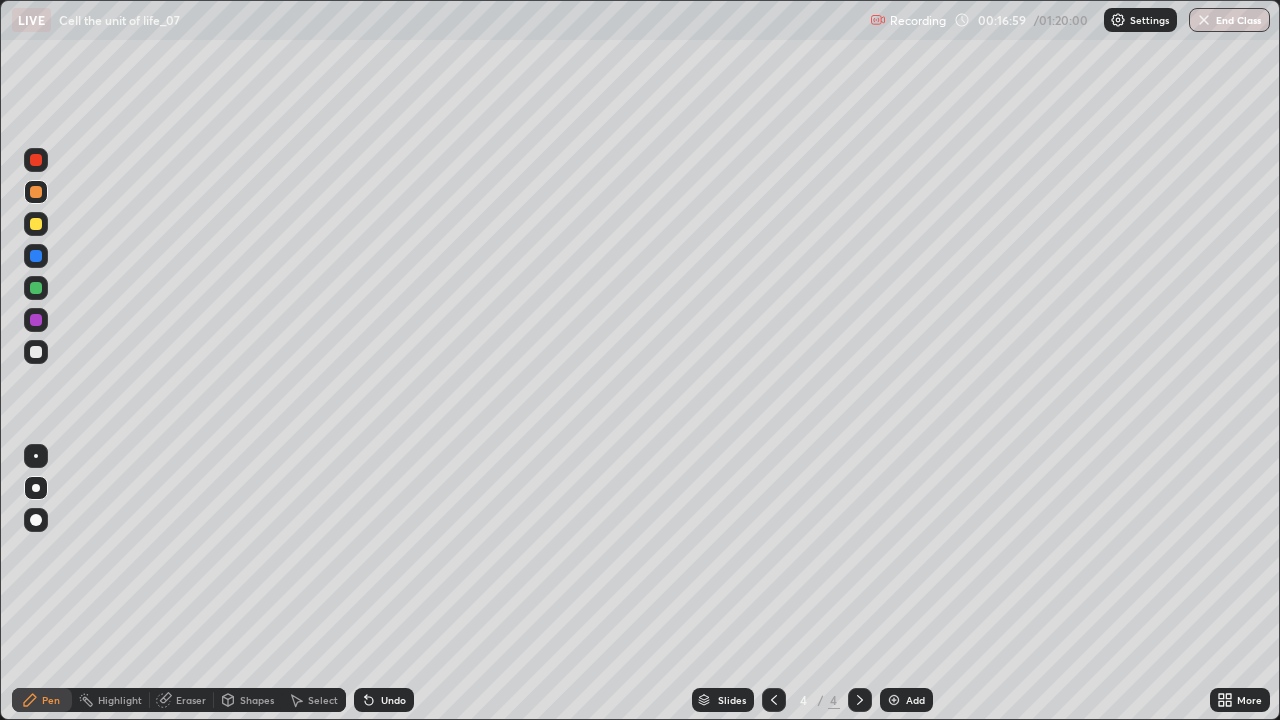 click at bounding box center [36, 352] 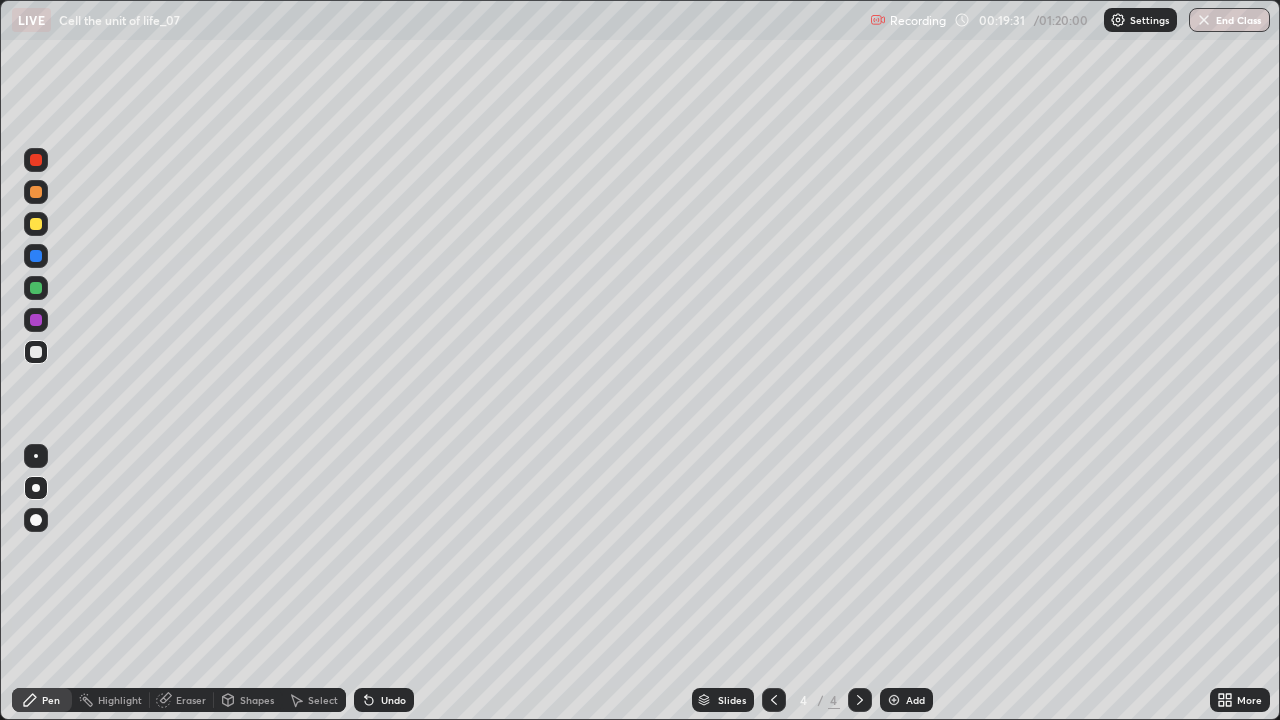 click at bounding box center (36, 288) 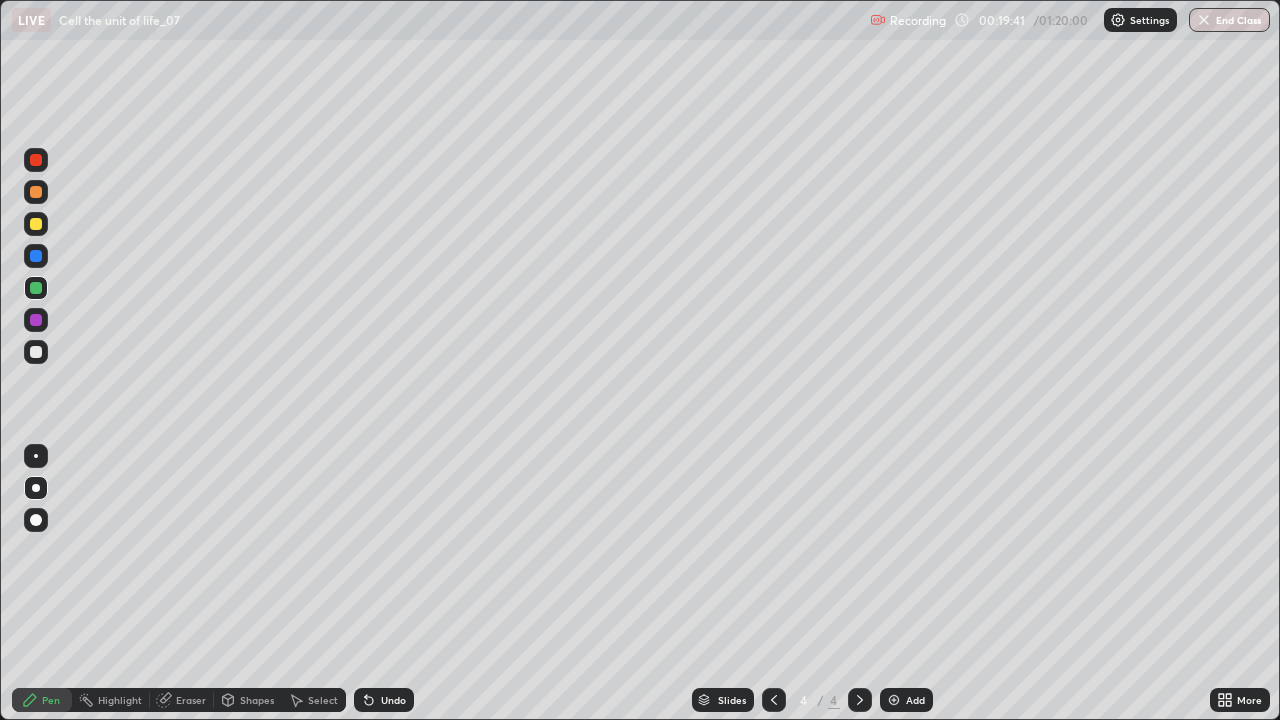 click 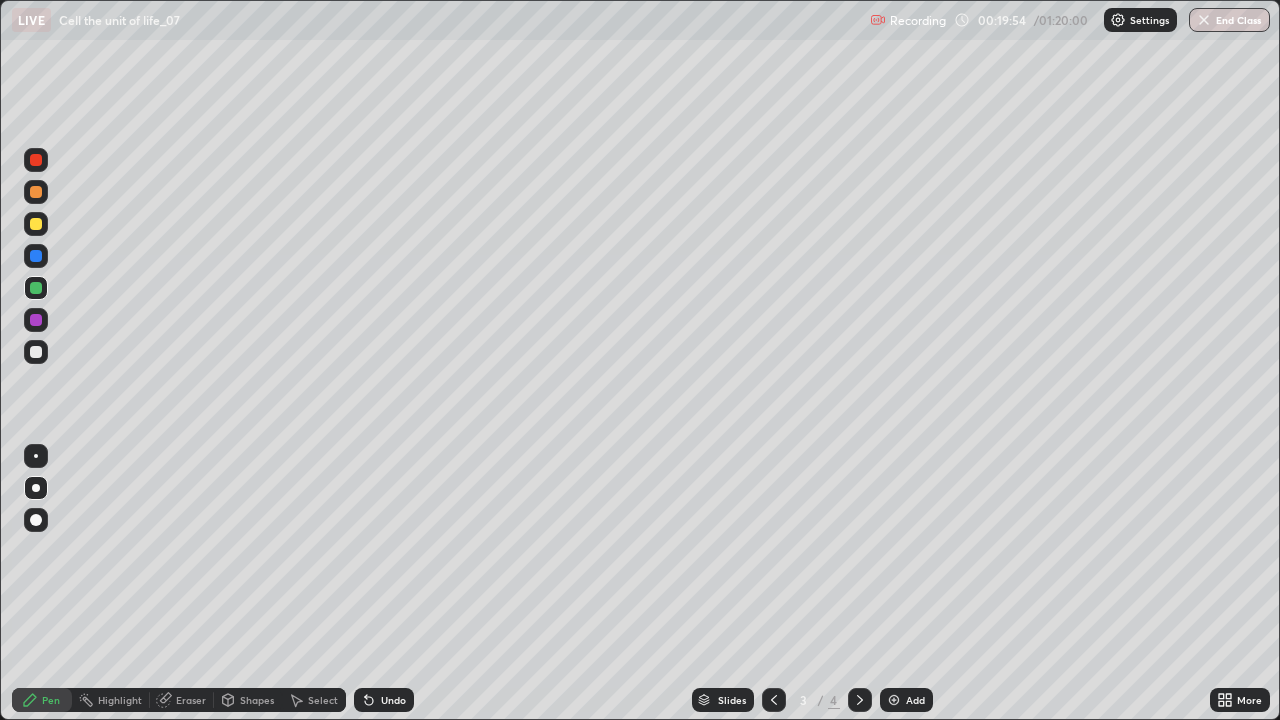 click 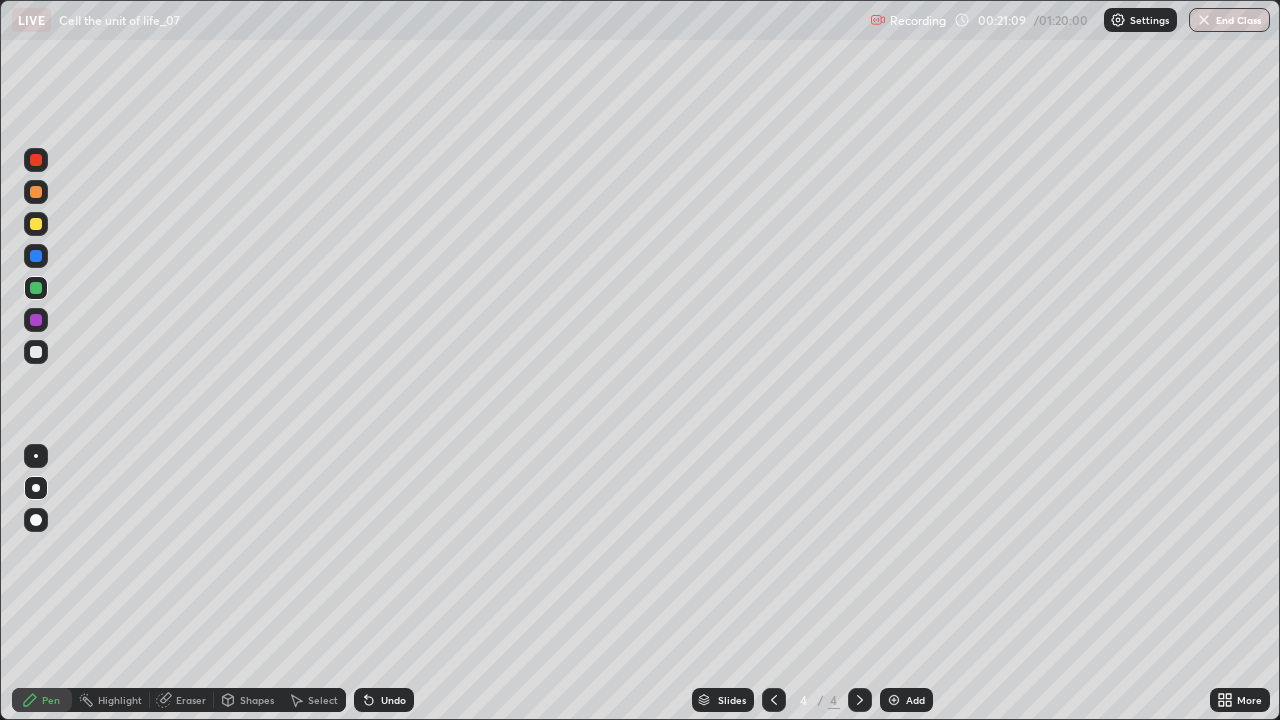 click on "More" at bounding box center (1249, 700) 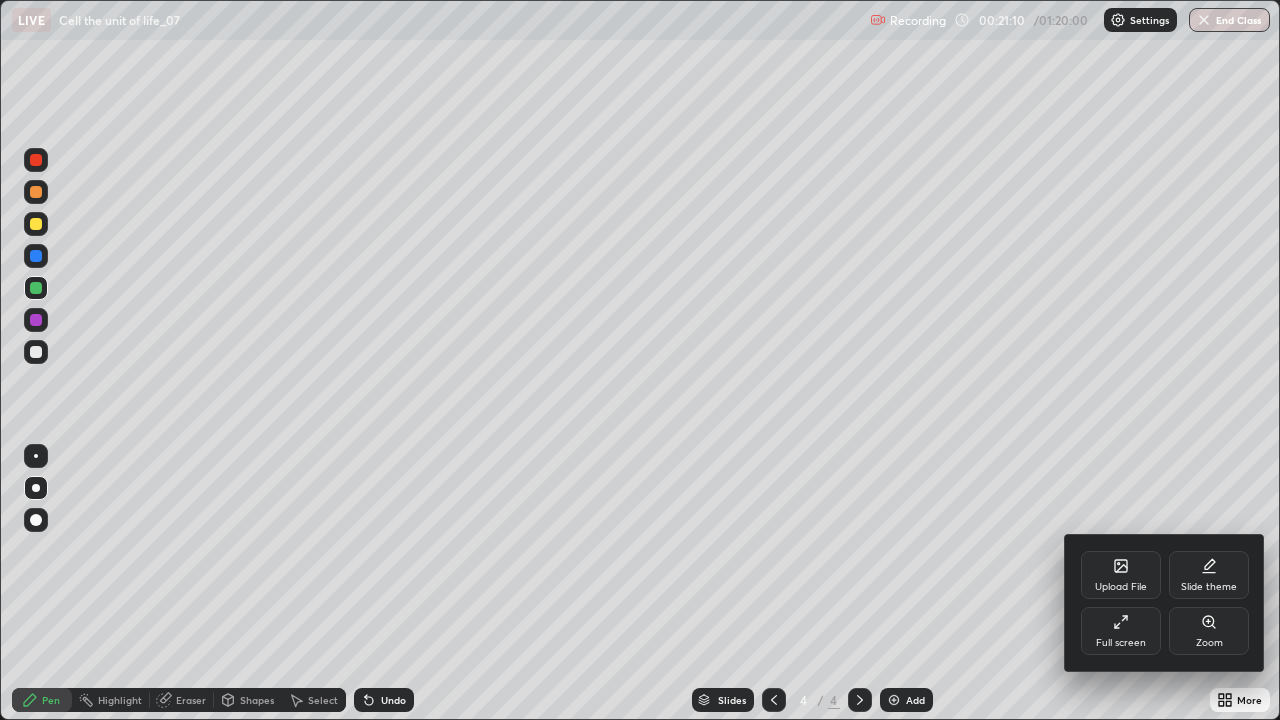click 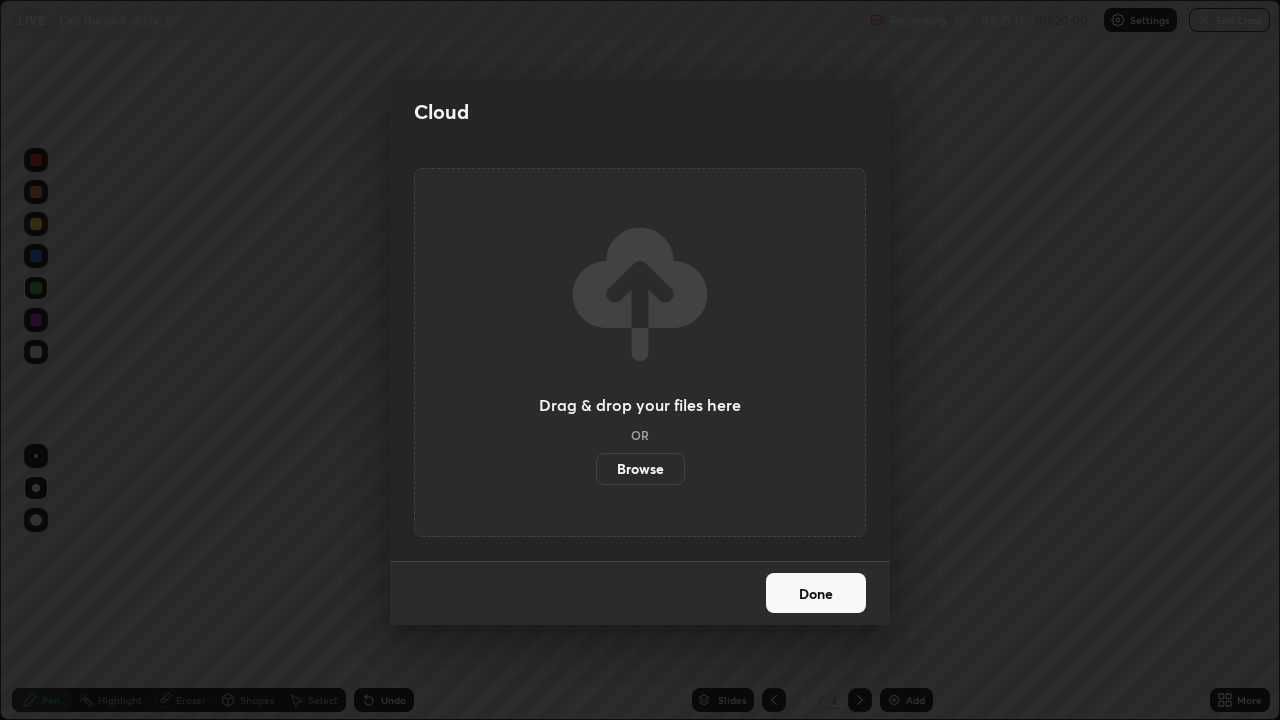 click on "Browse" at bounding box center [640, 469] 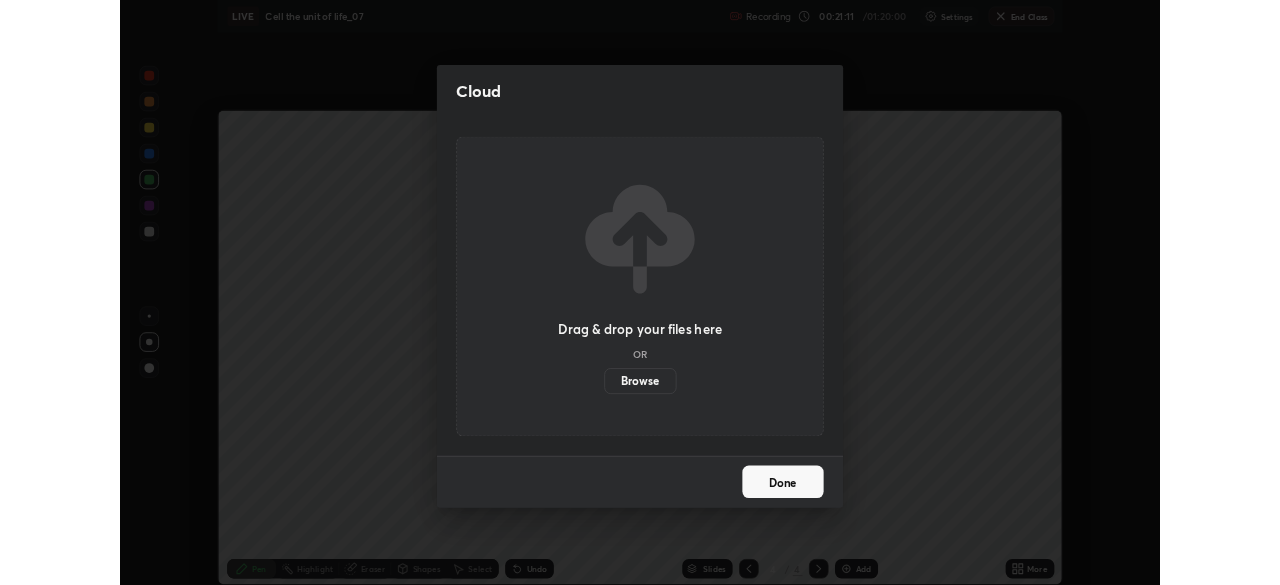 scroll, scrollTop: 585, scrollLeft: 1280, axis: both 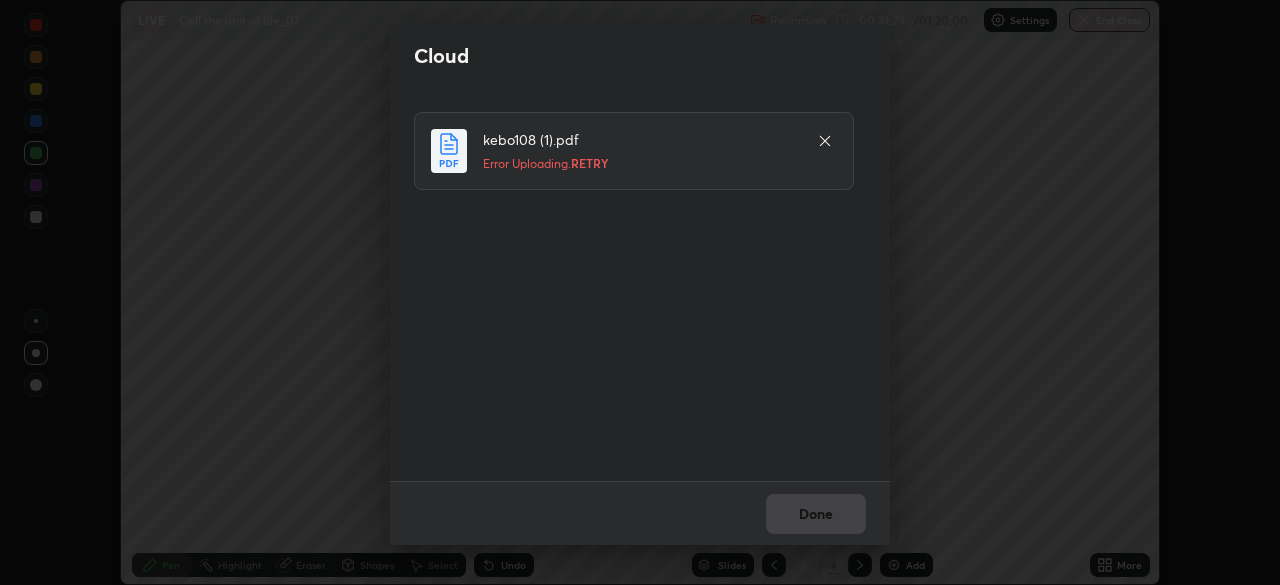 click on "Done" at bounding box center (640, 513) 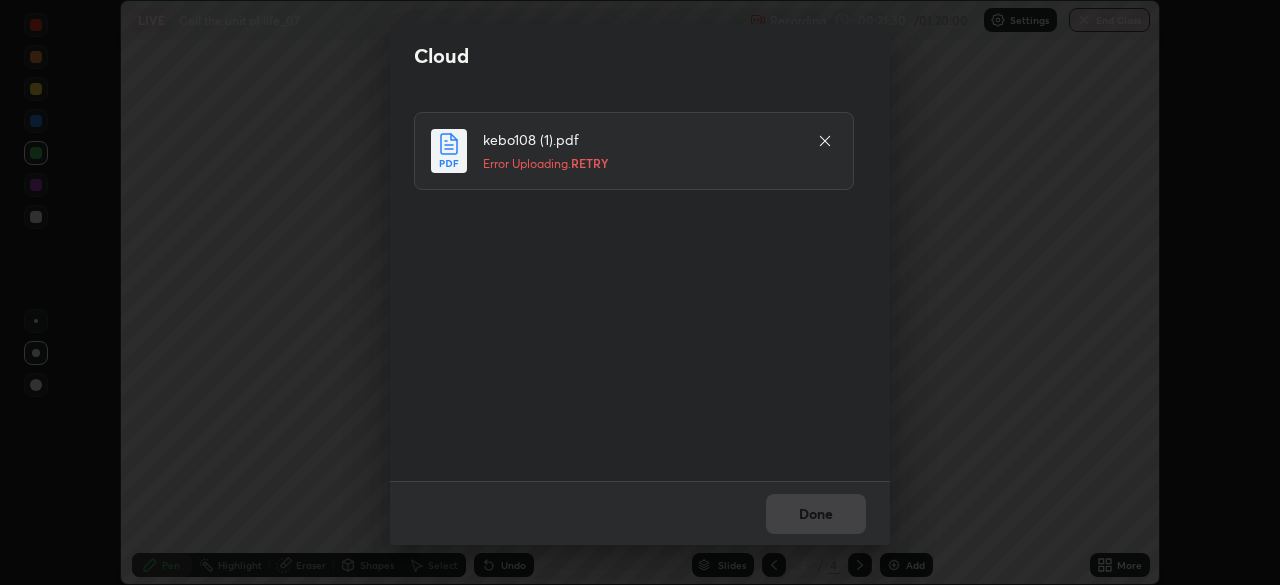click 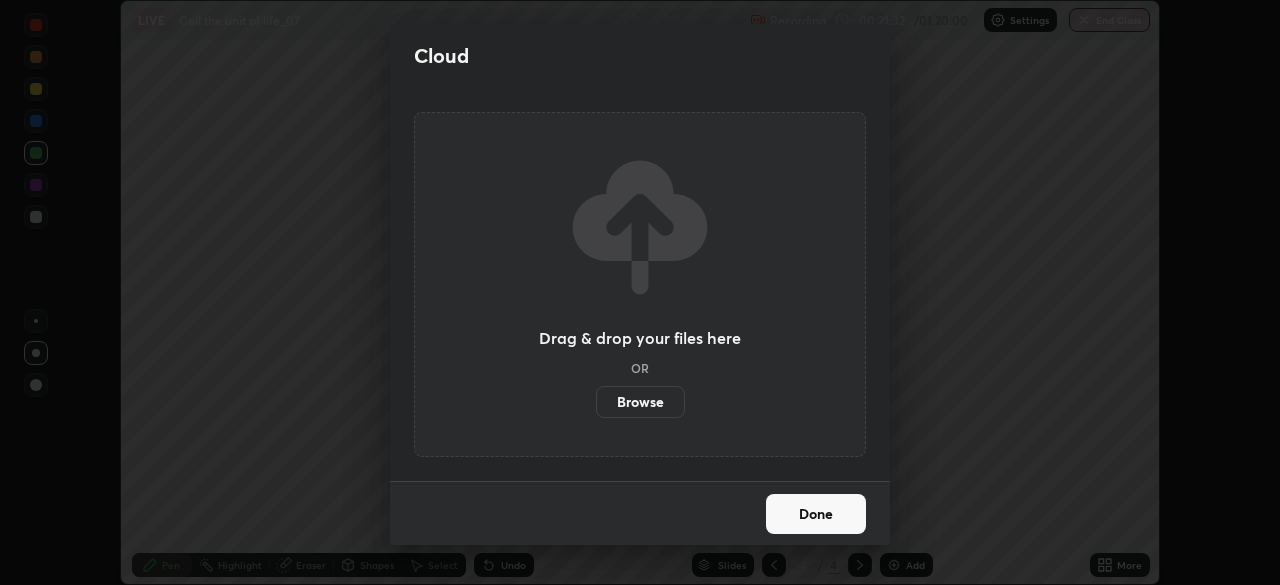 click on "Browse" at bounding box center [640, 402] 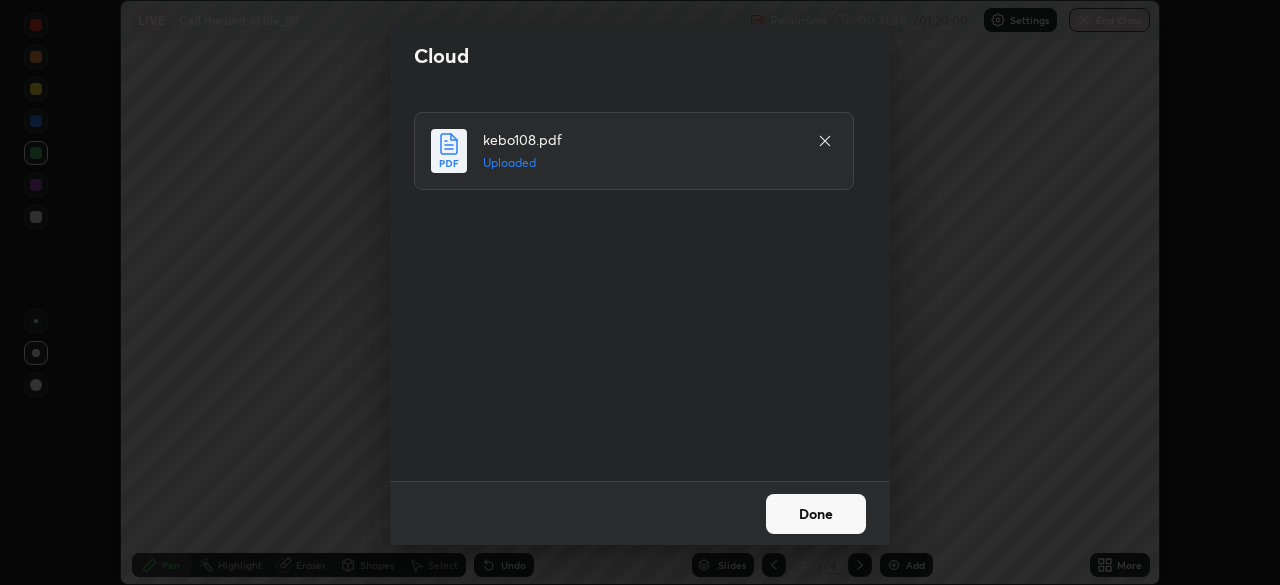 click on "Done" at bounding box center [816, 514] 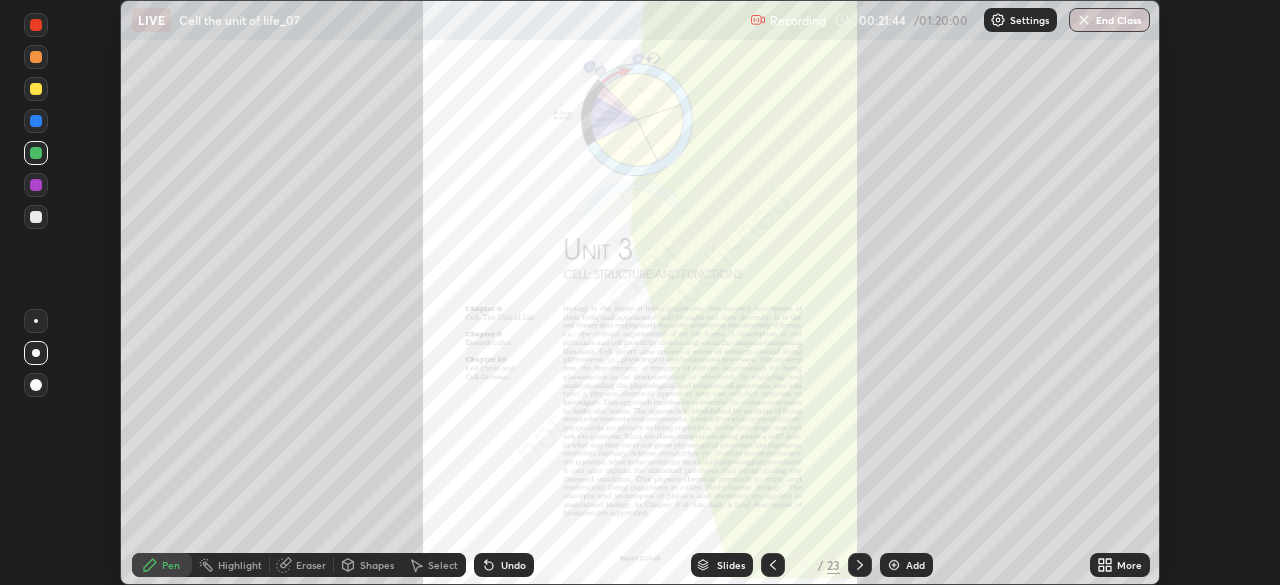 click 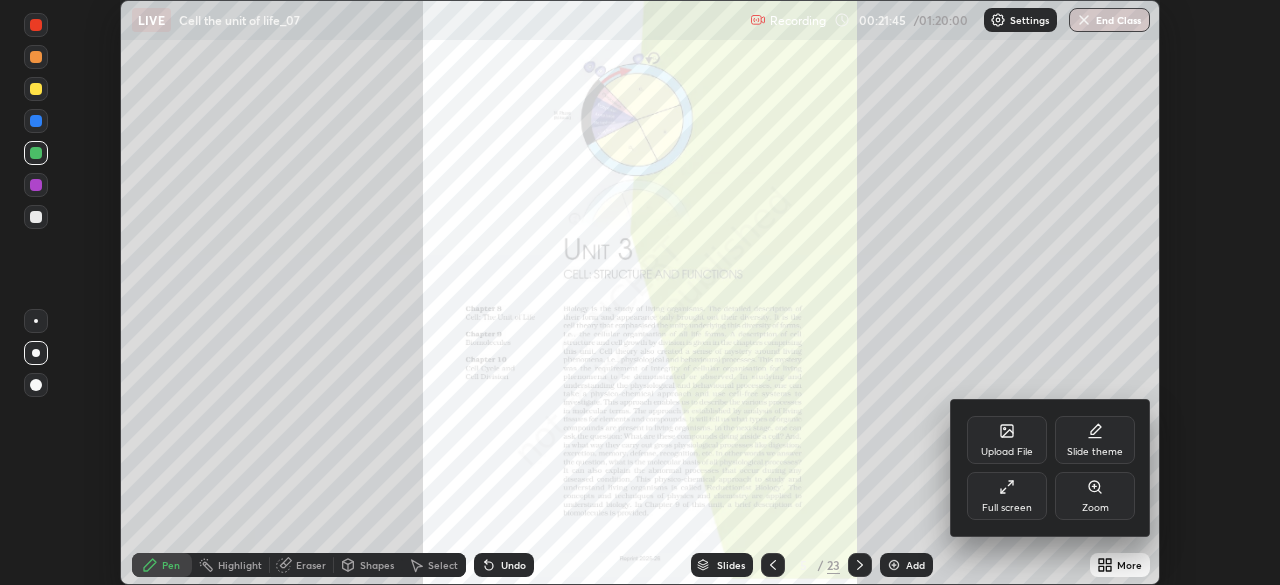 click on "Full screen" at bounding box center (1007, 496) 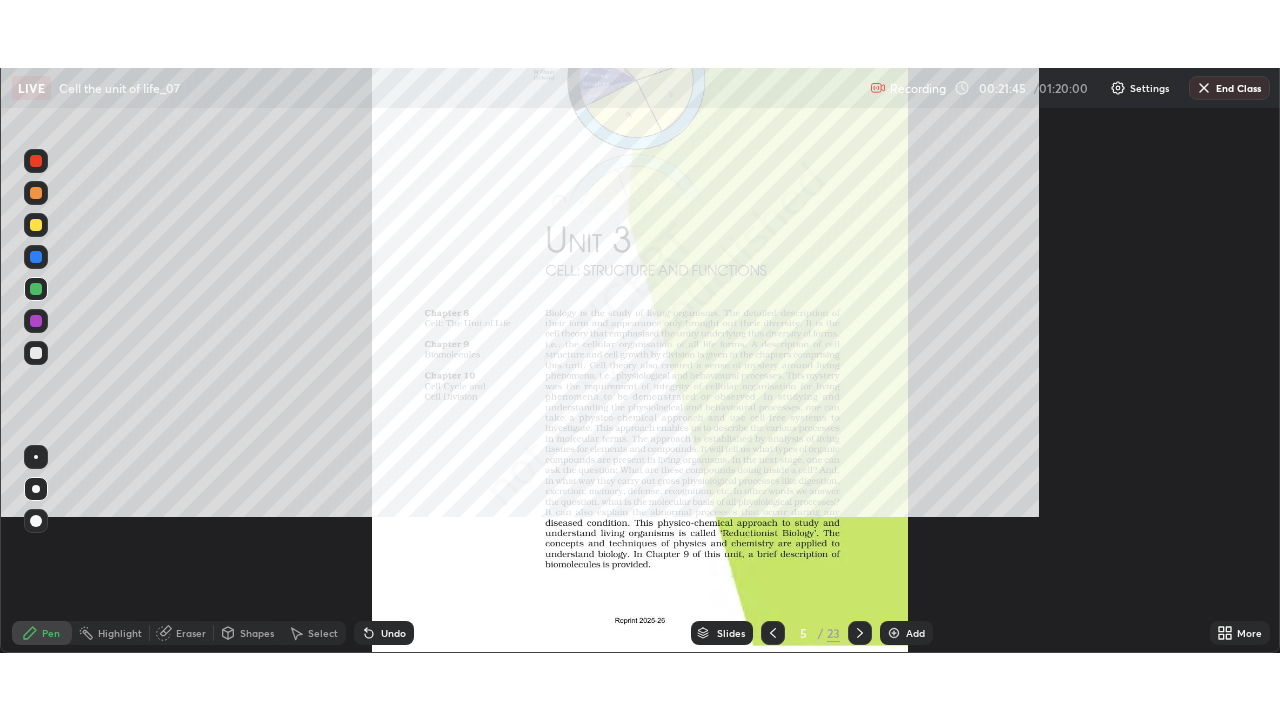 scroll, scrollTop: 99280, scrollLeft: 98720, axis: both 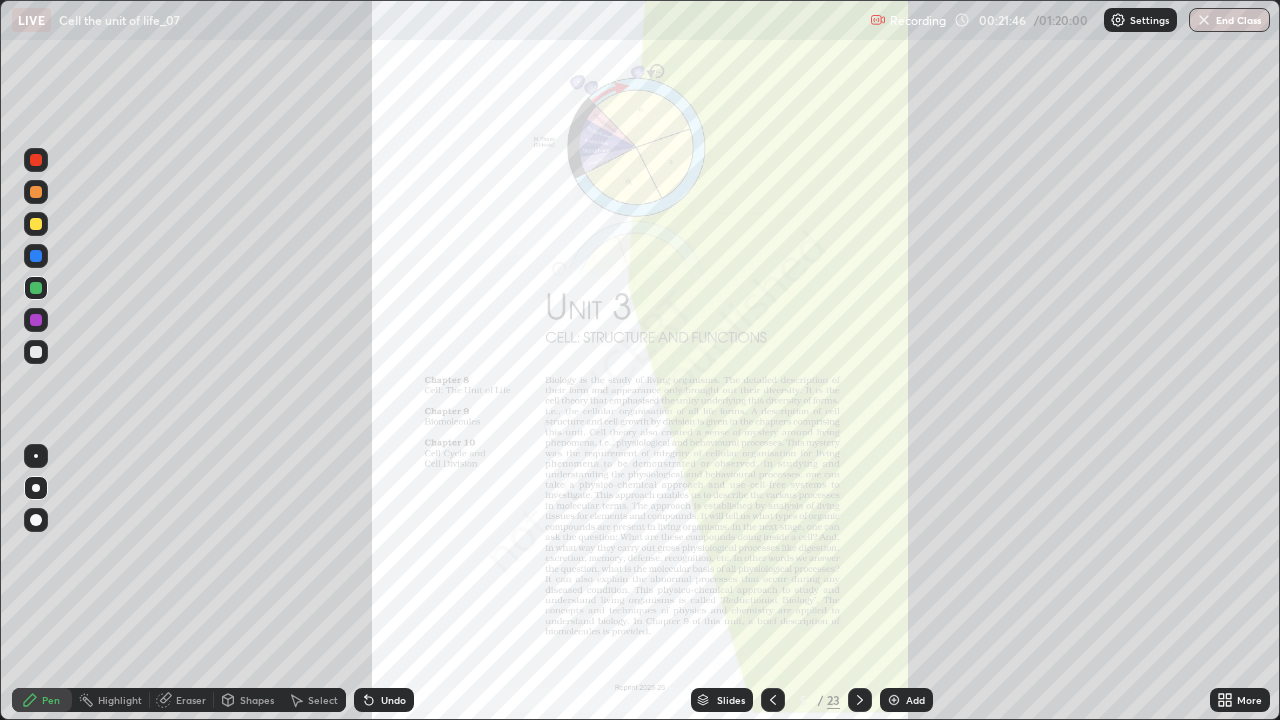 click on "Slides" at bounding box center [722, 700] 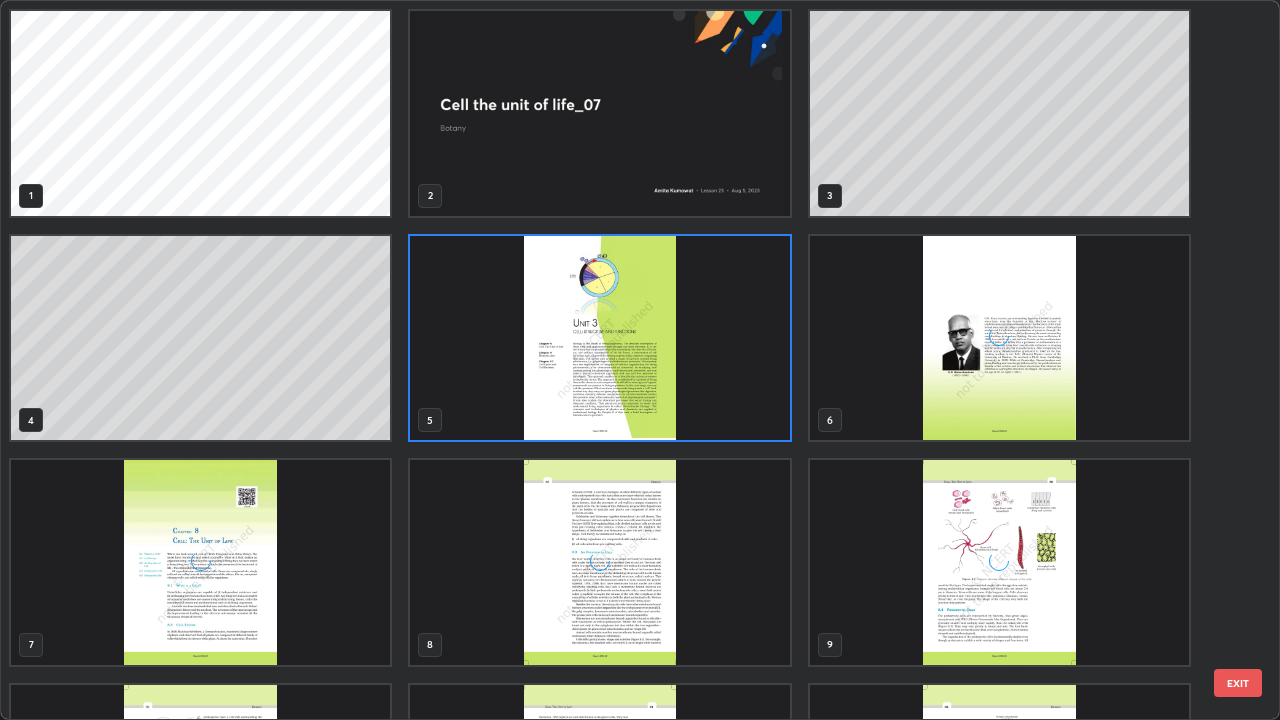 scroll, scrollTop: 7, scrollLeft: 11, axis: both 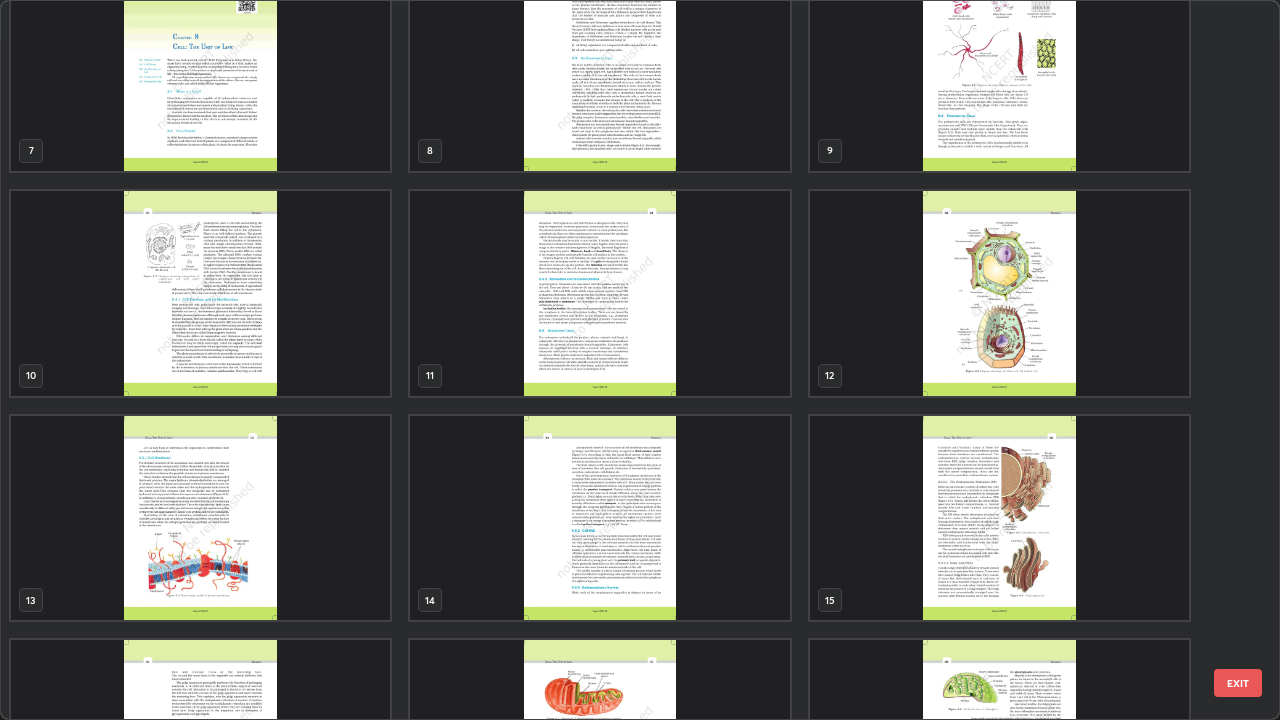 click at bounding box center [200, 518] 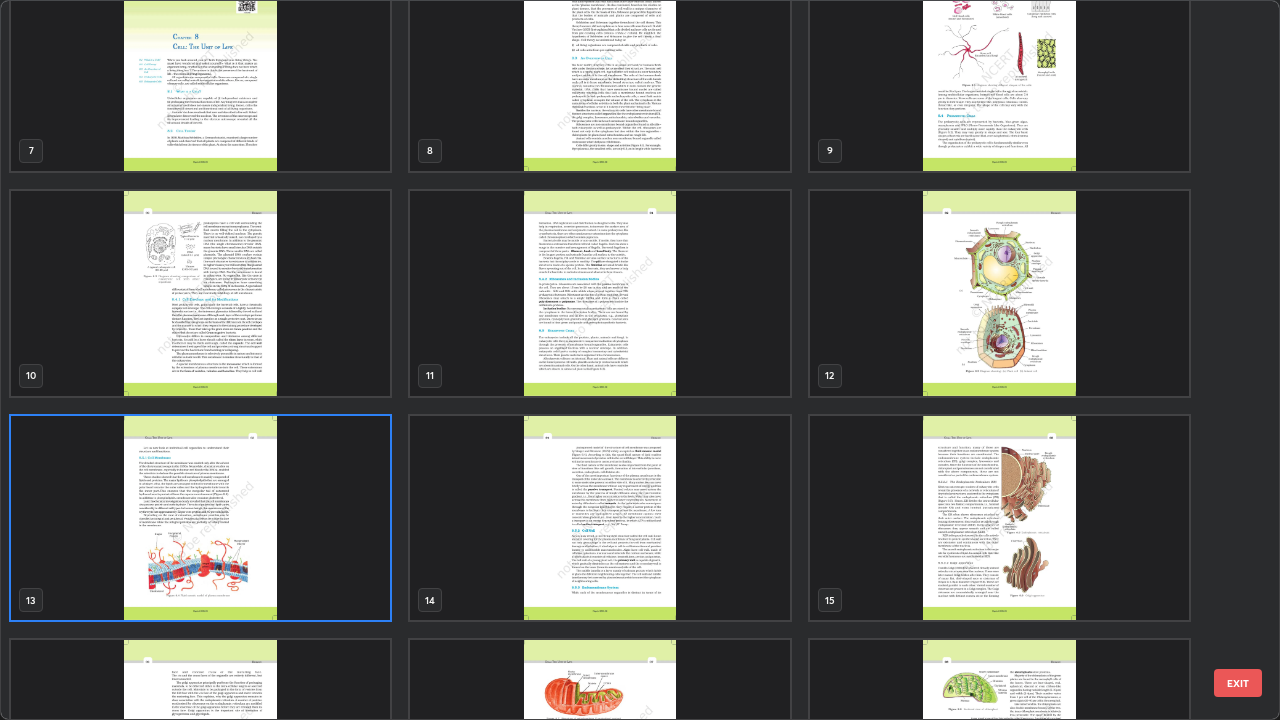 click at bounding box center [200, 518] 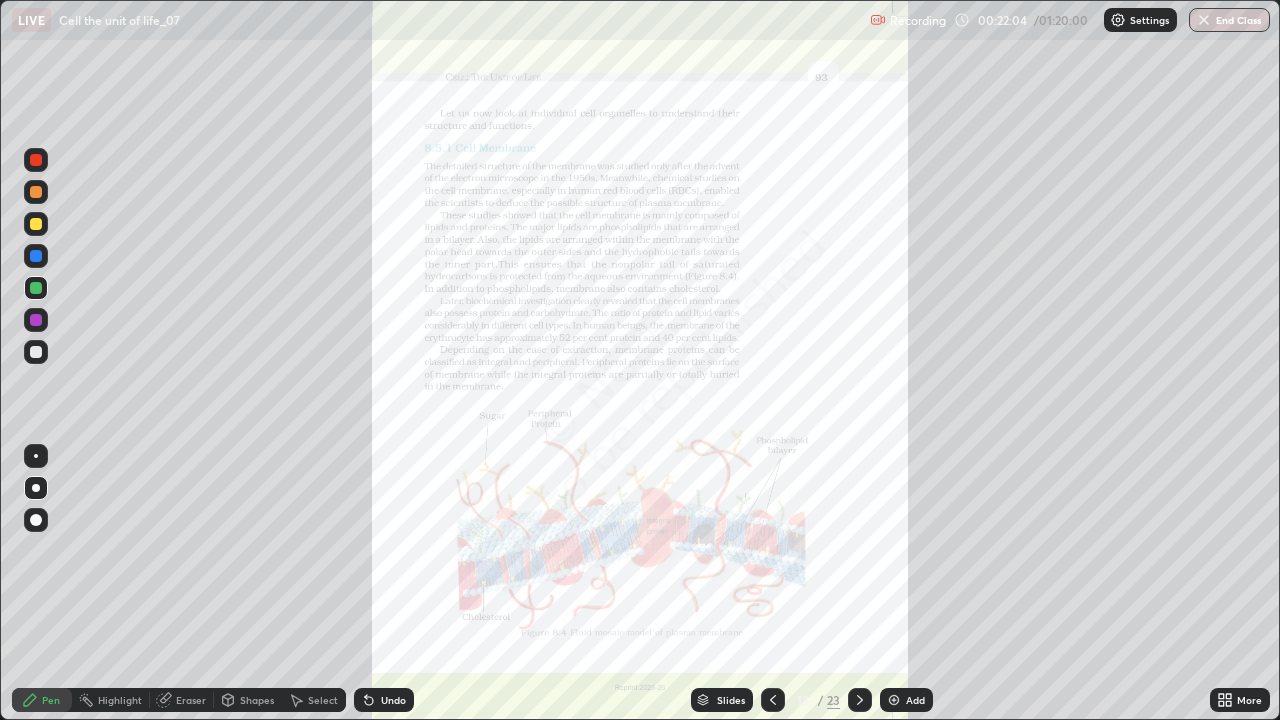 click 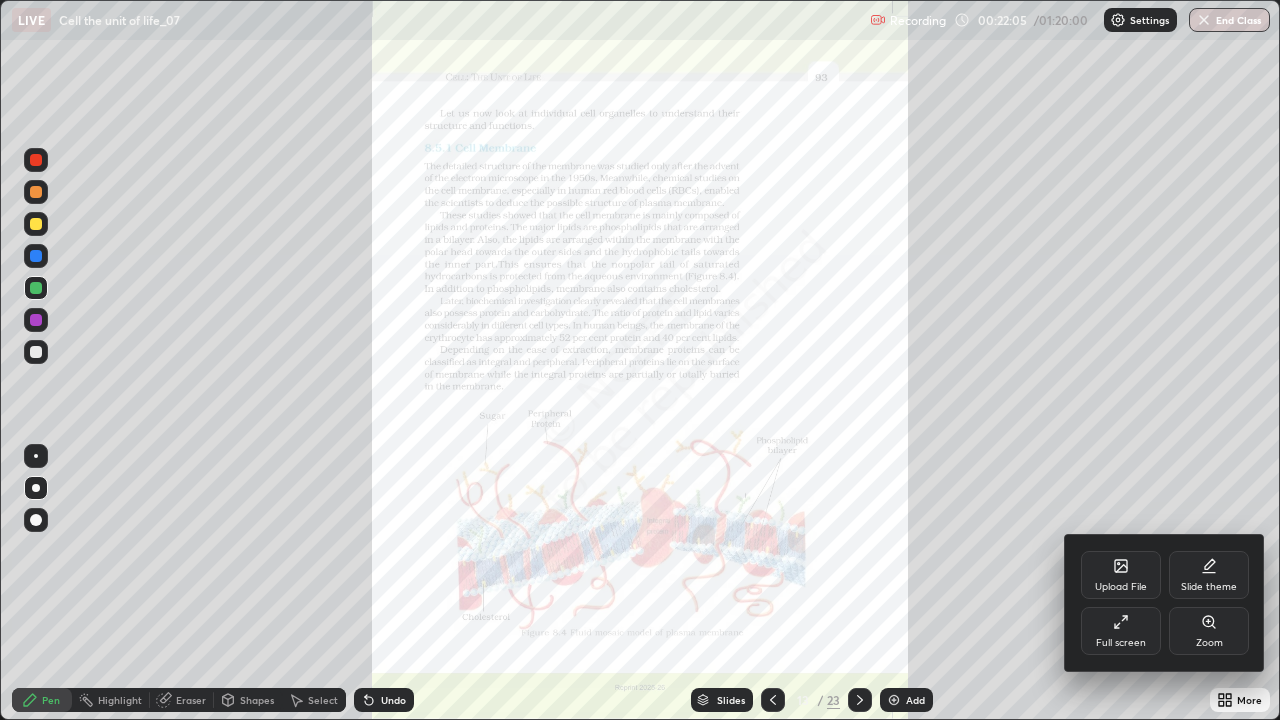 click 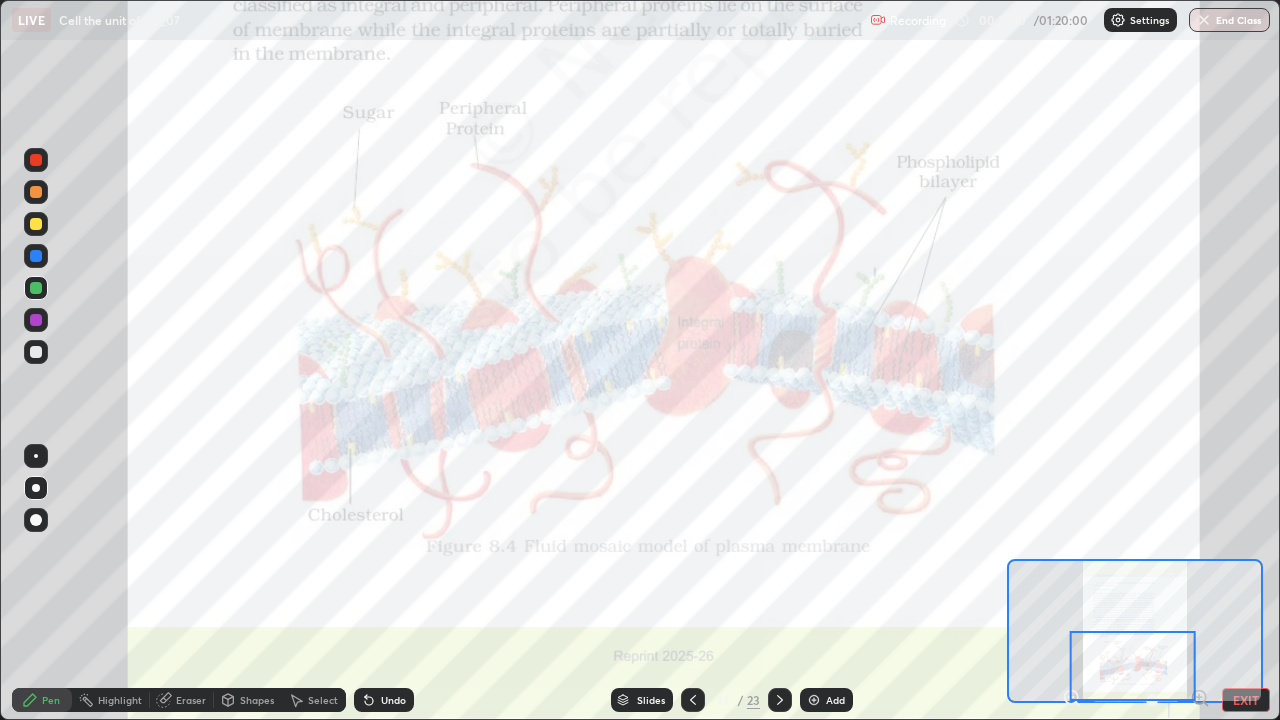 click on "Highlight" at bounding box center (120, 700) 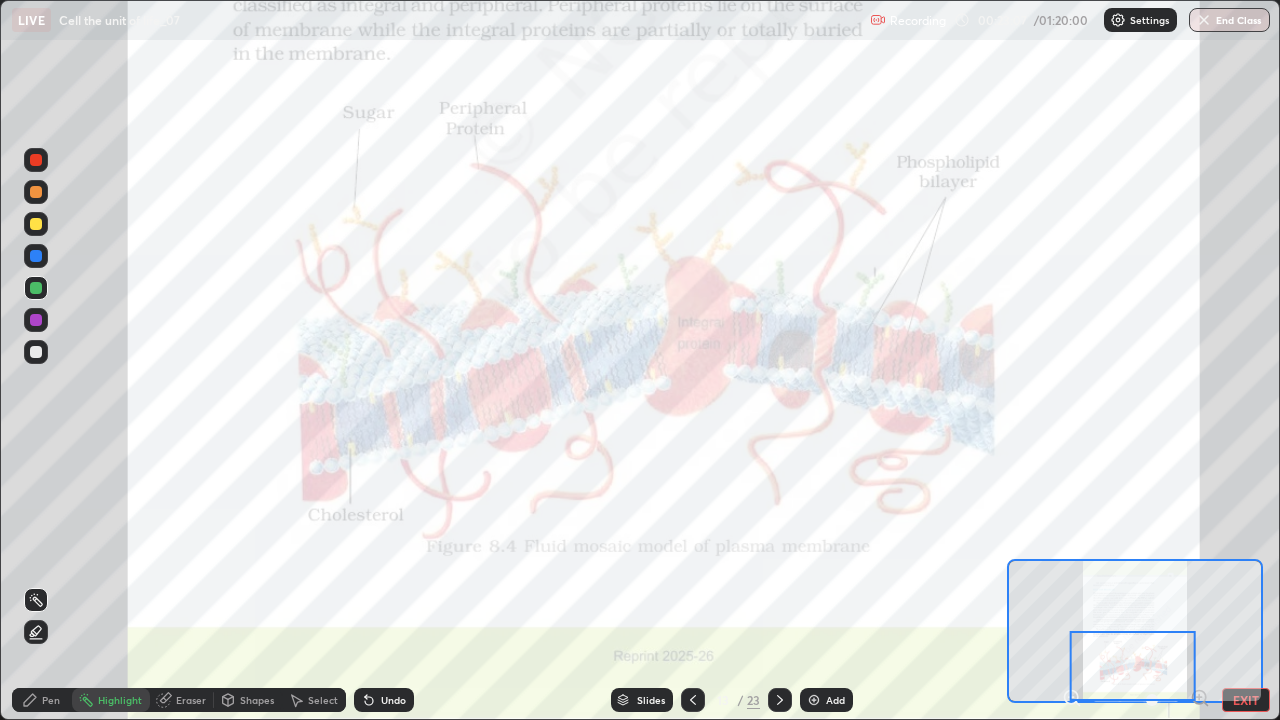 click 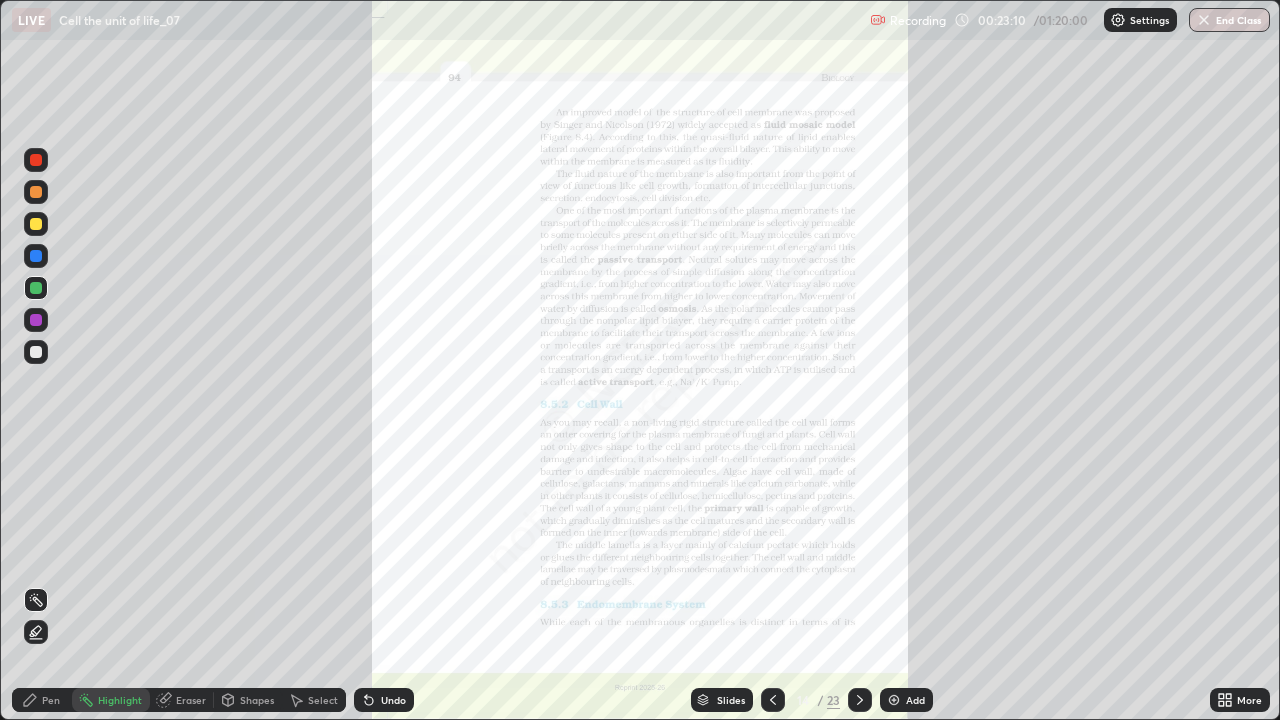 click 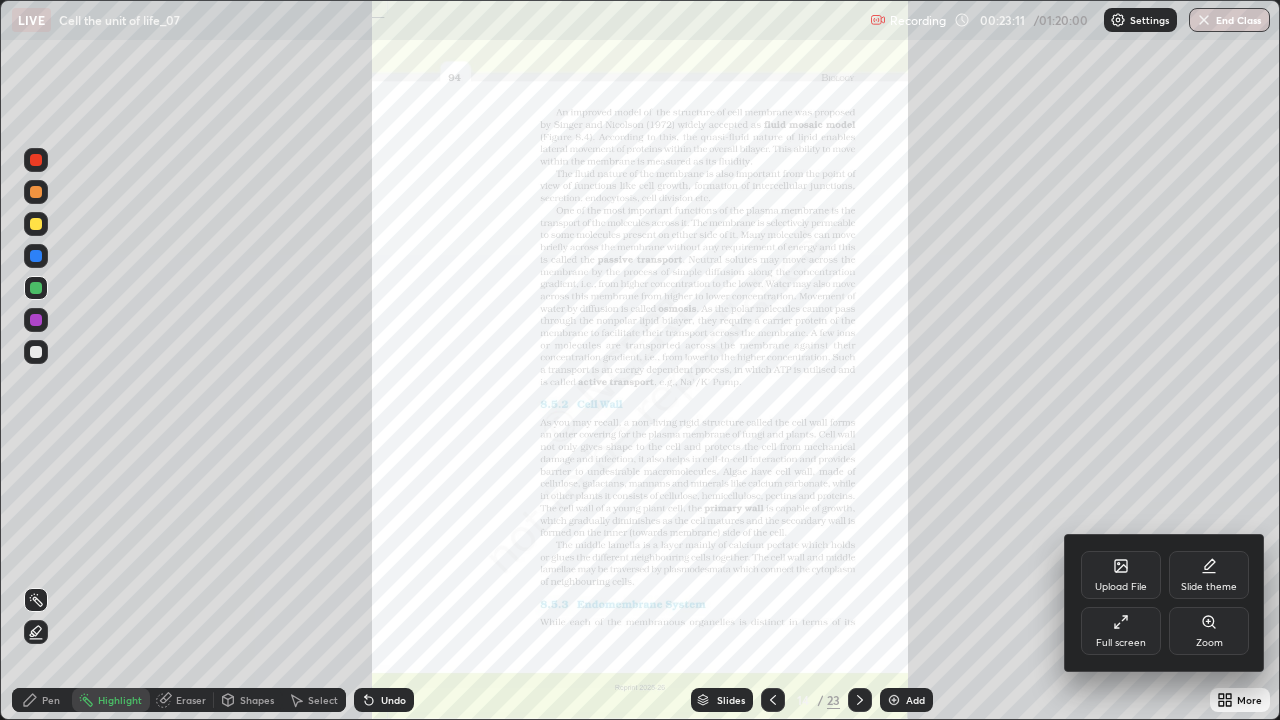 click on "Zoom" at bounding box center [1209, 631] 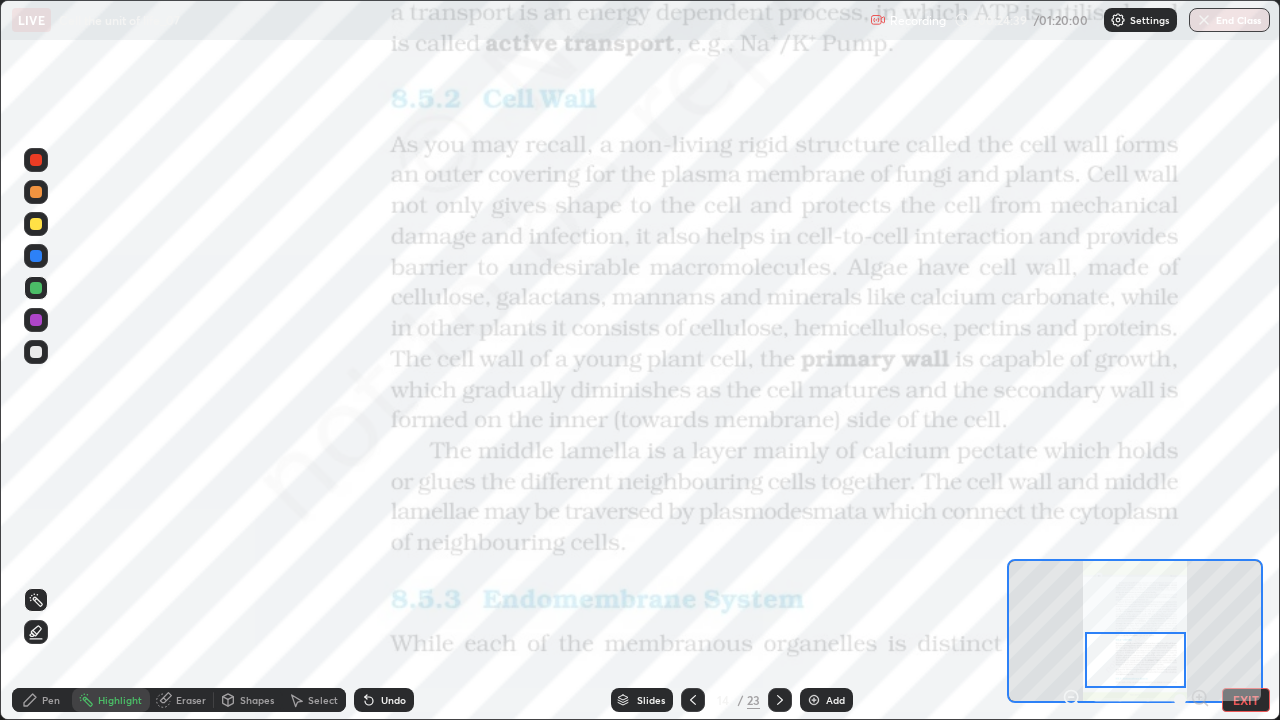 click on "Slides" at bounding box center [642, 700] 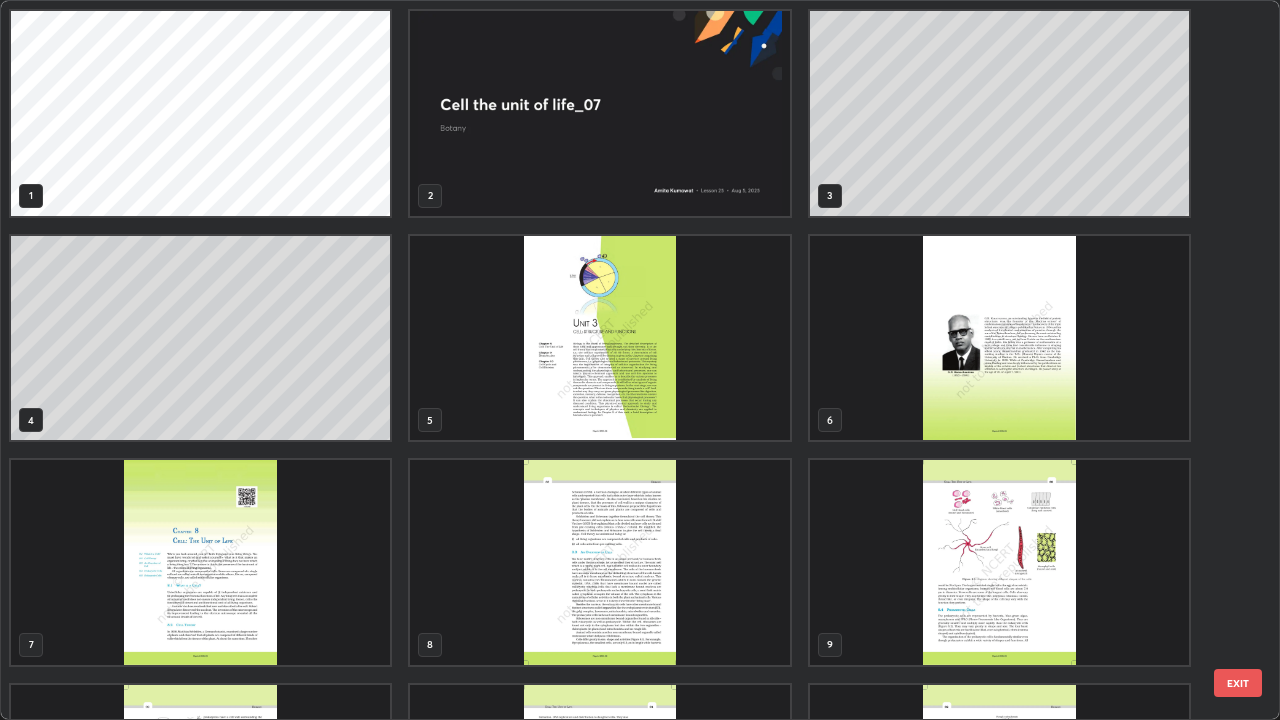scroll, scrollTop: 405, scrollLeft: 0, axis: vertical 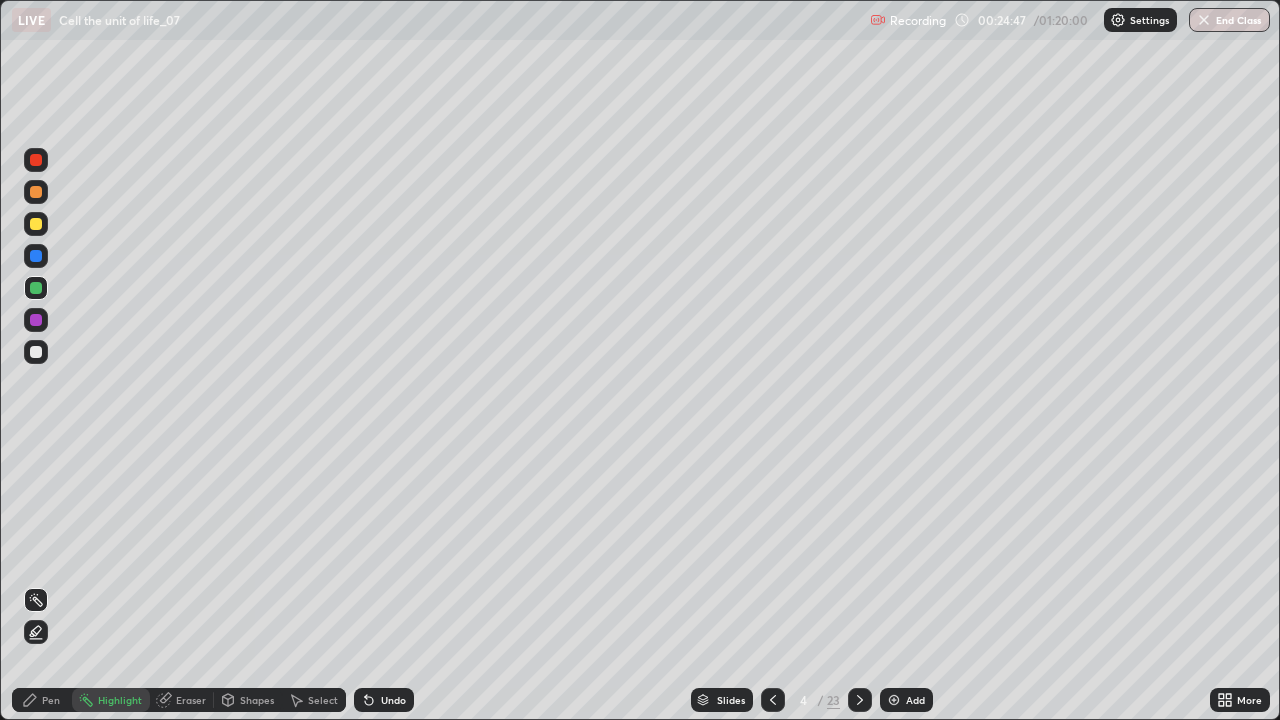 click on "Pen" at bounding box center (42, 700) 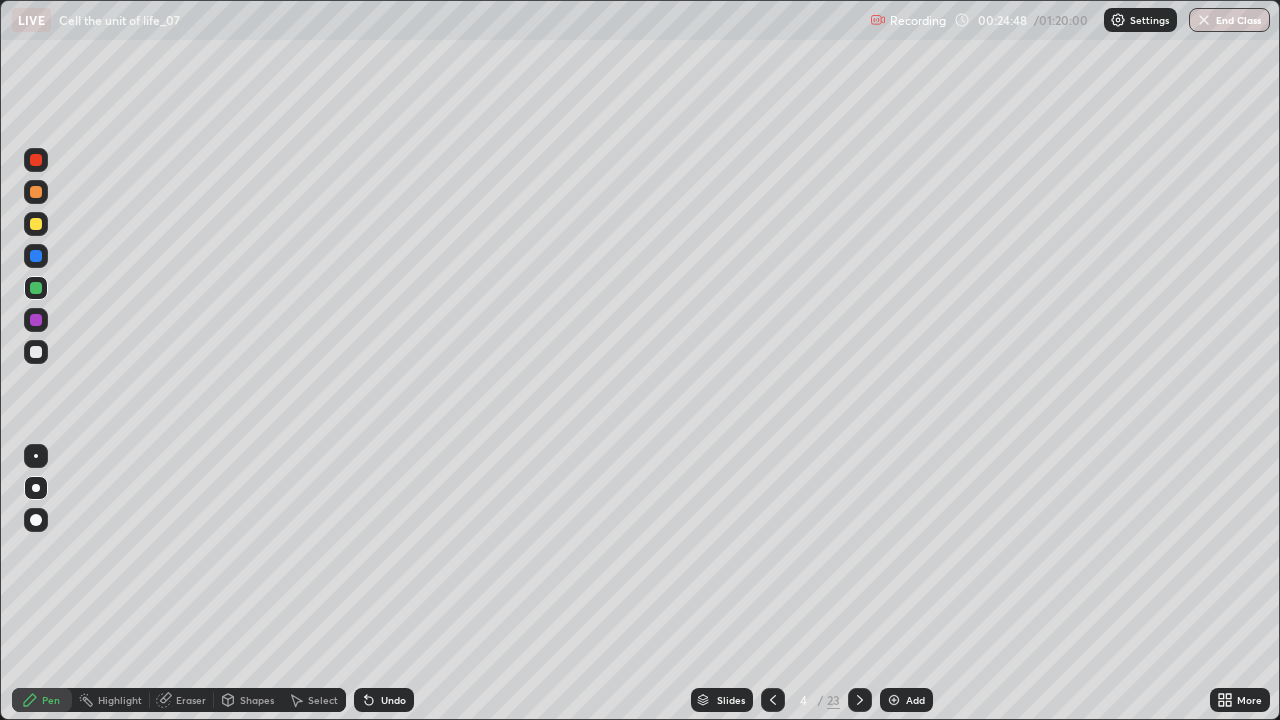 click at bounding box center [36, 320] 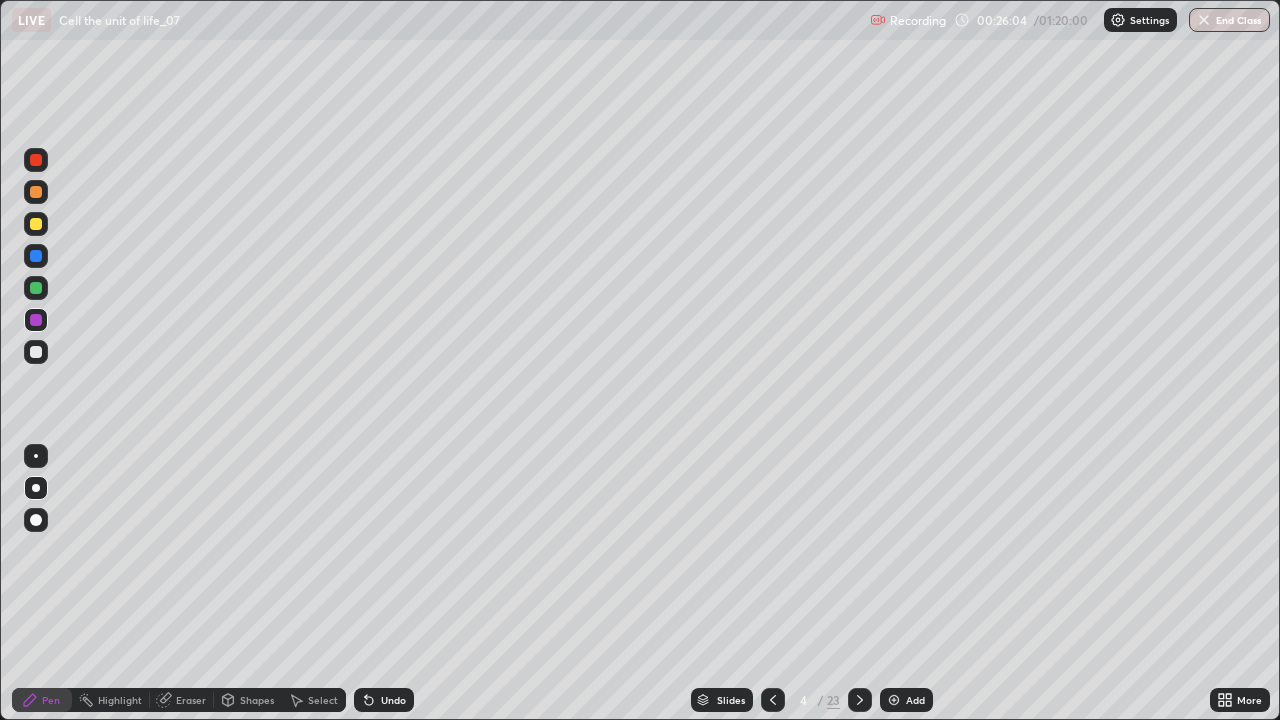 click at bounding box center [36, 352] 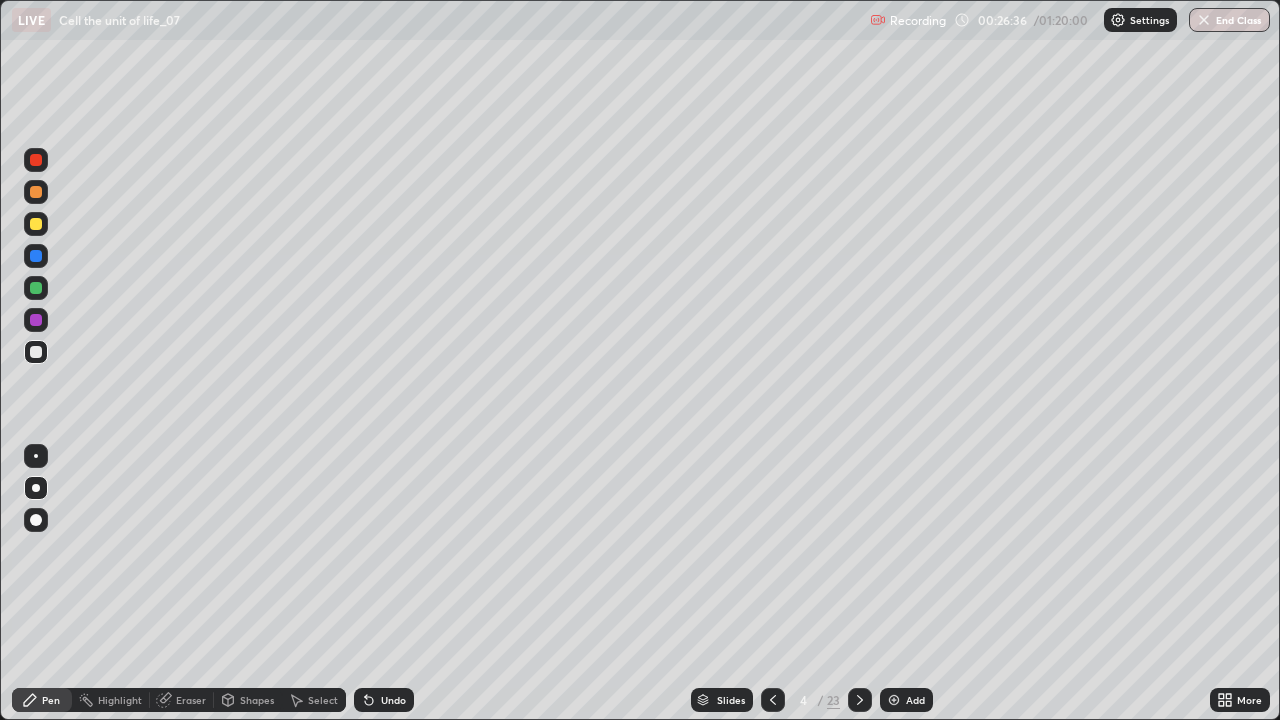 click at bounding box center [36, 192] 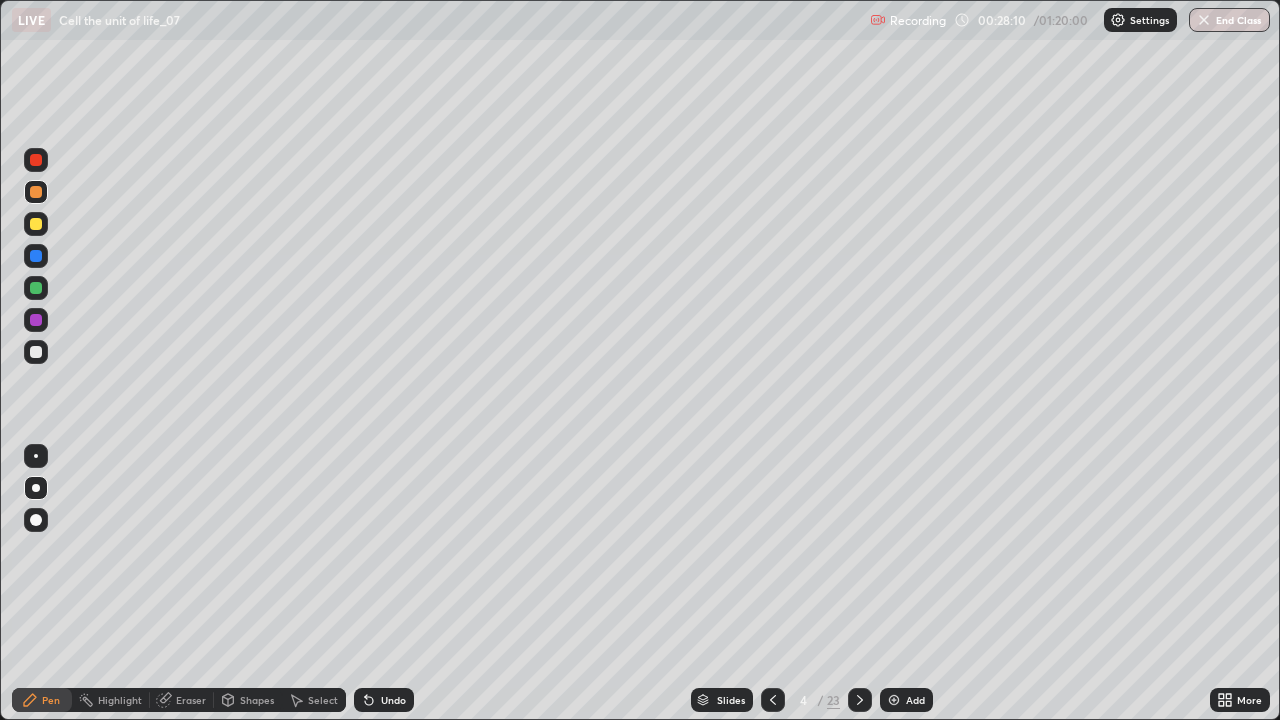 click 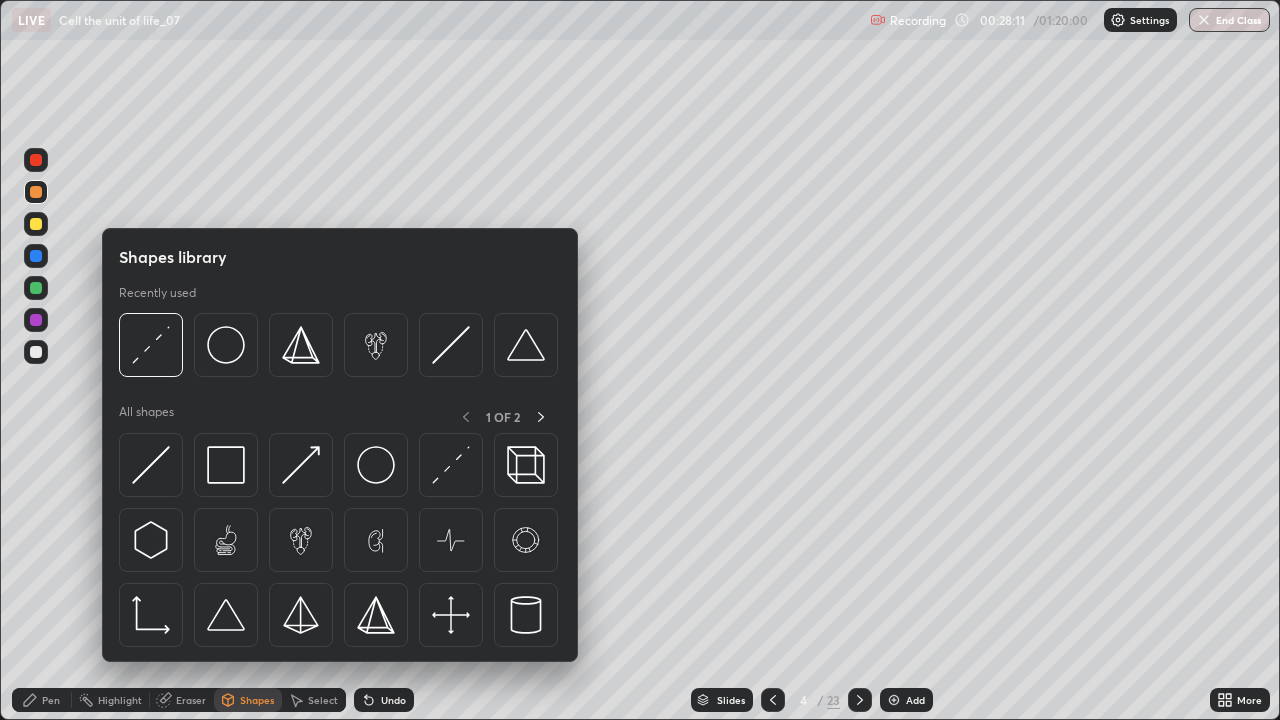 click 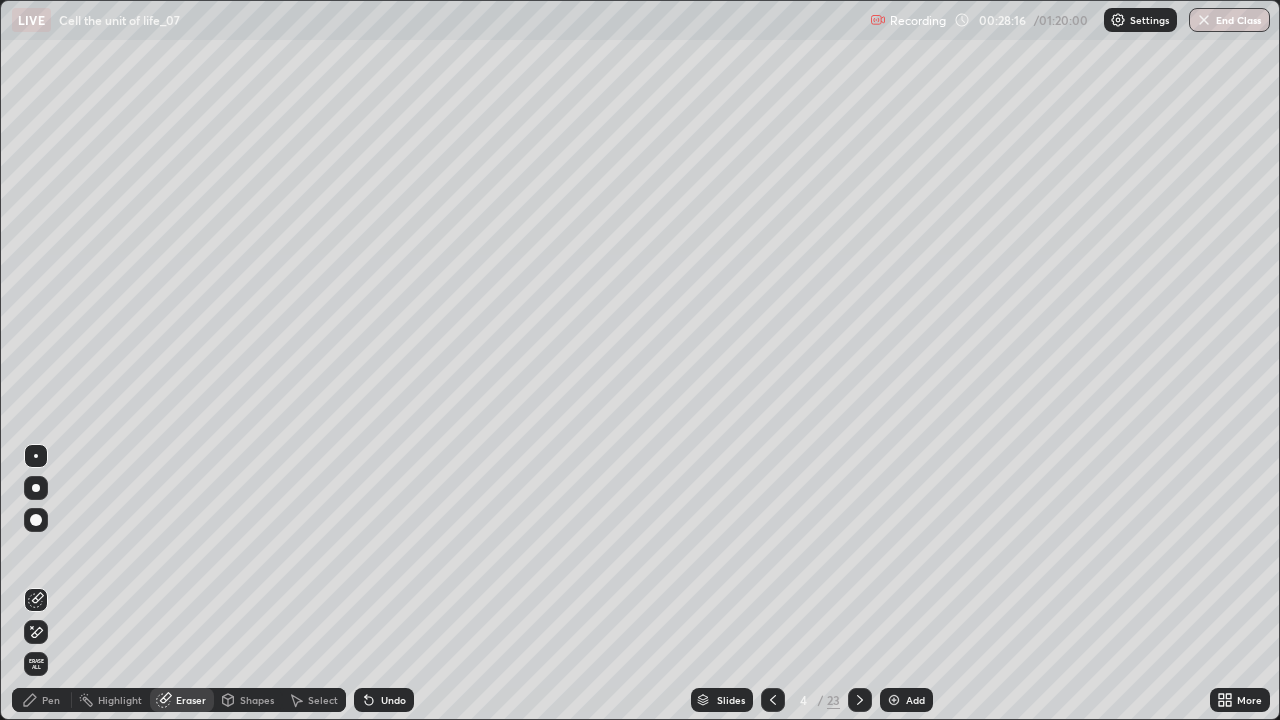 click 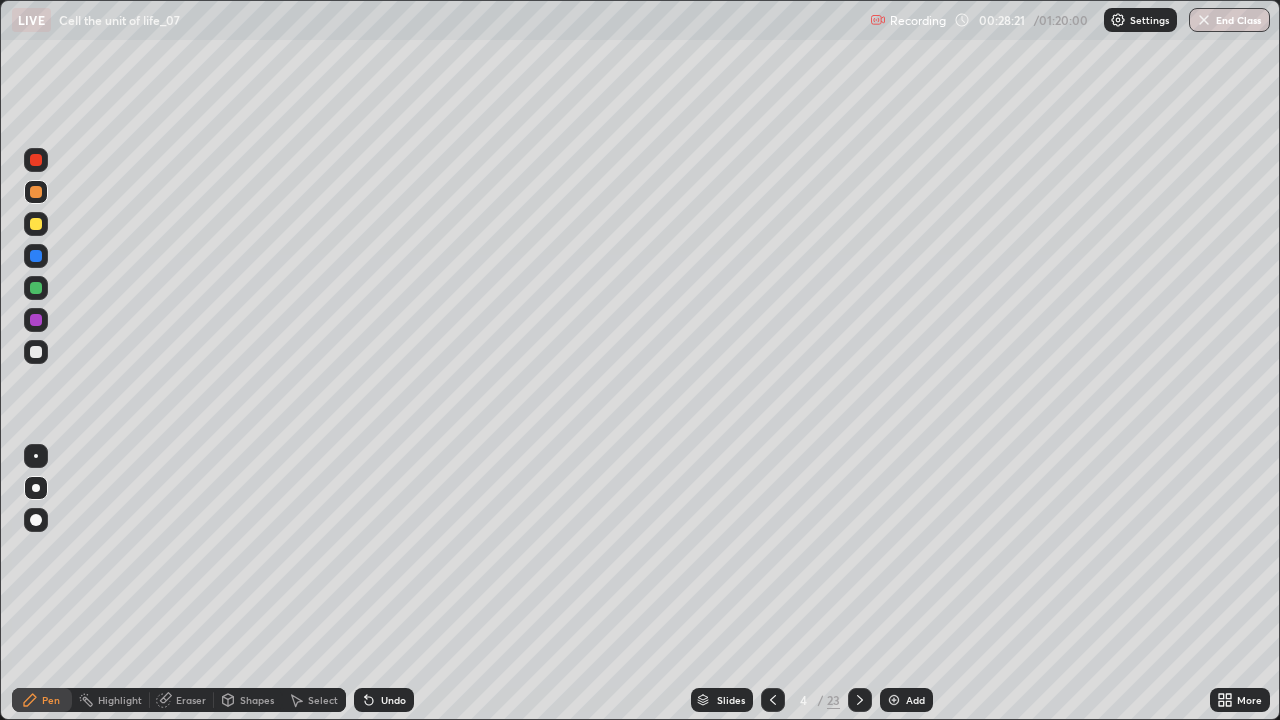 click 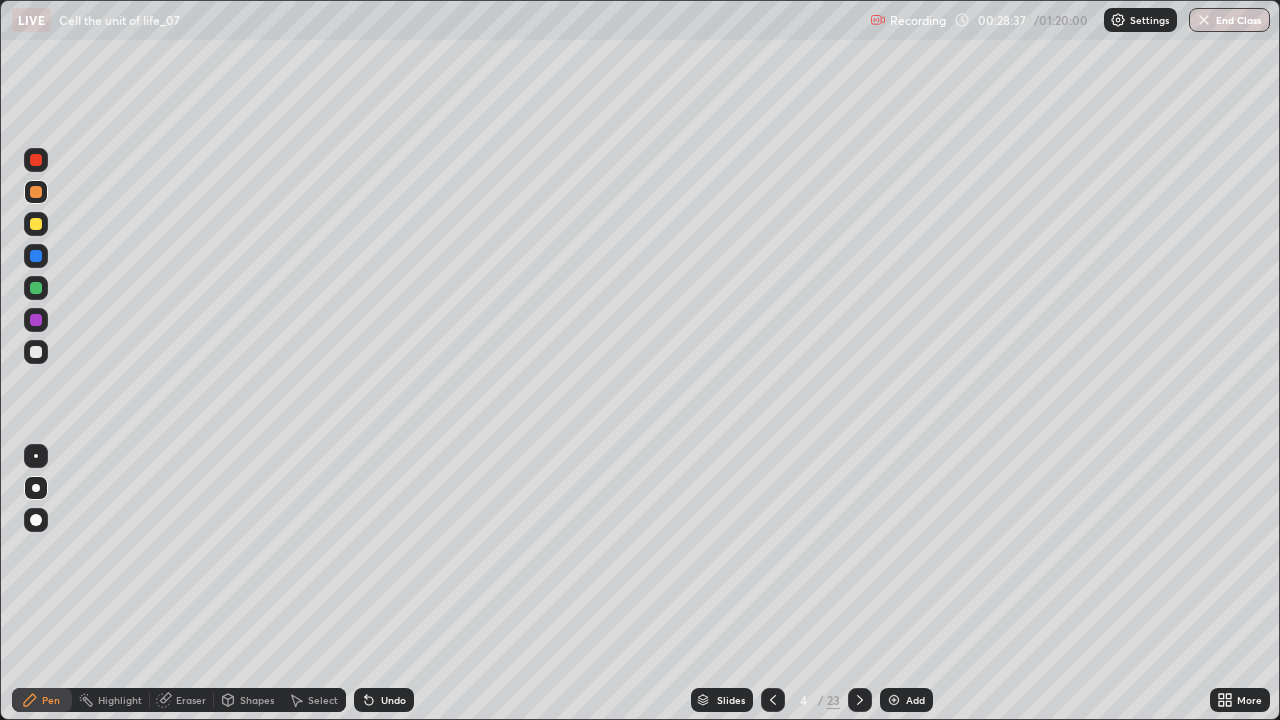 click at bounding box center (36, 320) 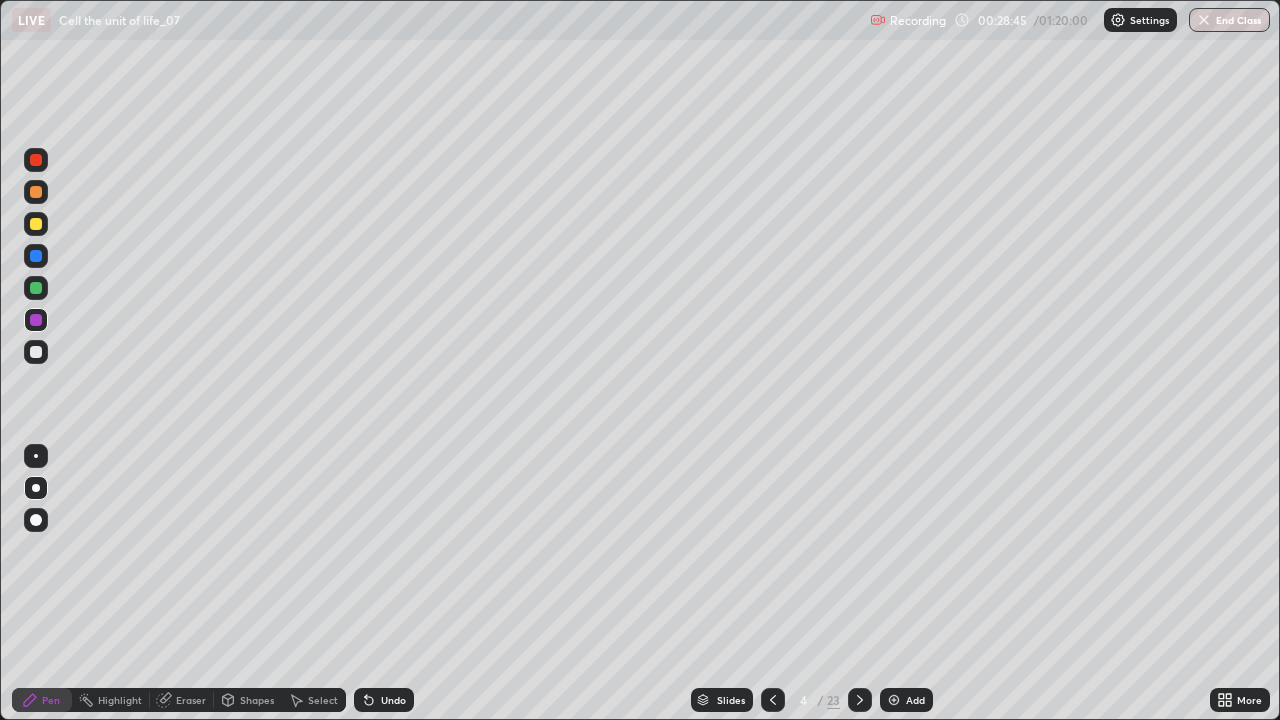click on "Add" at bounding box center (906, 700) 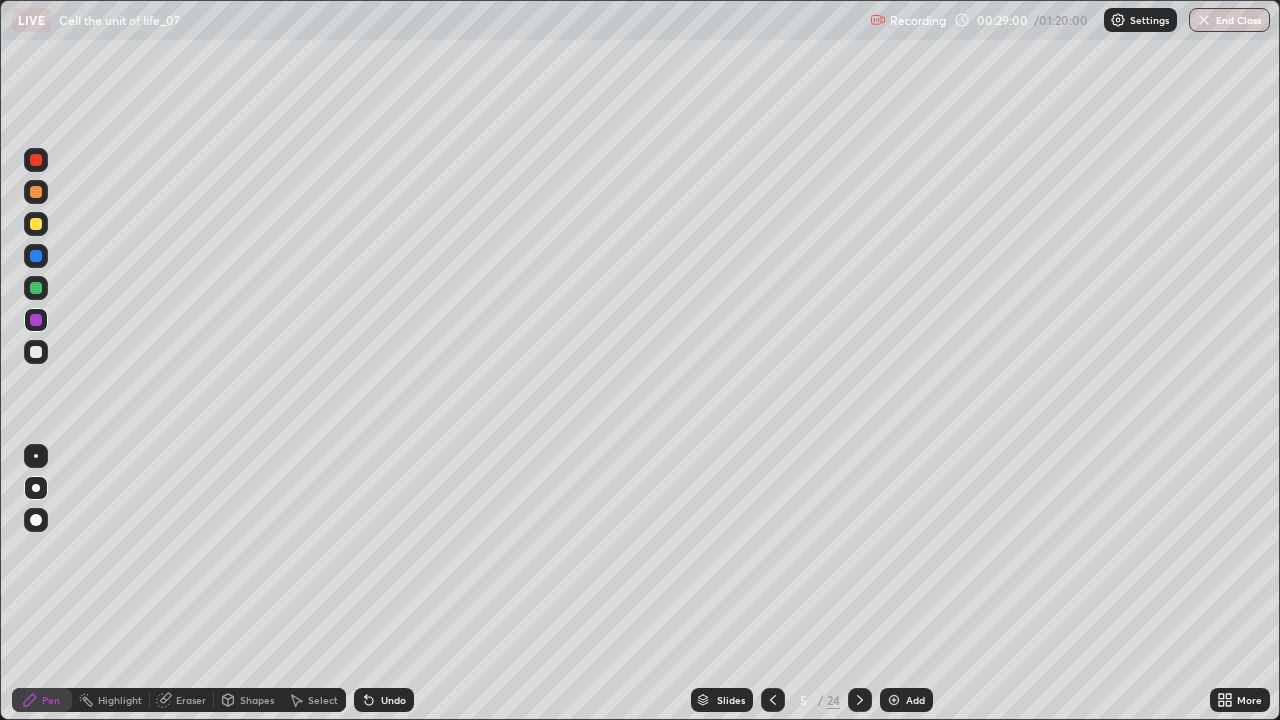 click at bounding box center (36, 288) 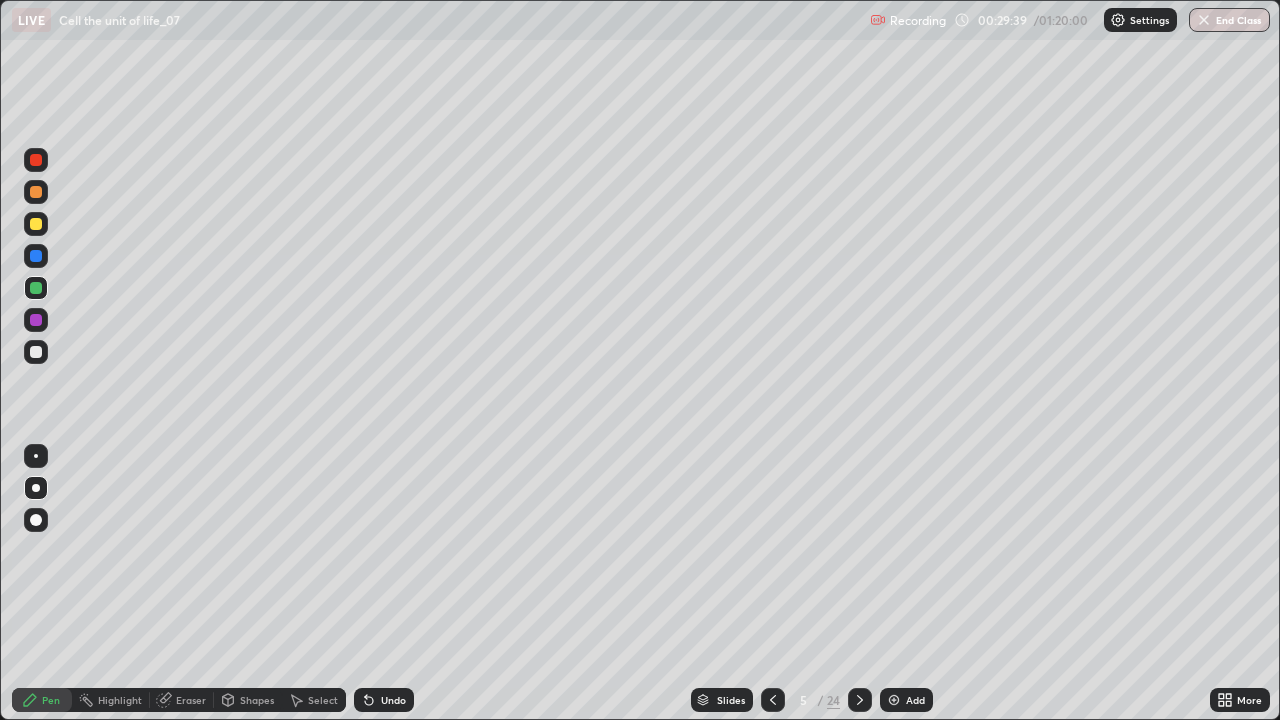 click at bounding box center [36, 352] 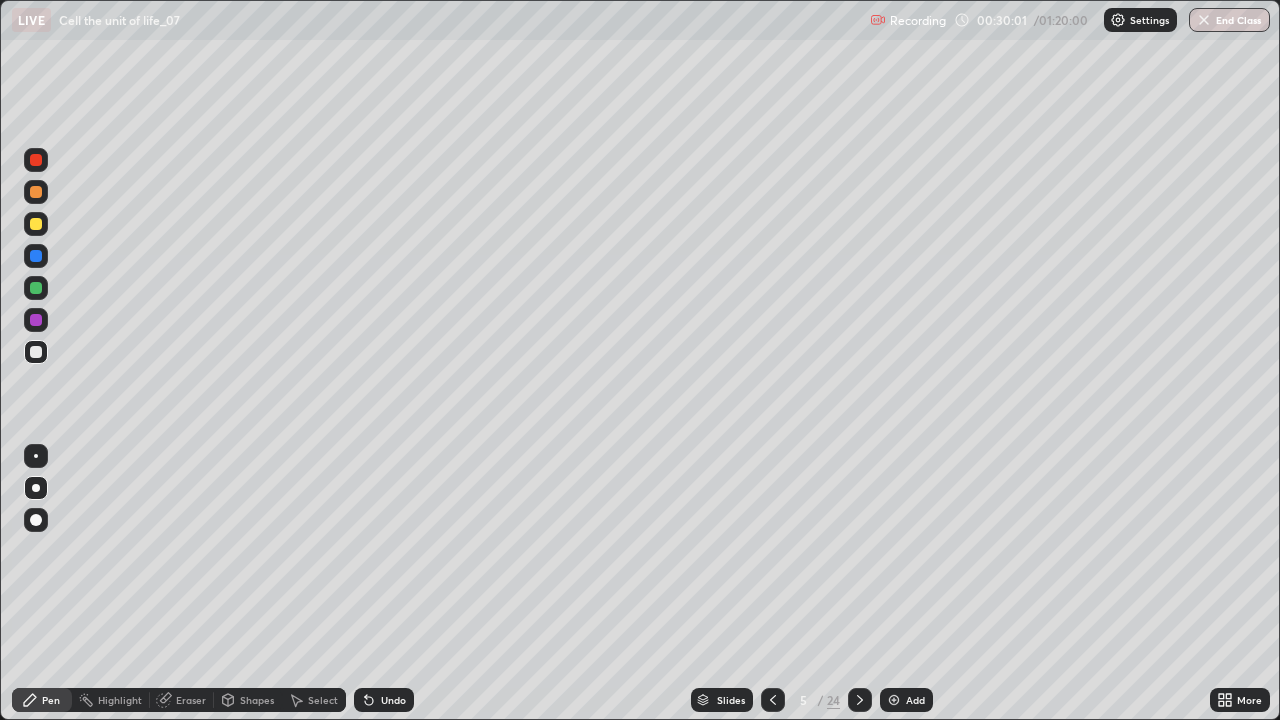 click at bounding box center (36, 288) 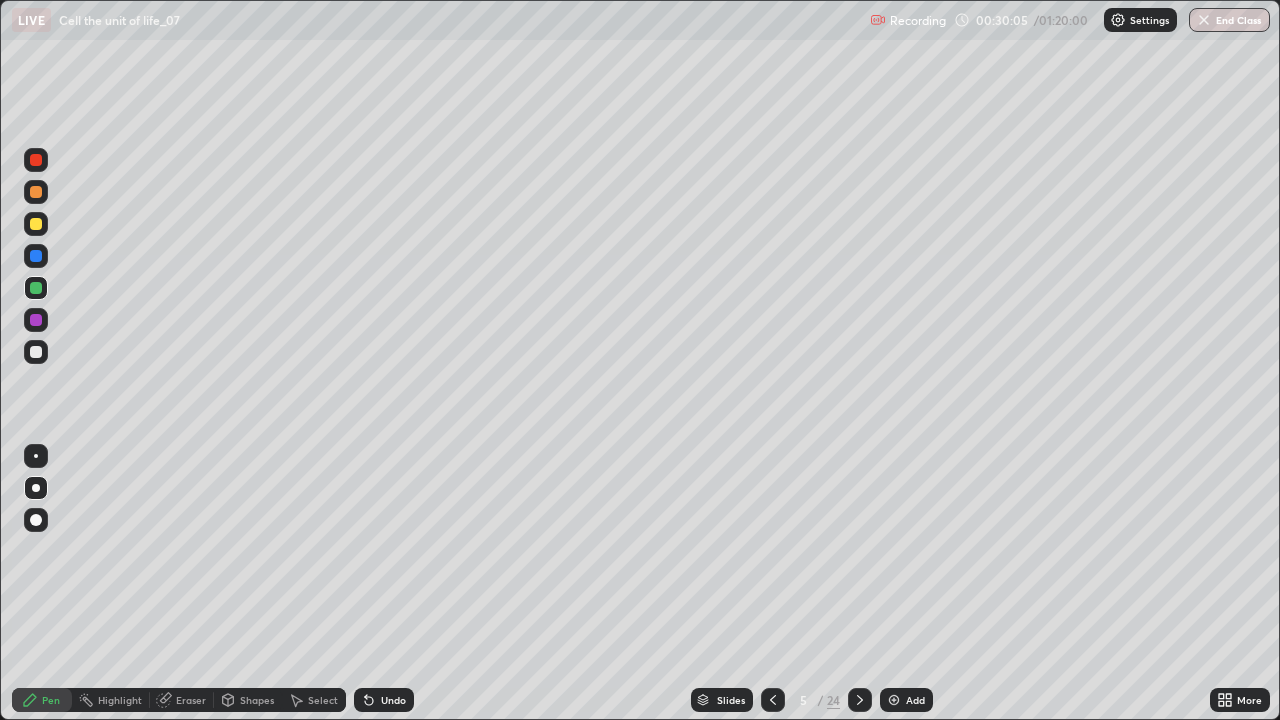 click at bounding box center [36, 224] 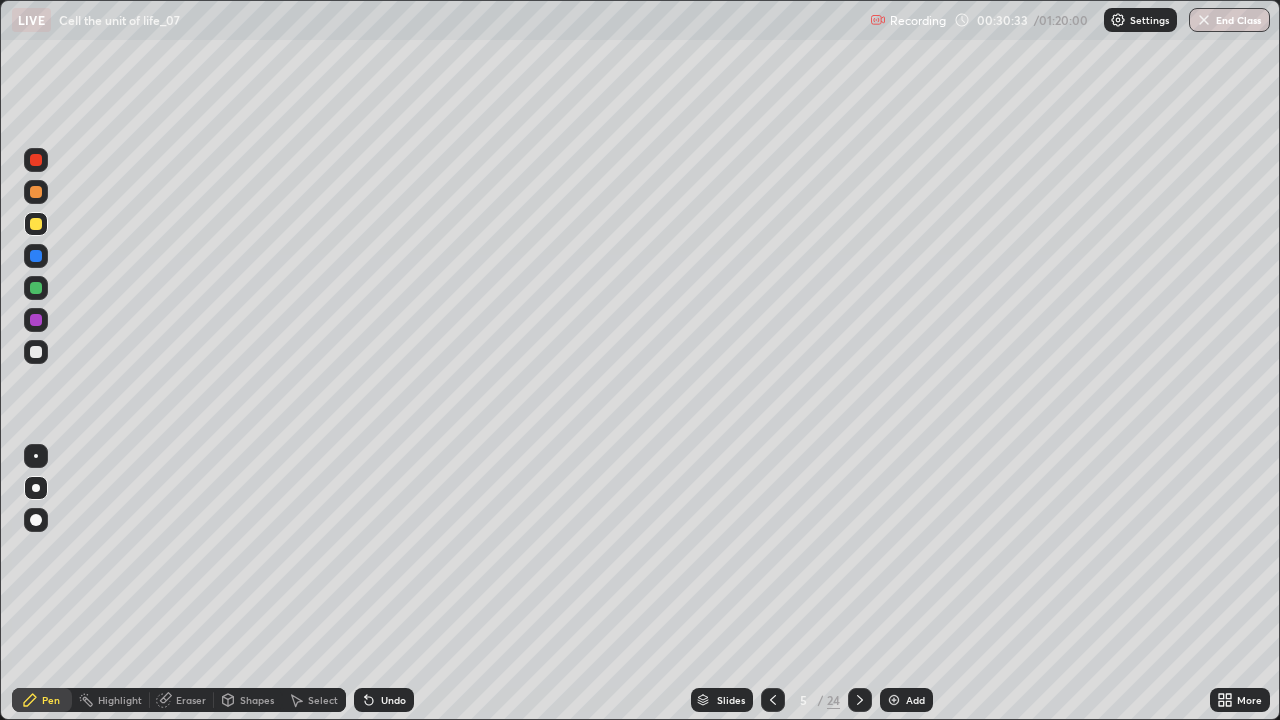 click at bounding box center [36, 256] 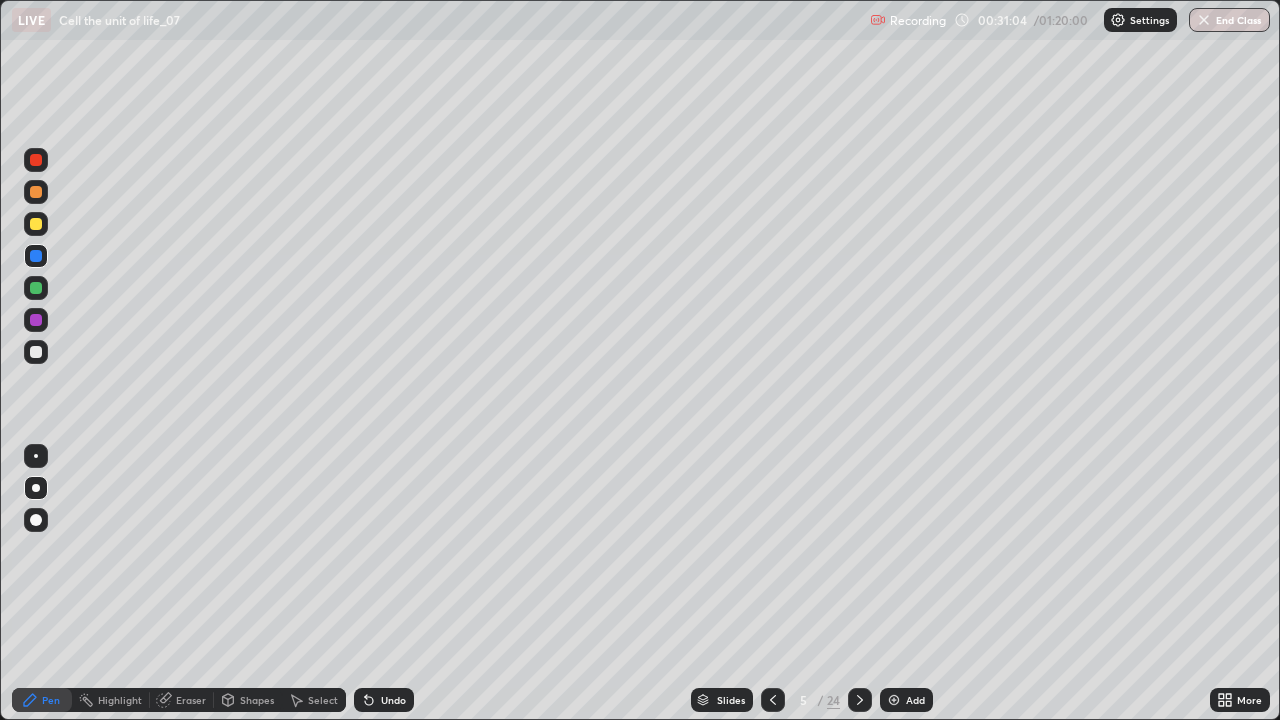 click at bounding box center [36, 160] 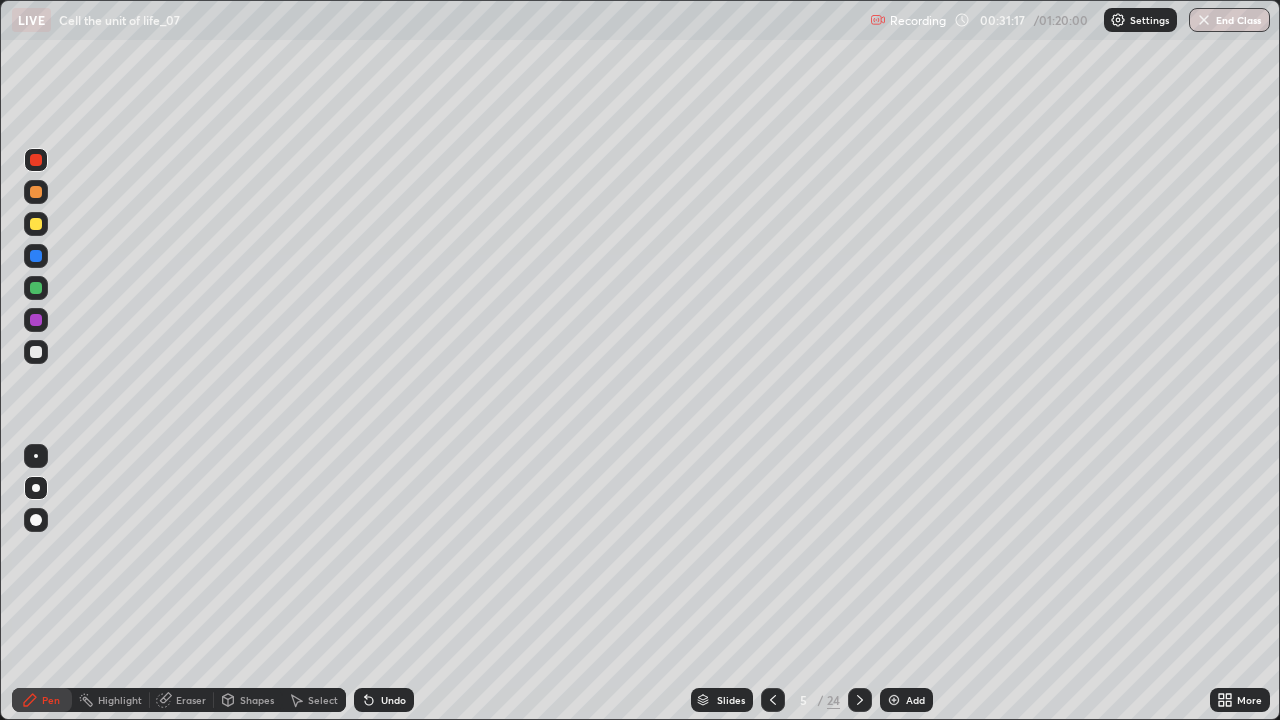 click 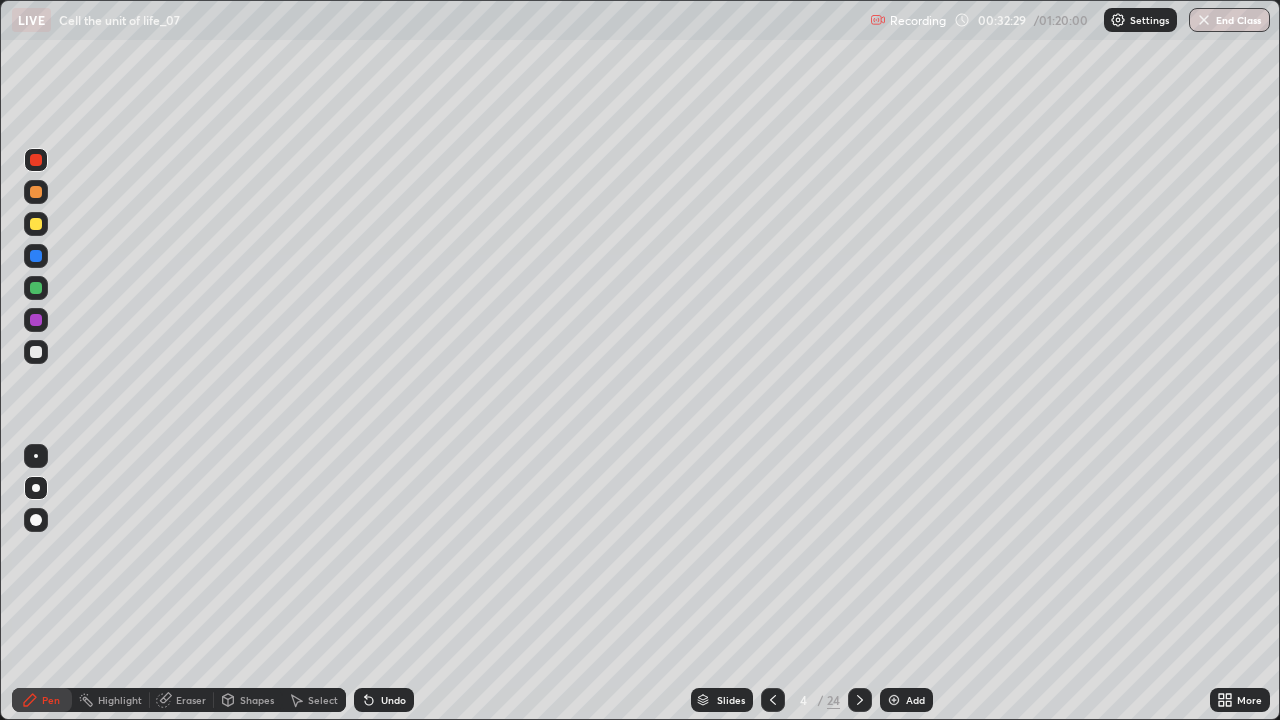 click 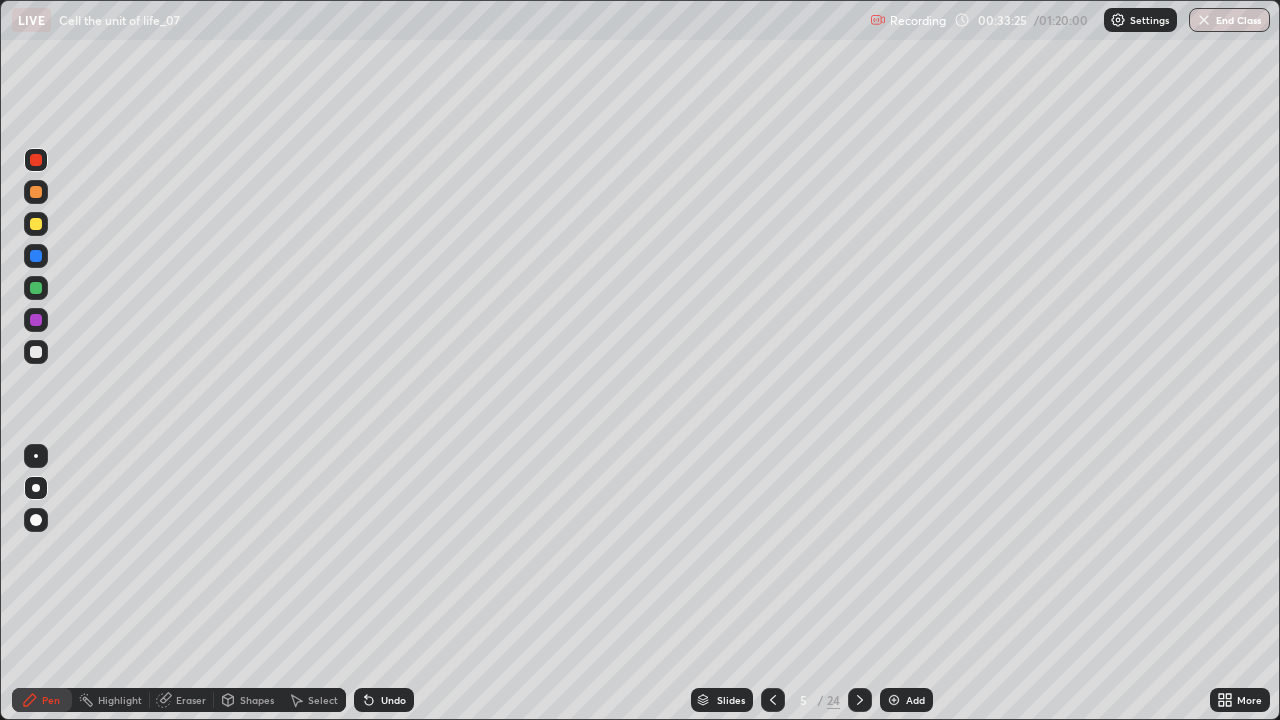 click on "Eraser" at bounding box center (191, 700) 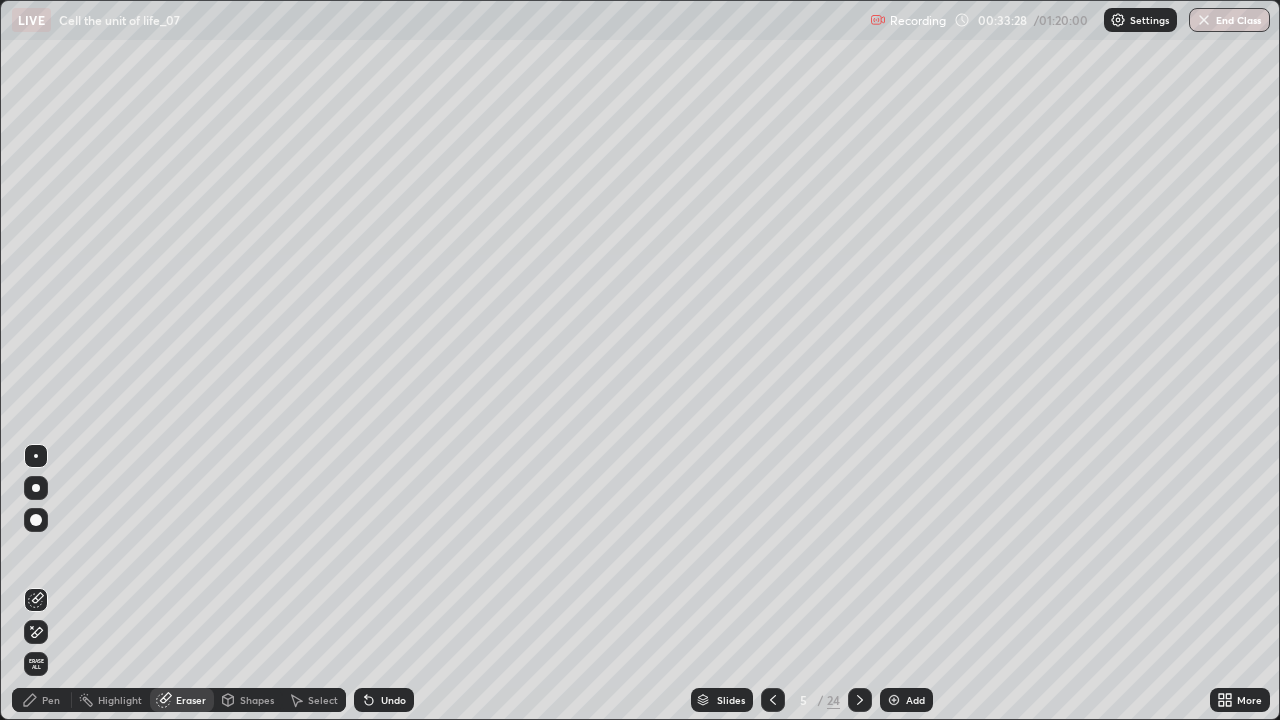 click on "Pen" at bounding box center (42, 700) 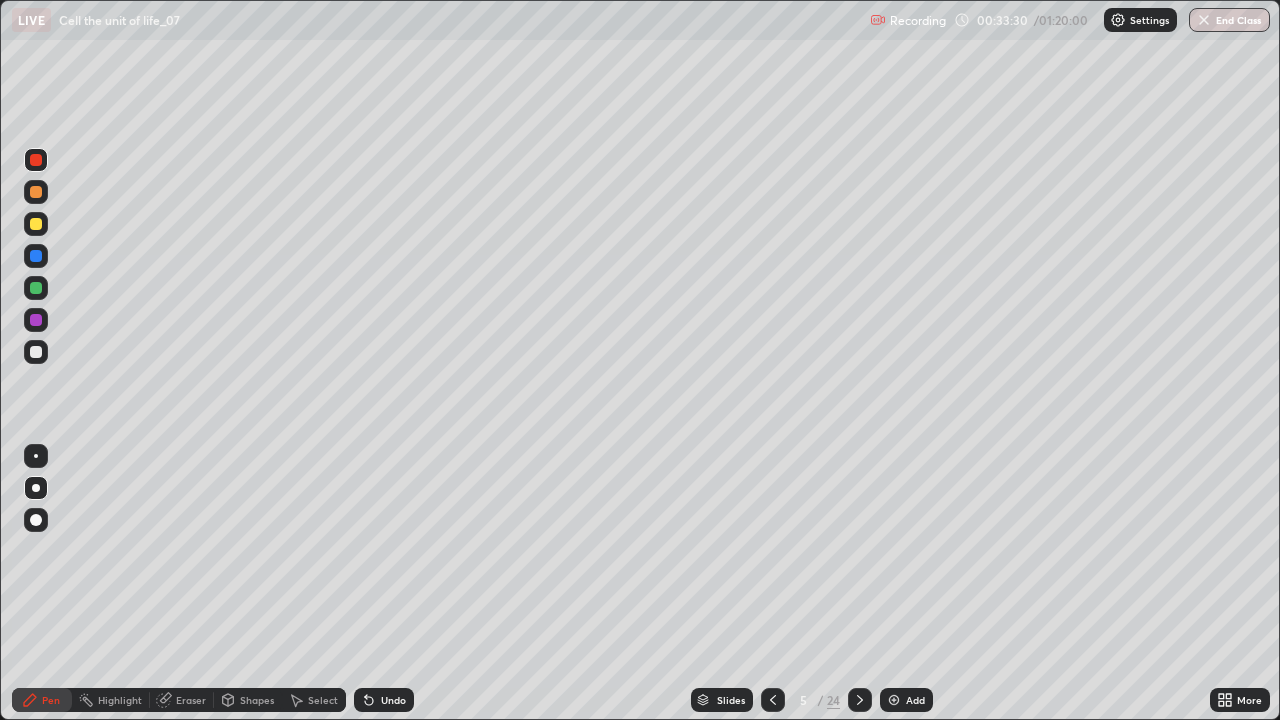 click at bounding box center [36, 224] 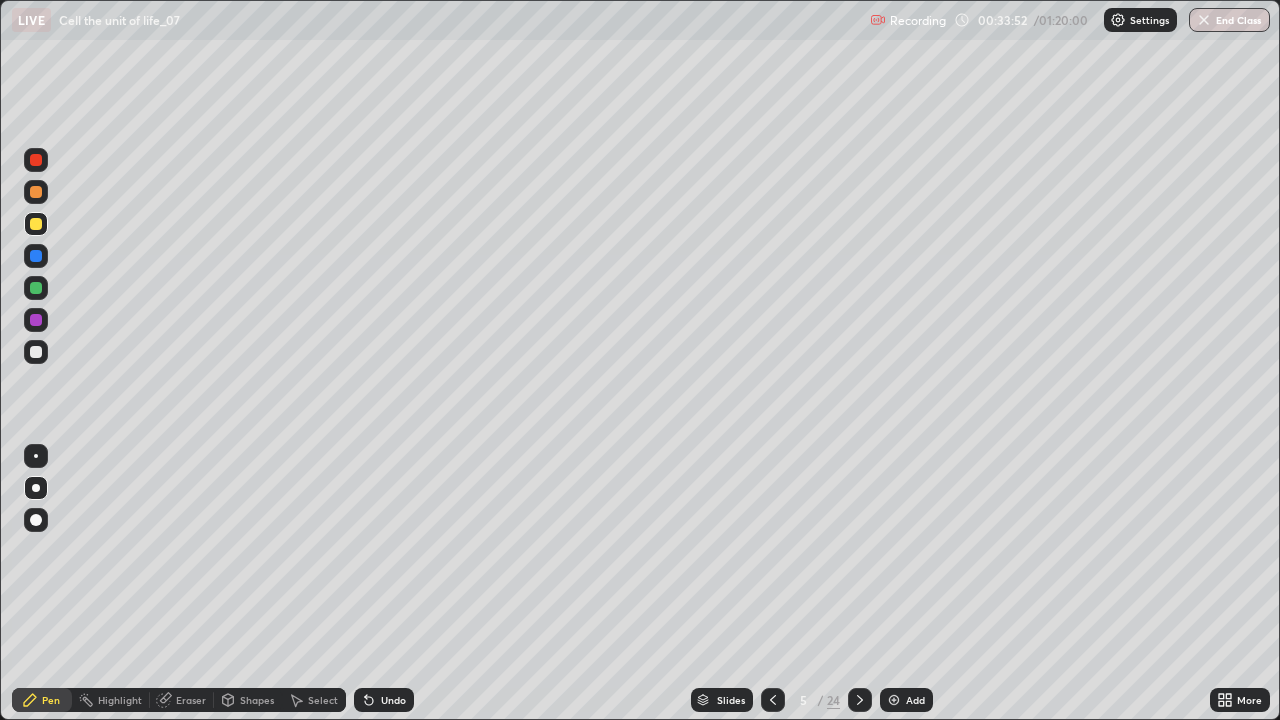 click at bounding box center [894, 700] 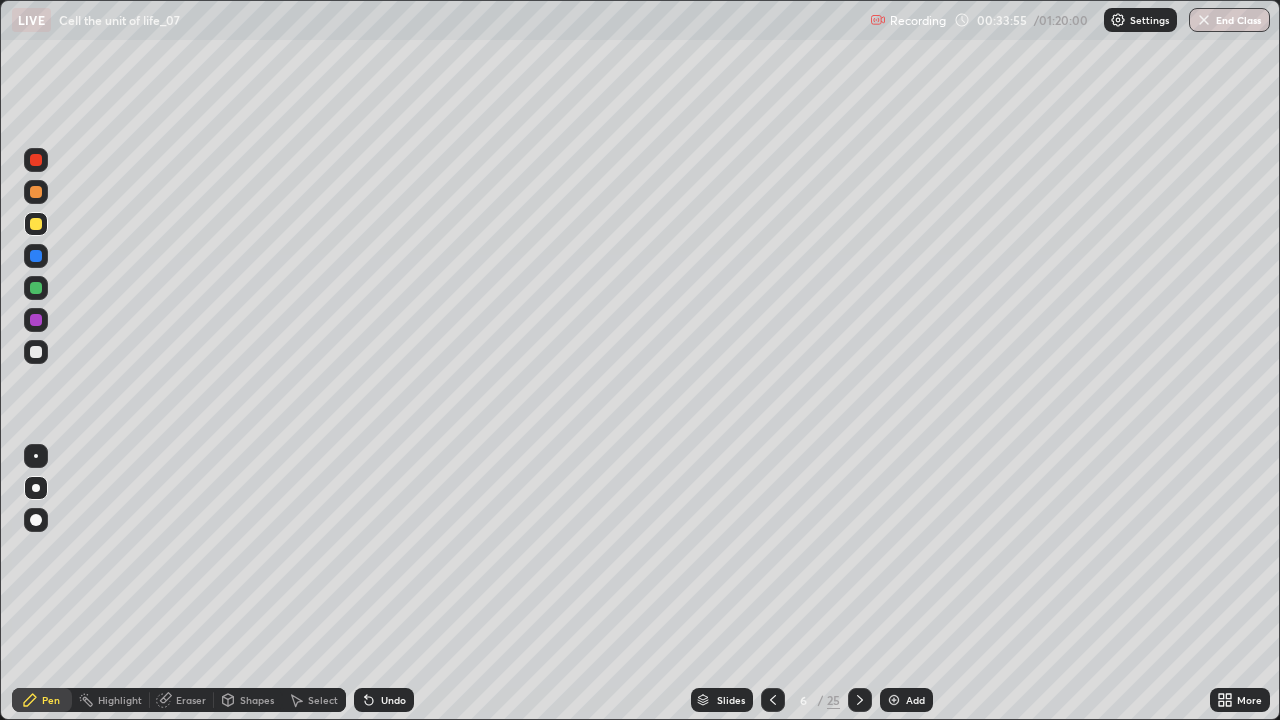 click at bounding box center (36, 352) 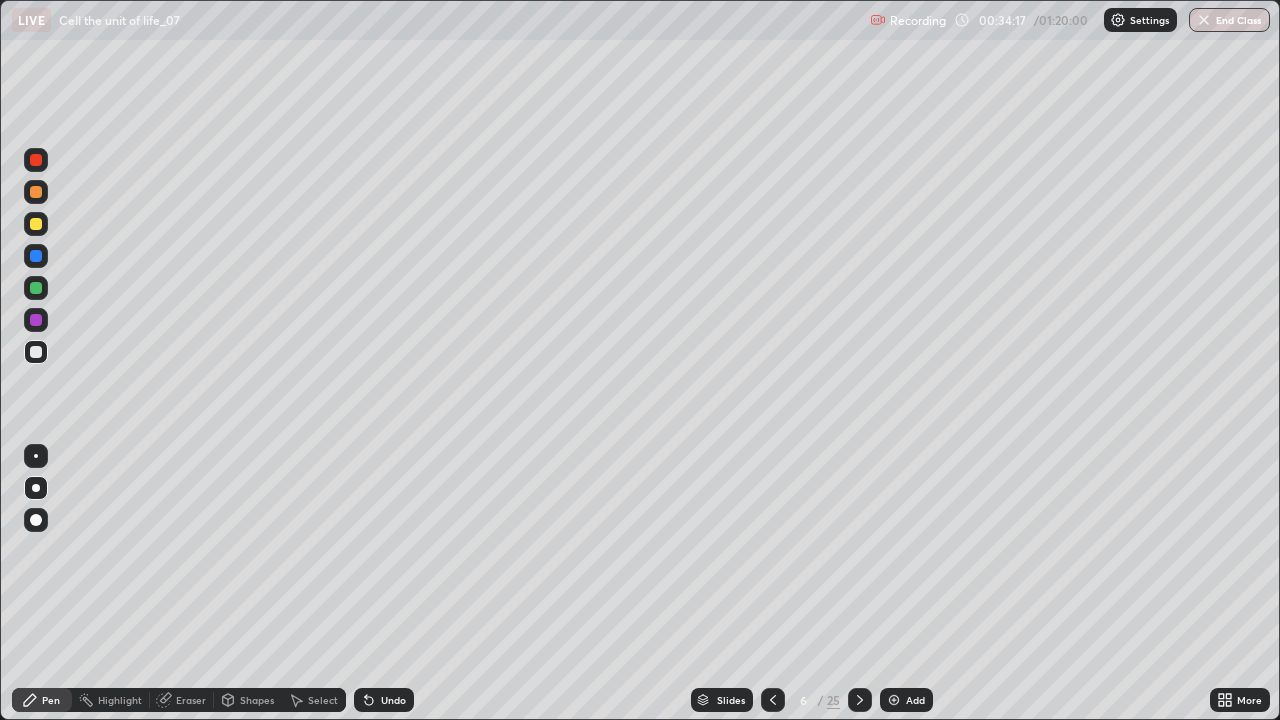 click on "Undo" at bounding box center [384, 700] 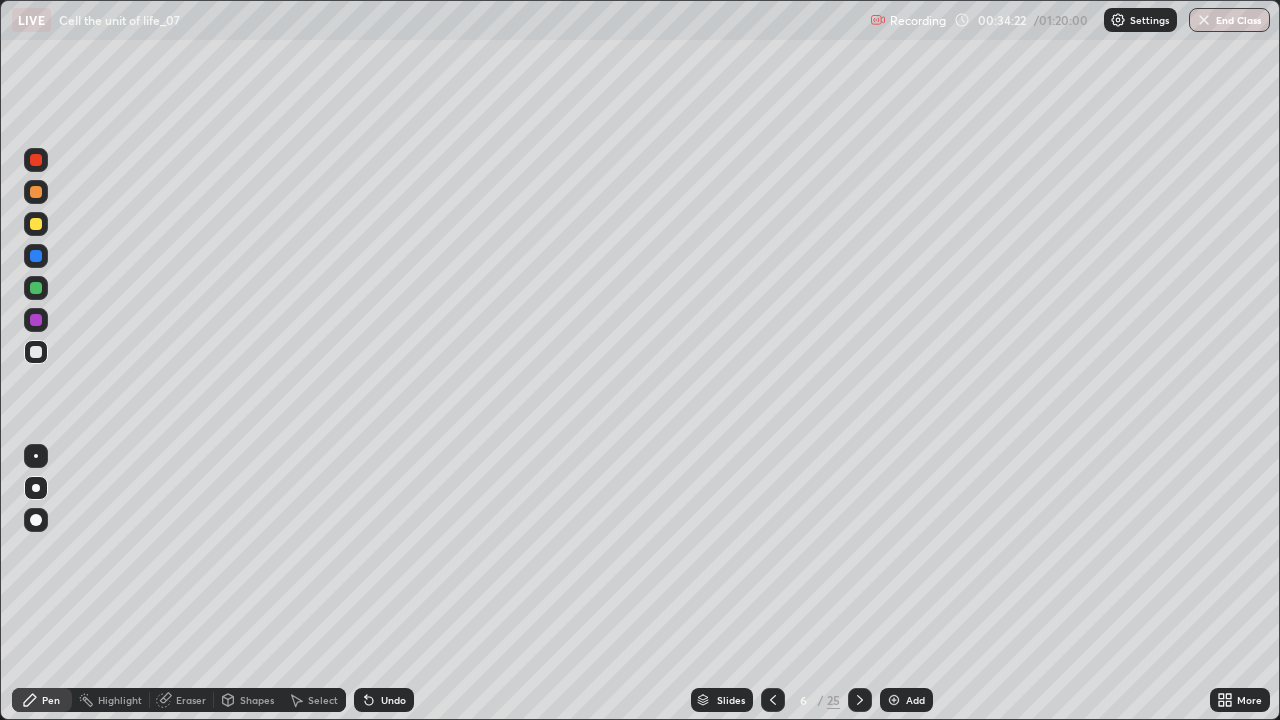 click at bounding box center (36, 224) 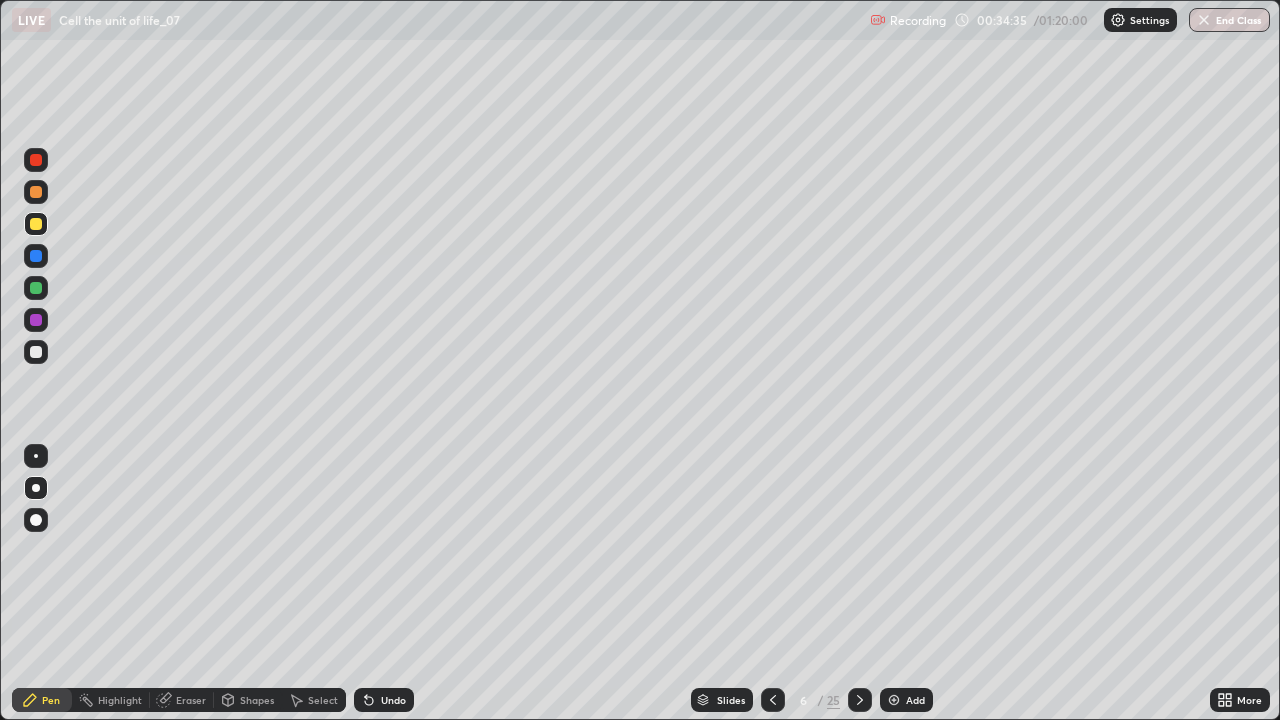 click at bounding box center (36, 320) 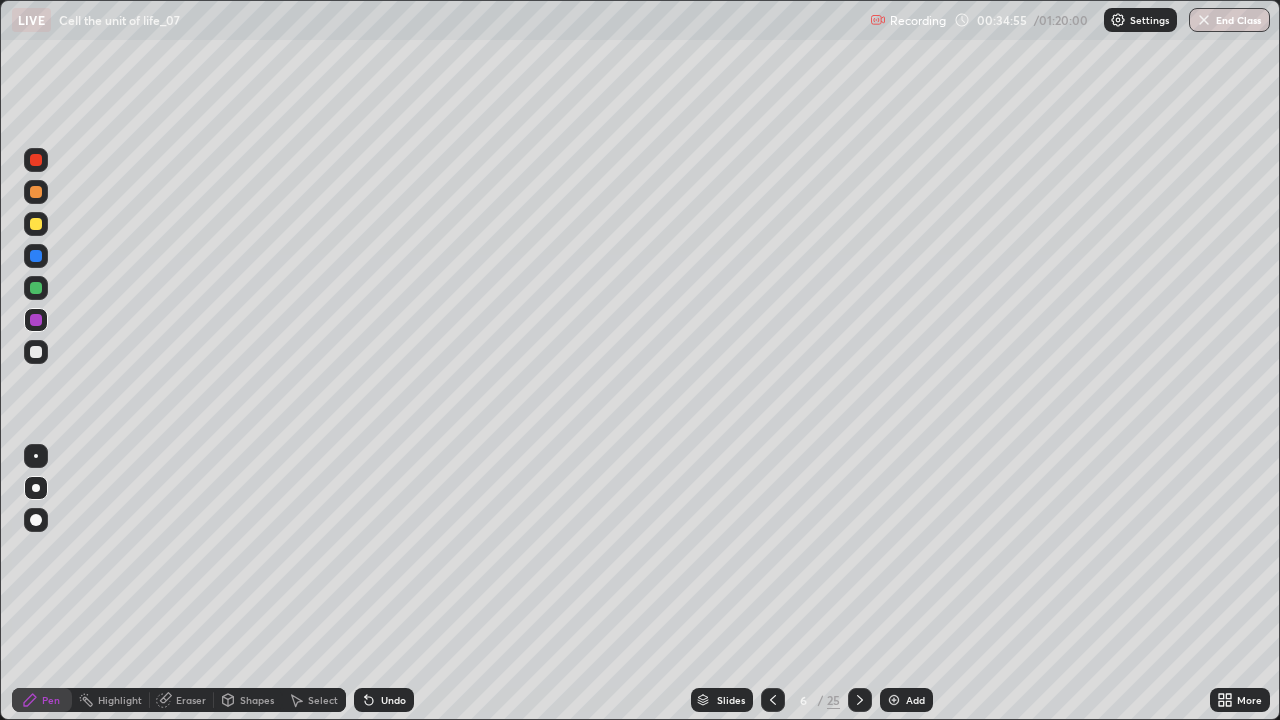 click at bounding box center (36, 224) 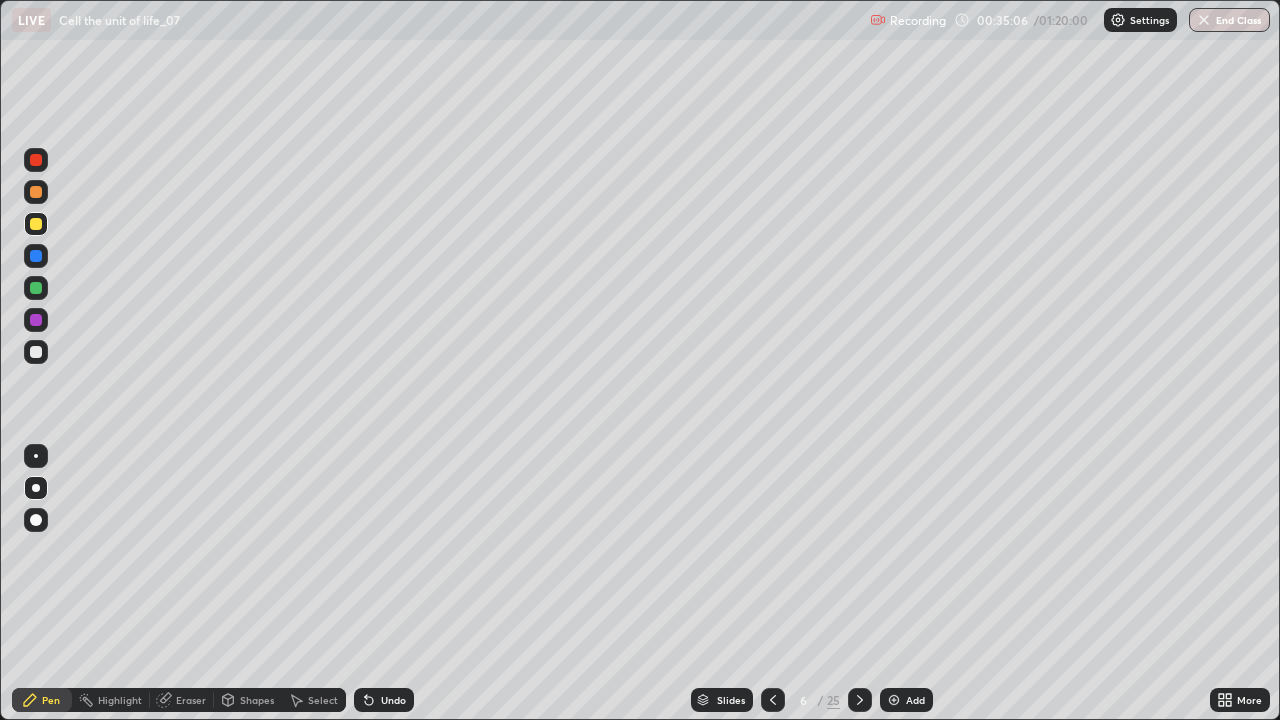 click at bounding box center (36, 288) 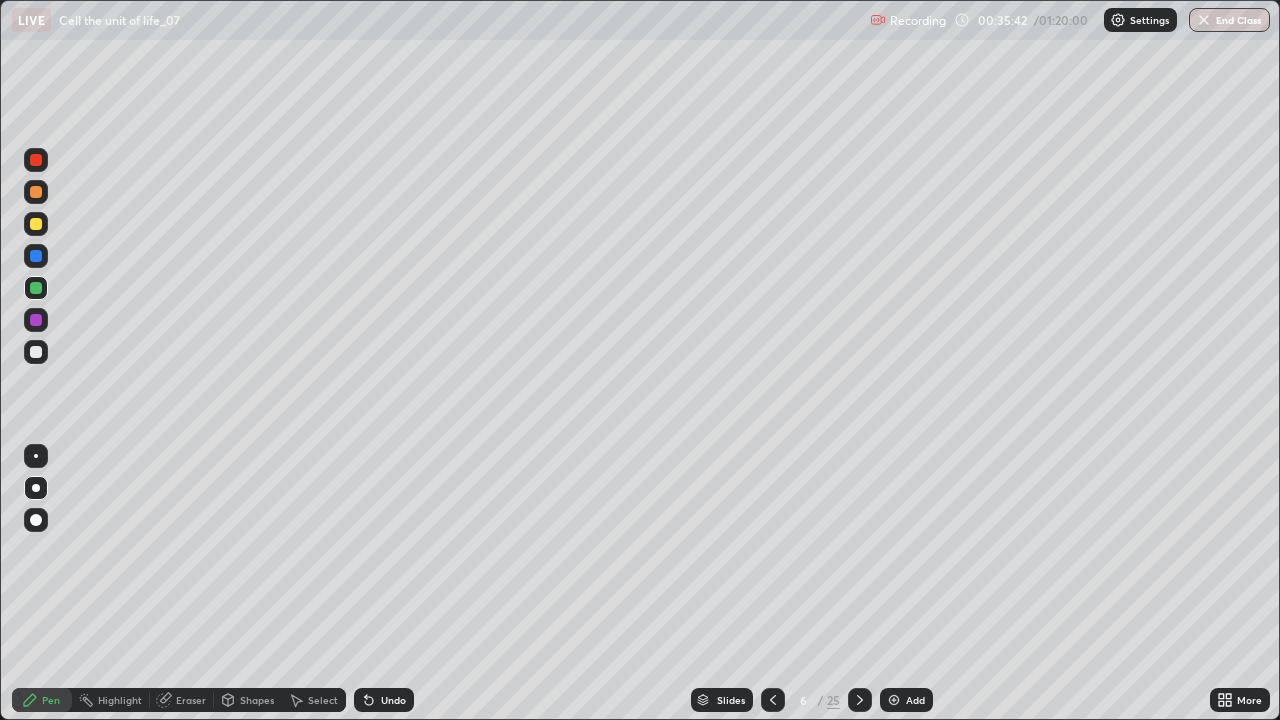 click at bounding box center [36, 256] 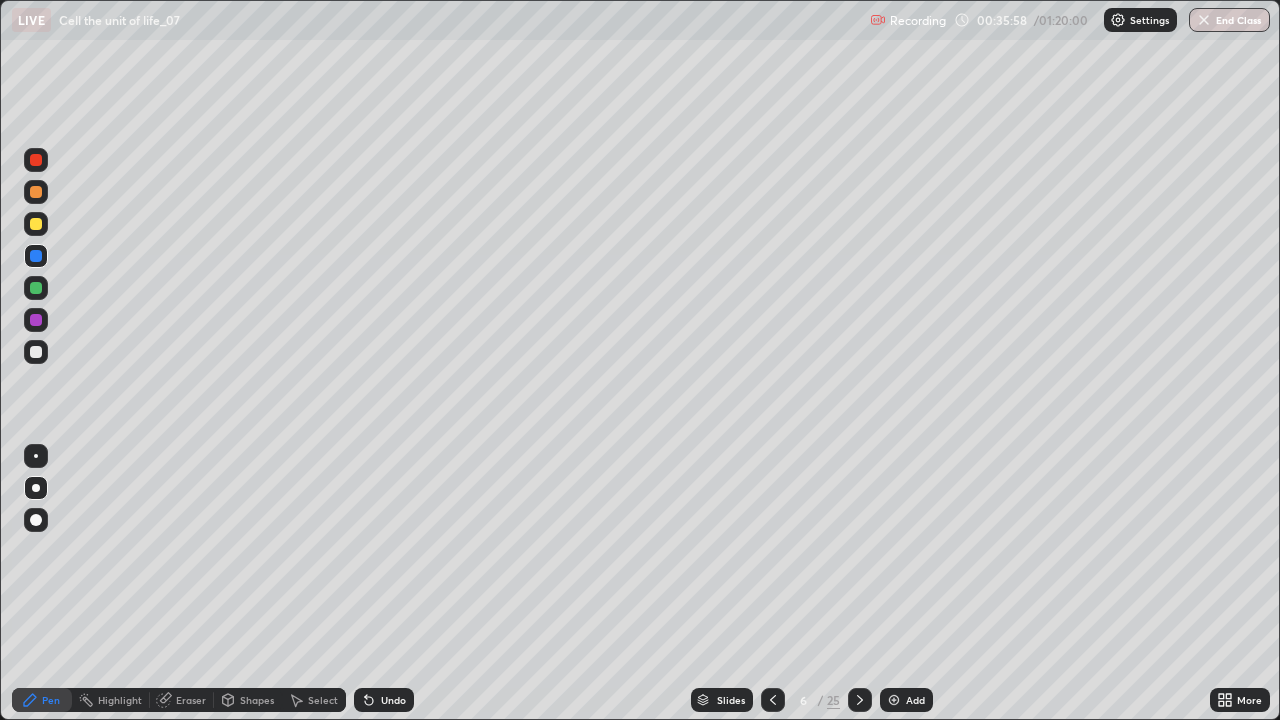 click at bounding box center [36, 288] 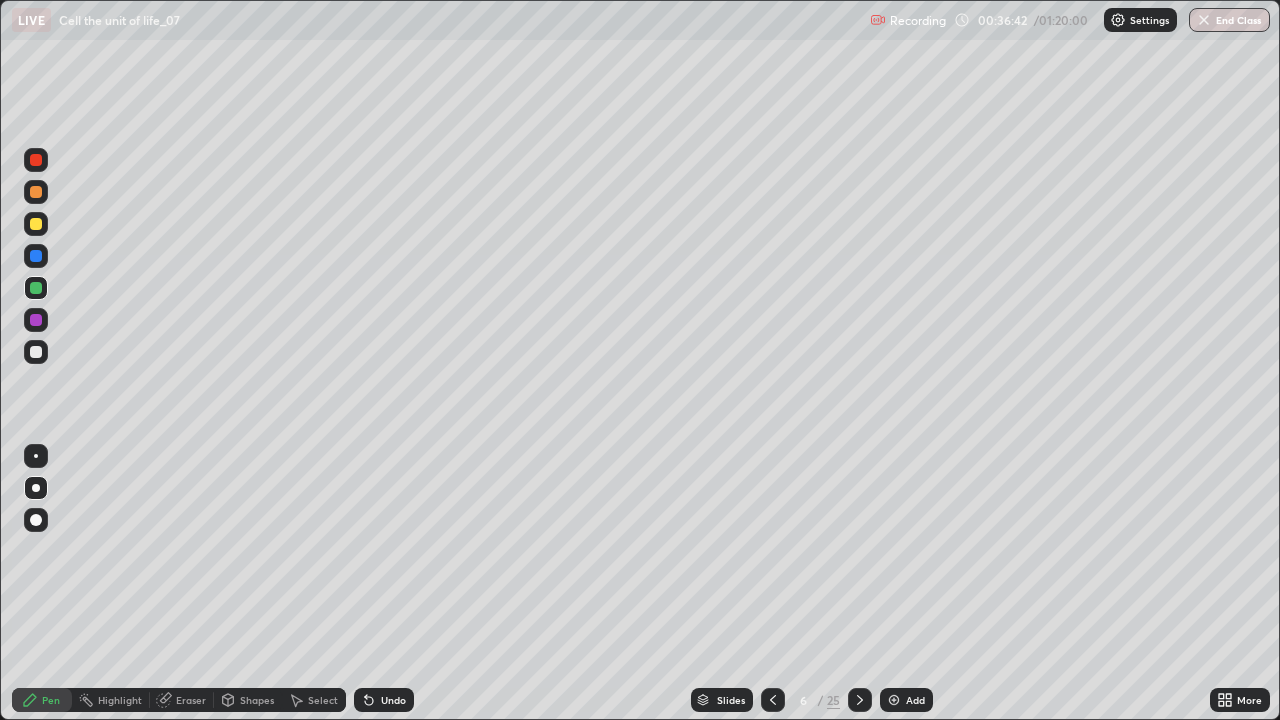 click at bounding box center (36, 256) 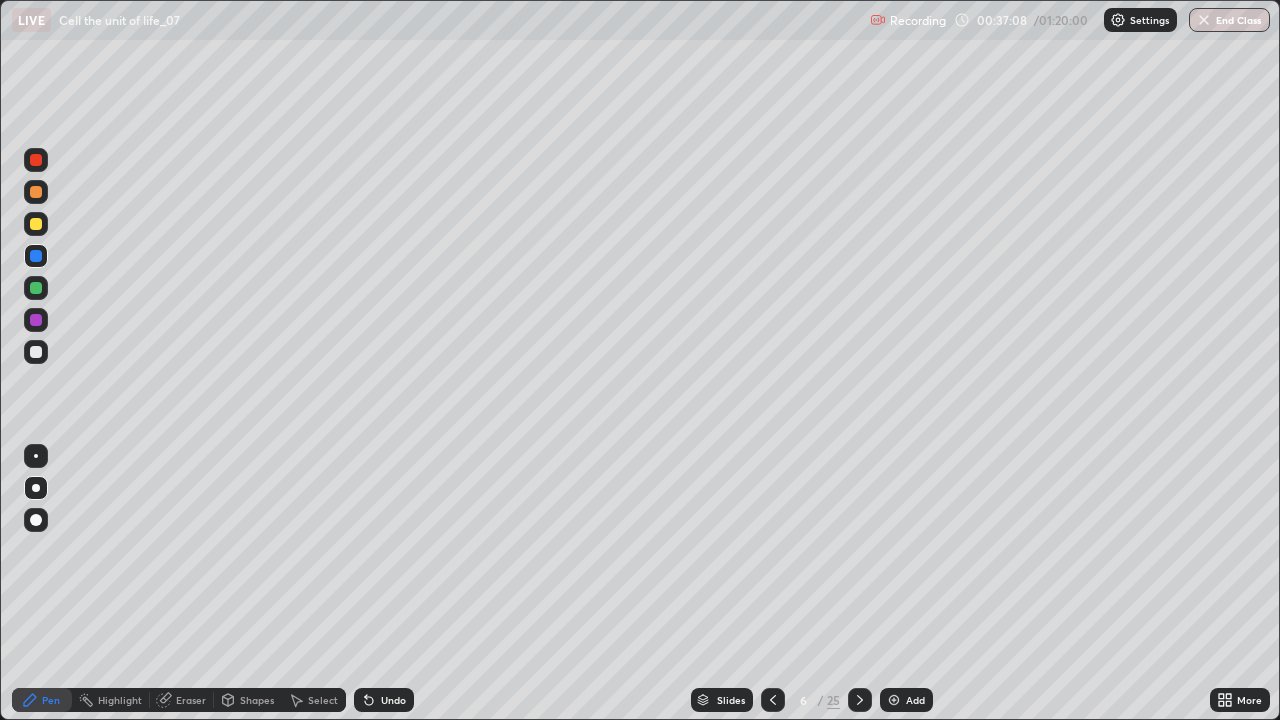click at bounding box center [36, 288] 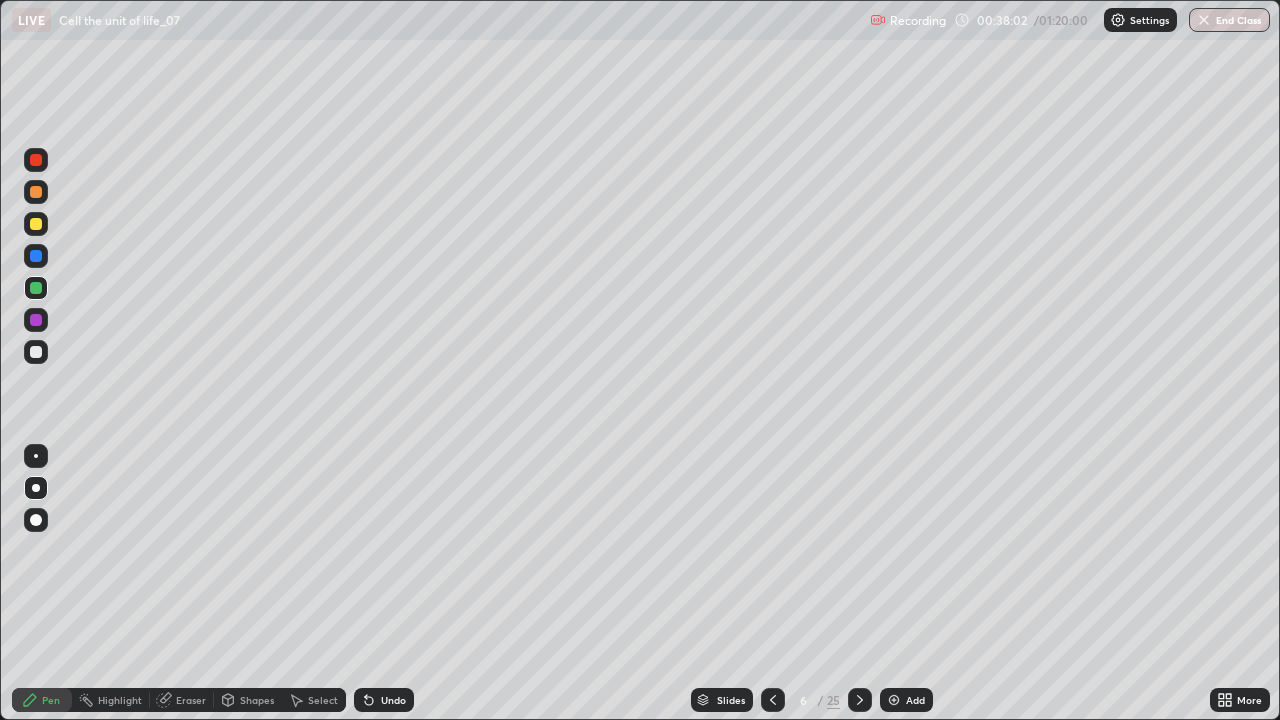 click at bounding box center [36, 256] 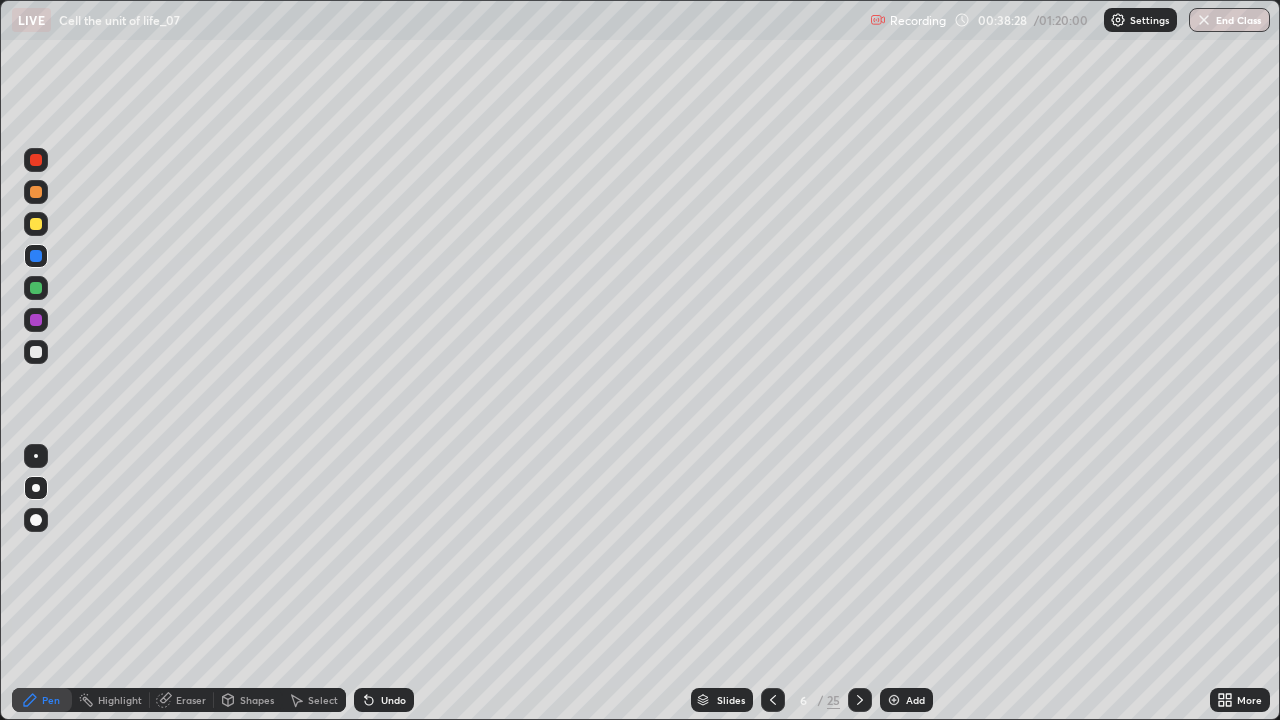 click at bounding box center (36, 192) 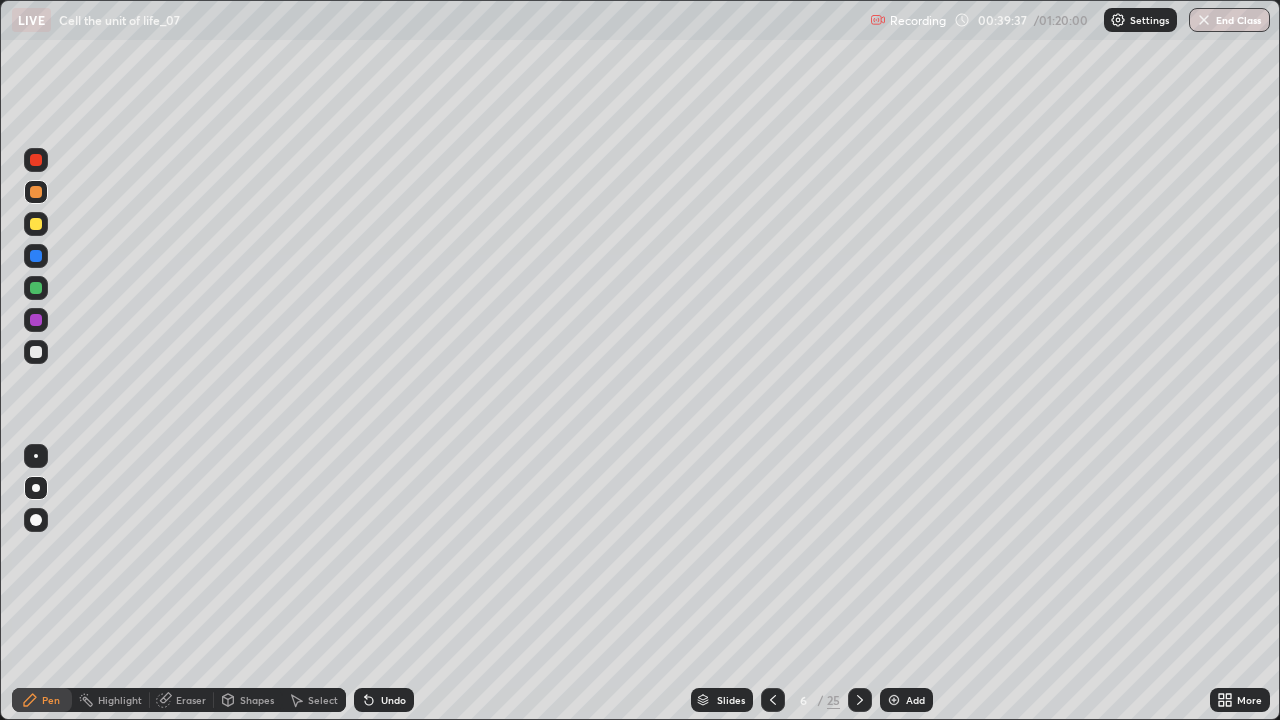 click at bounding box center [36, 160] 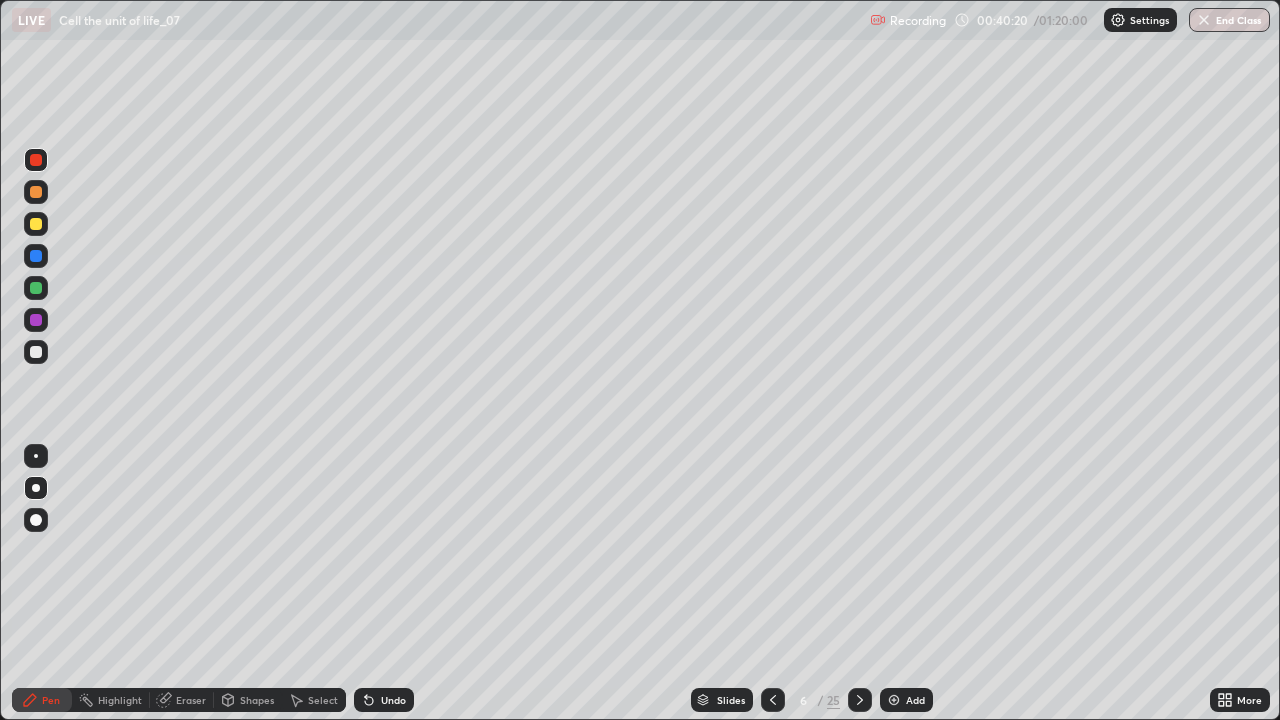 click at bounding box center (36, 192) 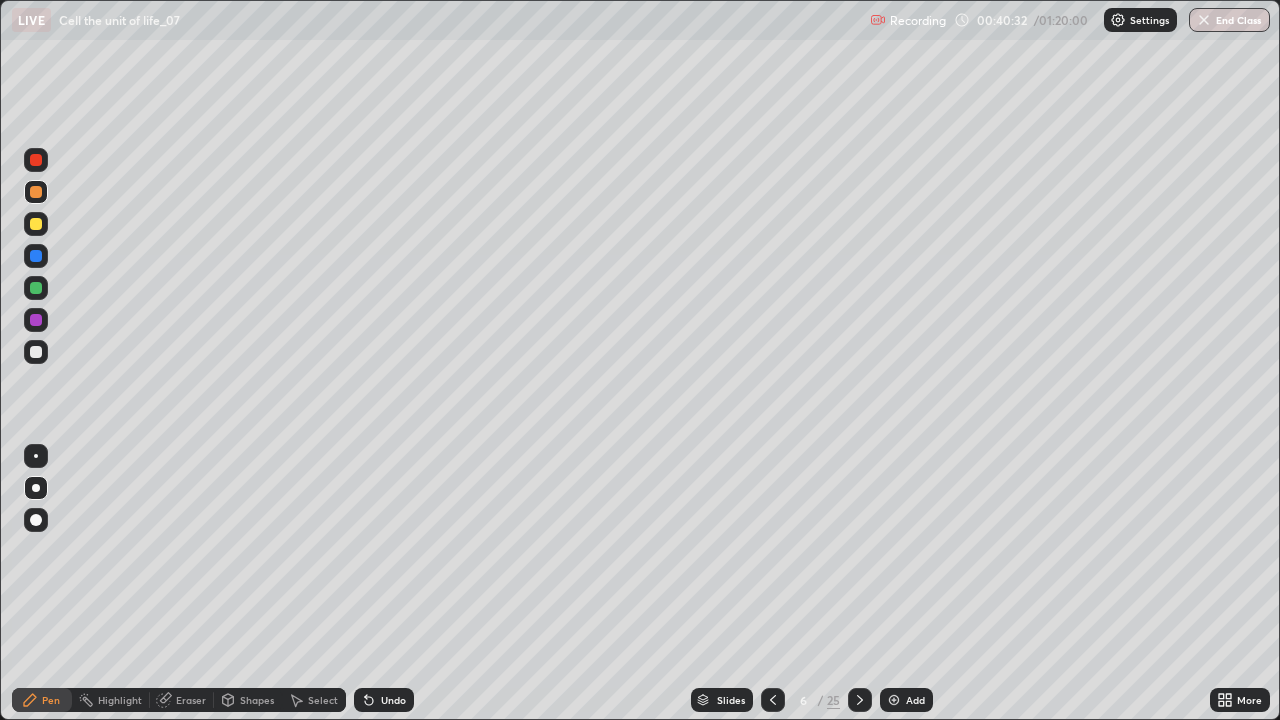 click on "Undo" at bounding box center (393, 700) 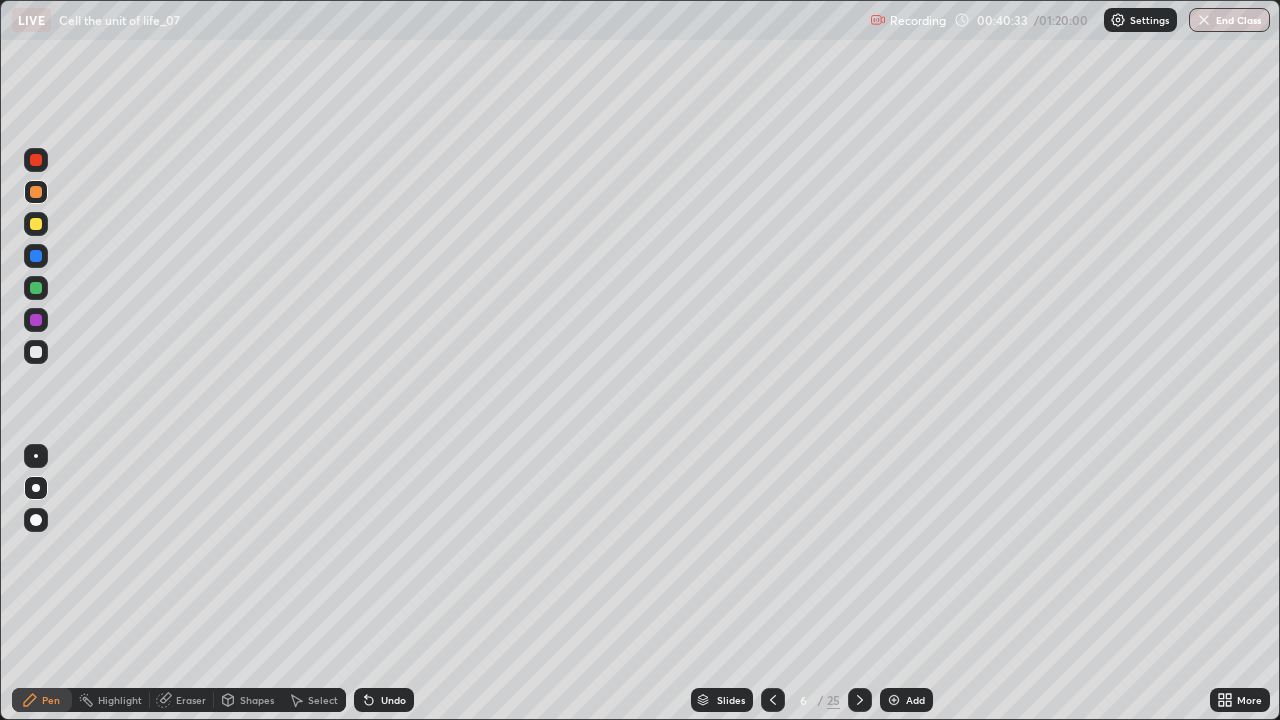 click on "Undo" at bounding box center [393, 700] 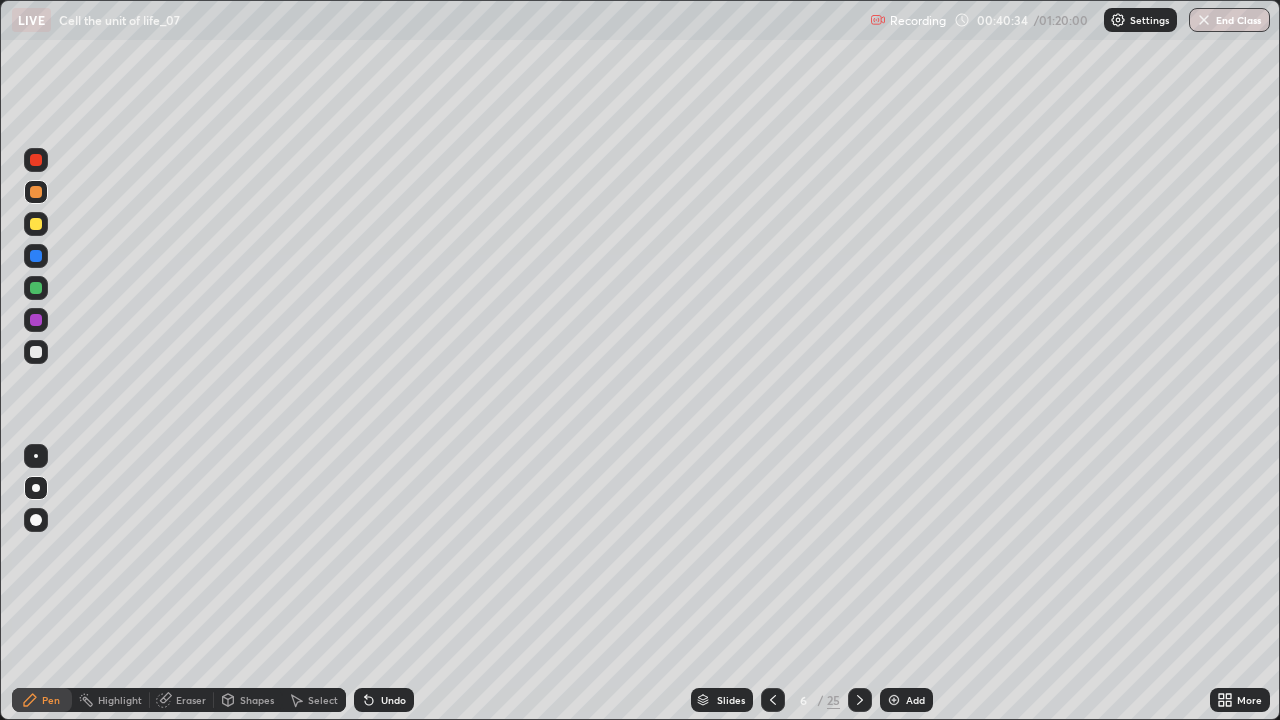 click on "Undo" at bounding box center [393, 700] 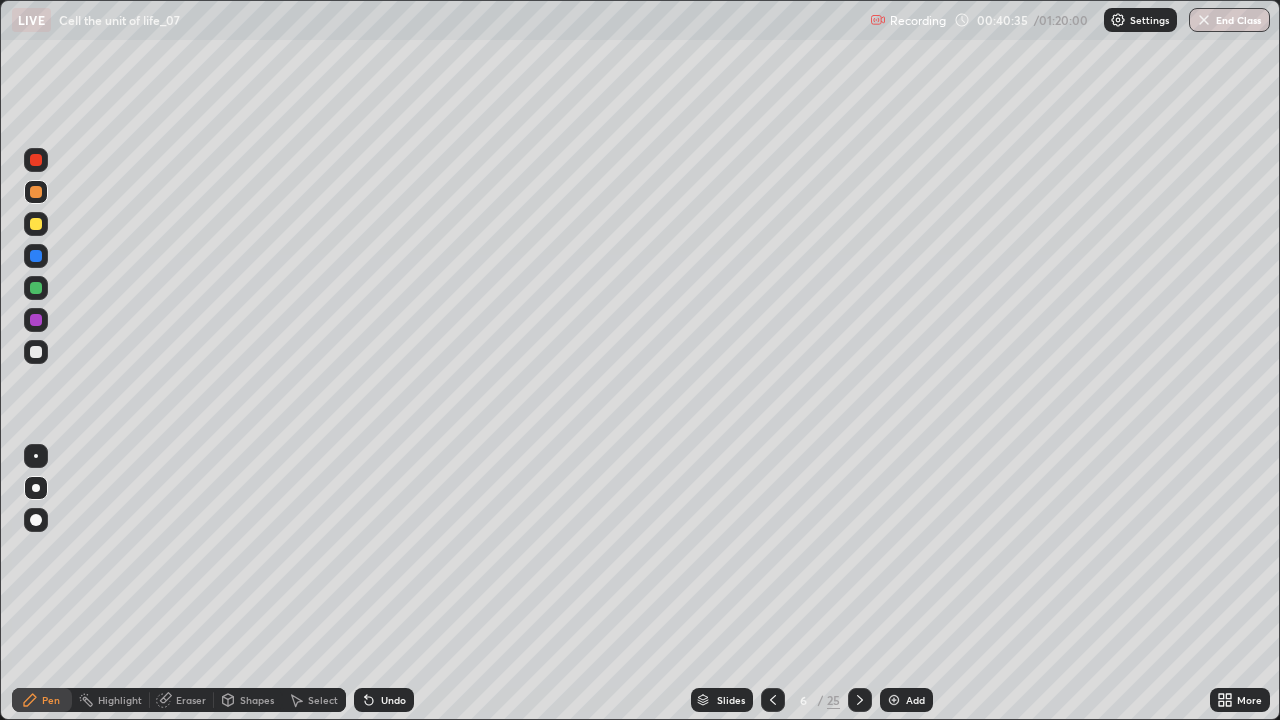 click on "Undo" at bounding box center (393, 700) 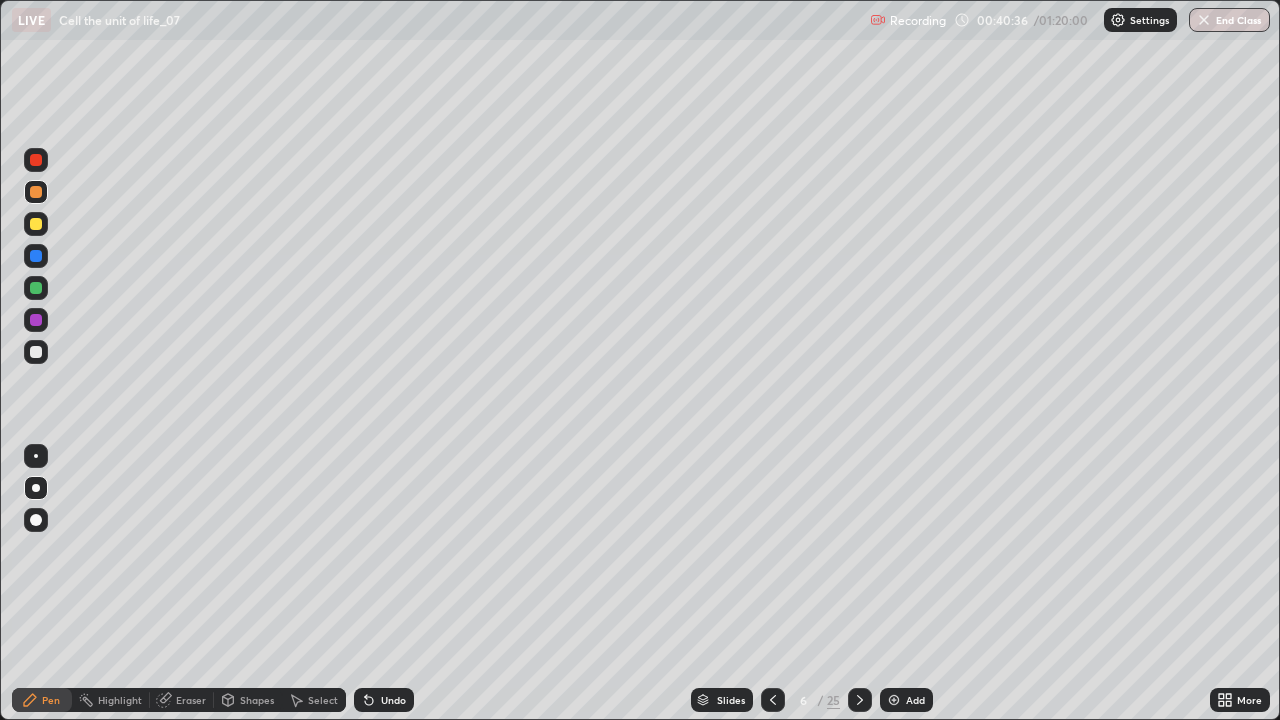 click on "Undo" at bounding box center [393, 700] 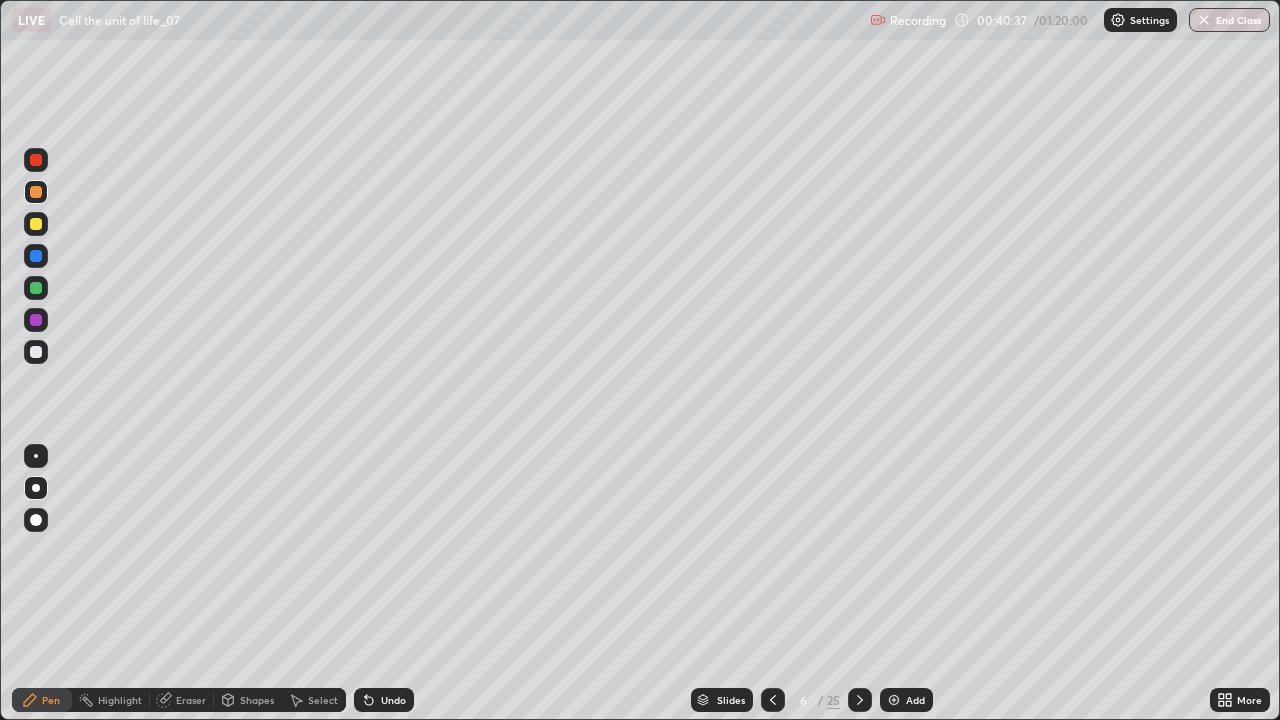 click on "Undo" at bounding box center [384, 700] 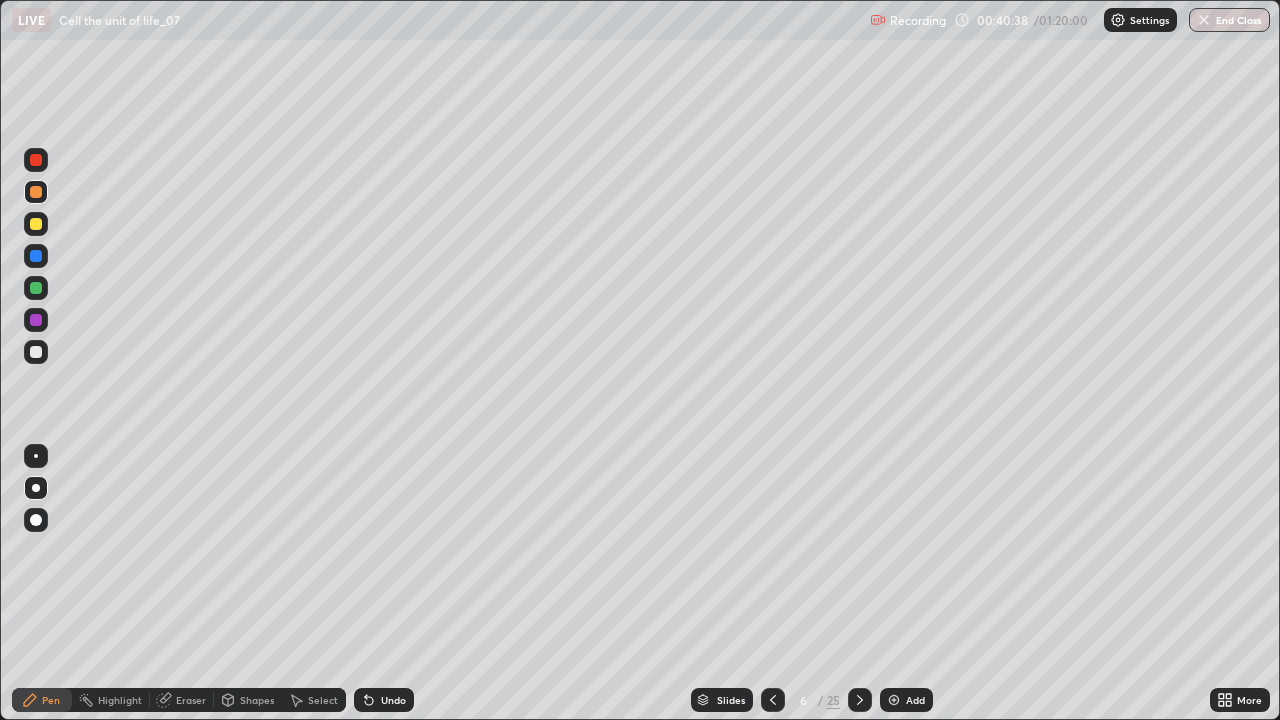 click on "Undo" at bounding box center (384, 700) 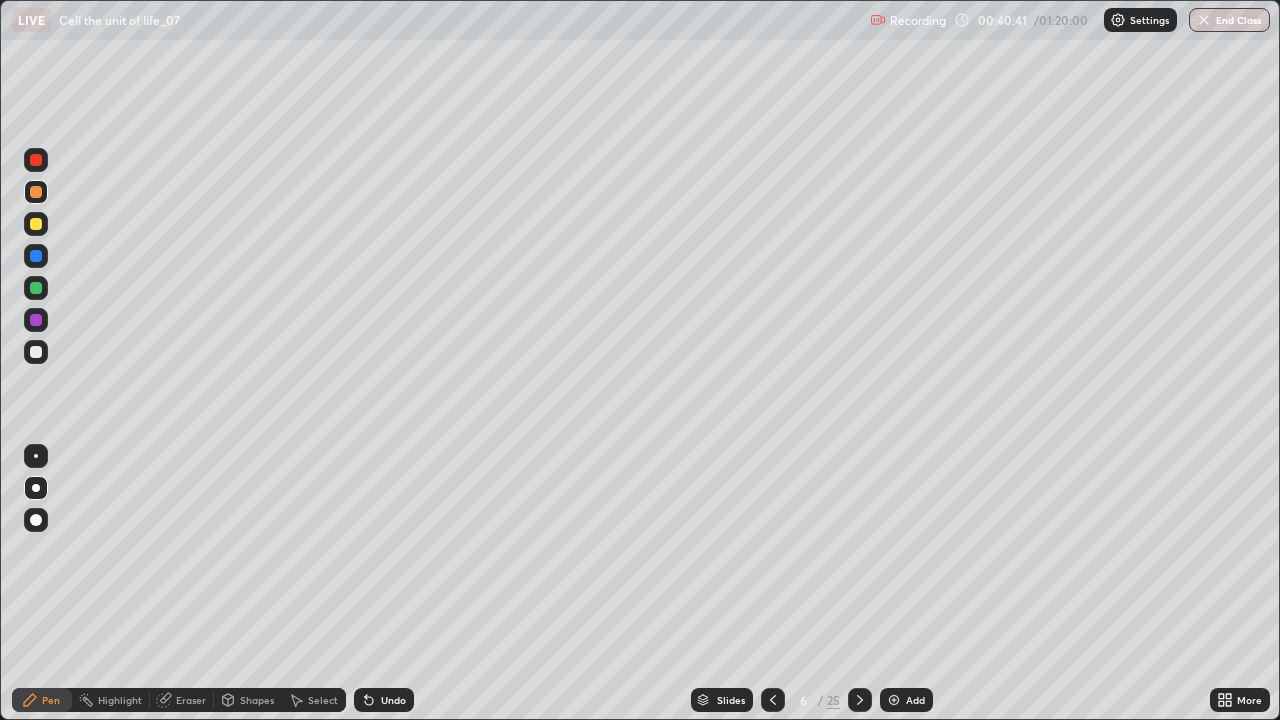 click 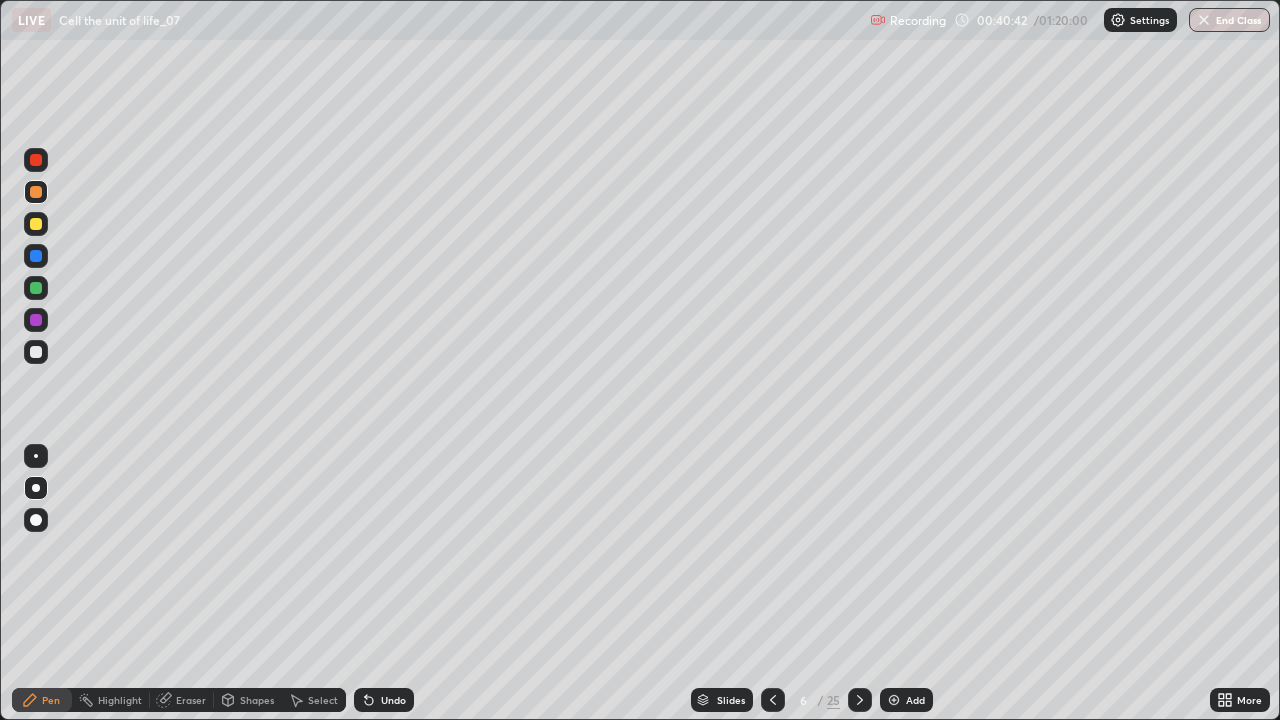 click on "Undo" at bounding box center [393, 700] 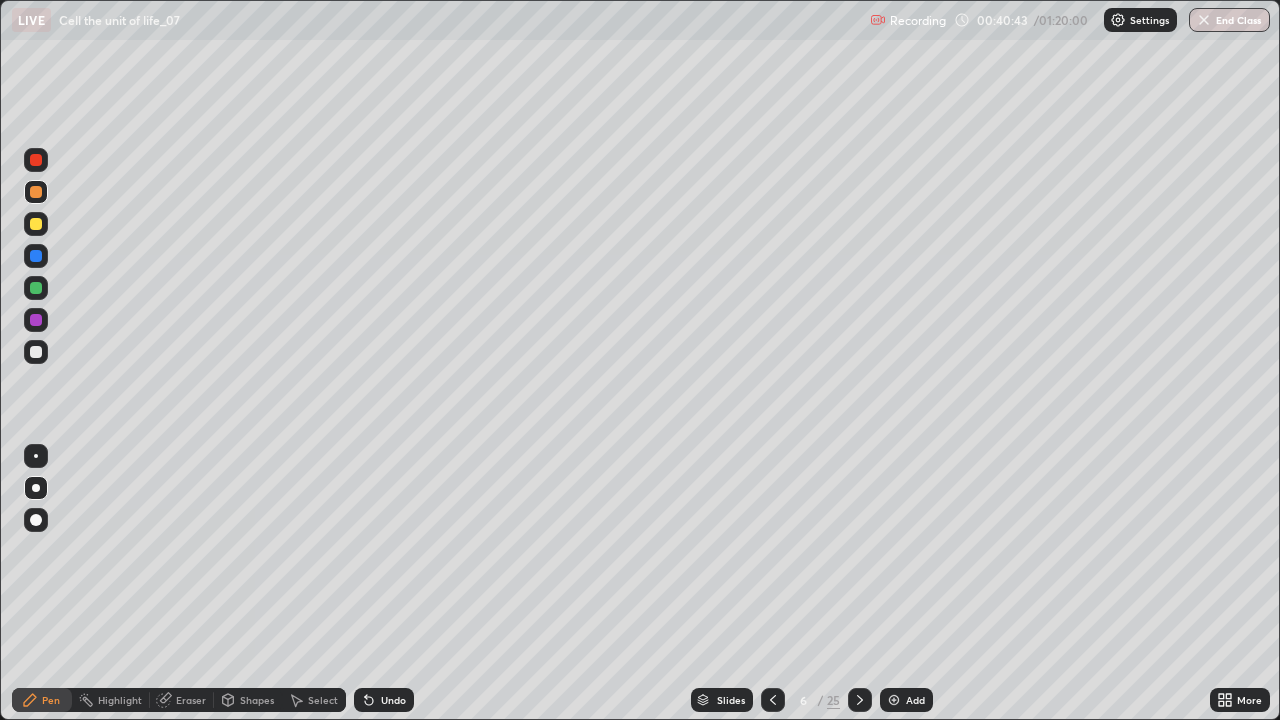 click at bounding box center [36, 160] 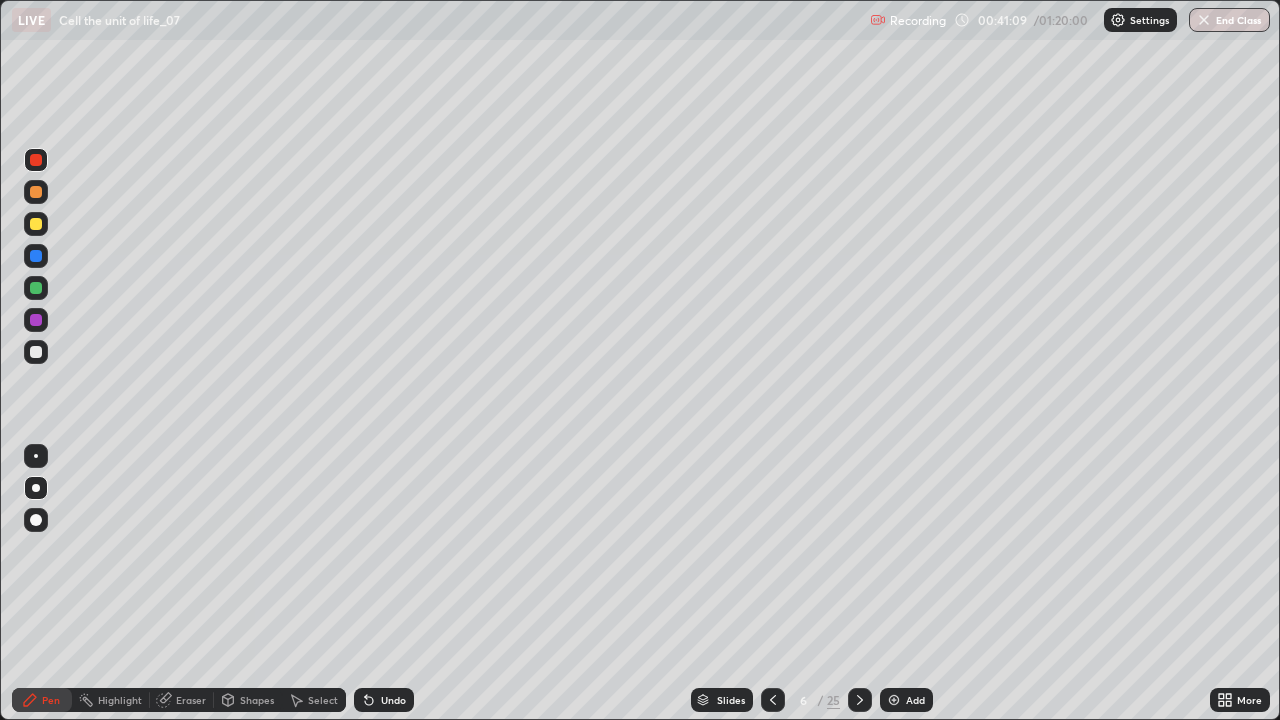 click at bounding box center (36, 224) 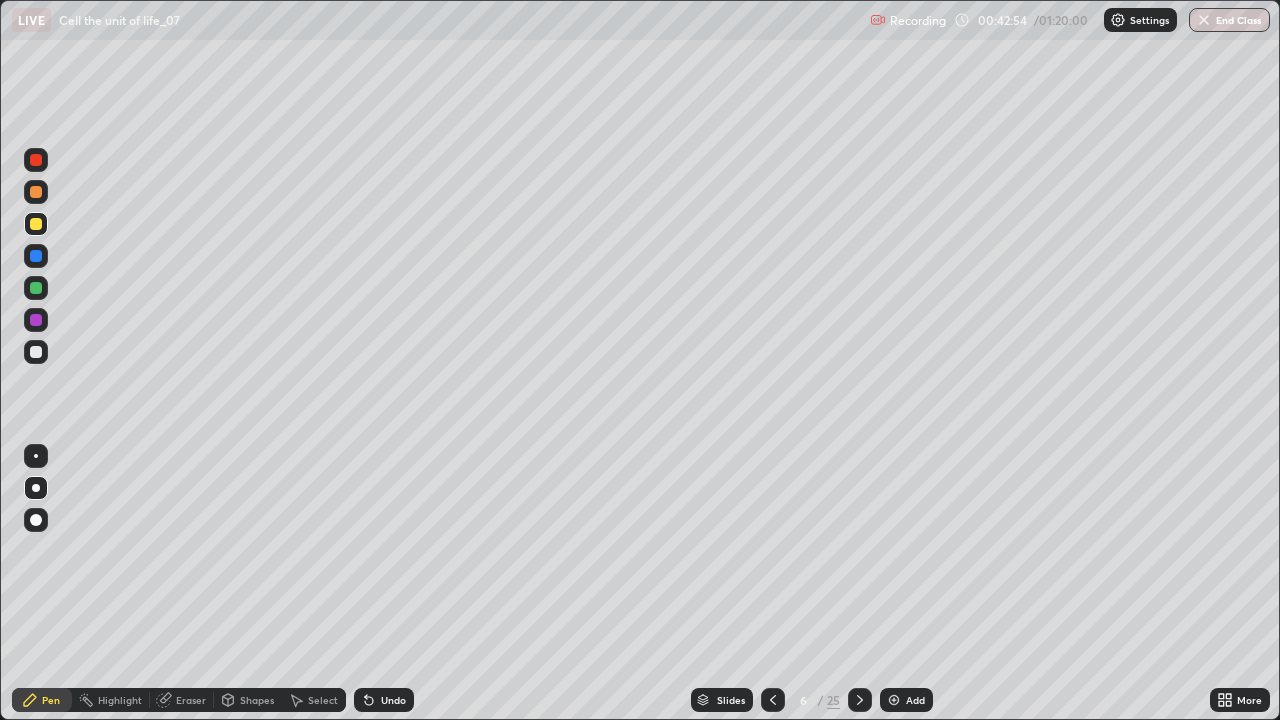 click at bounding box center [36, 192] 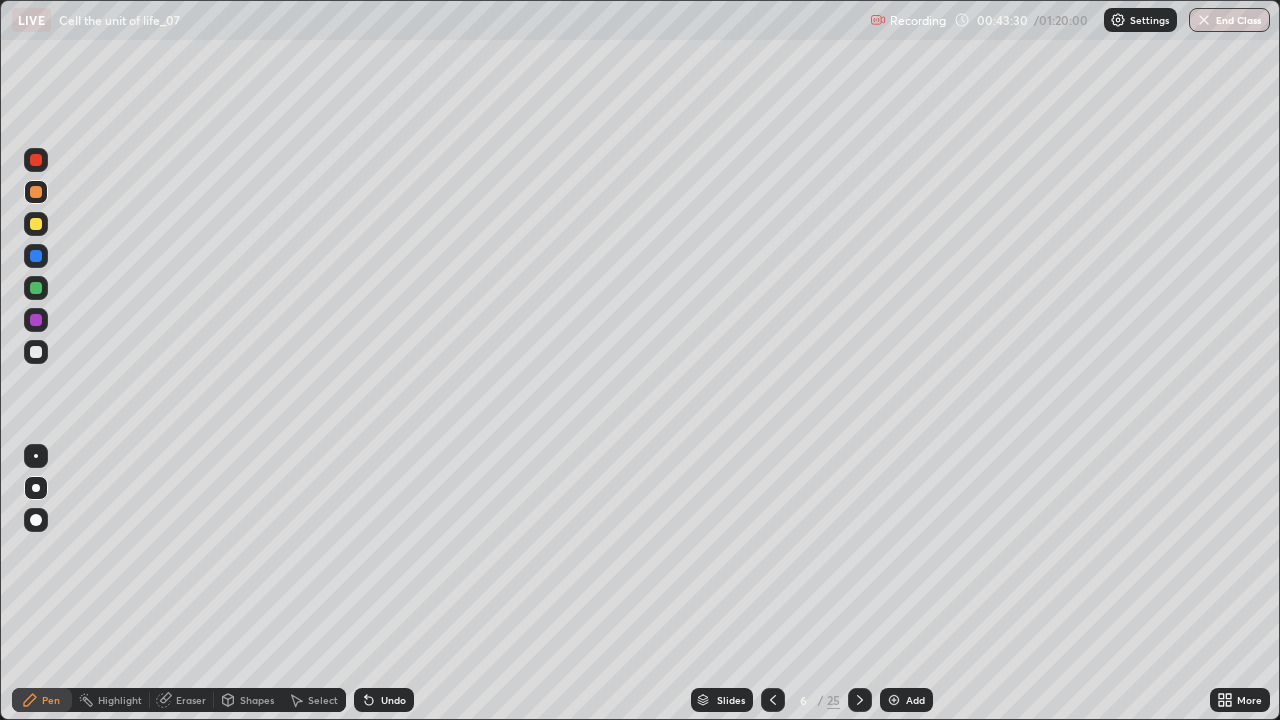 click at bounding box center [36, 320] 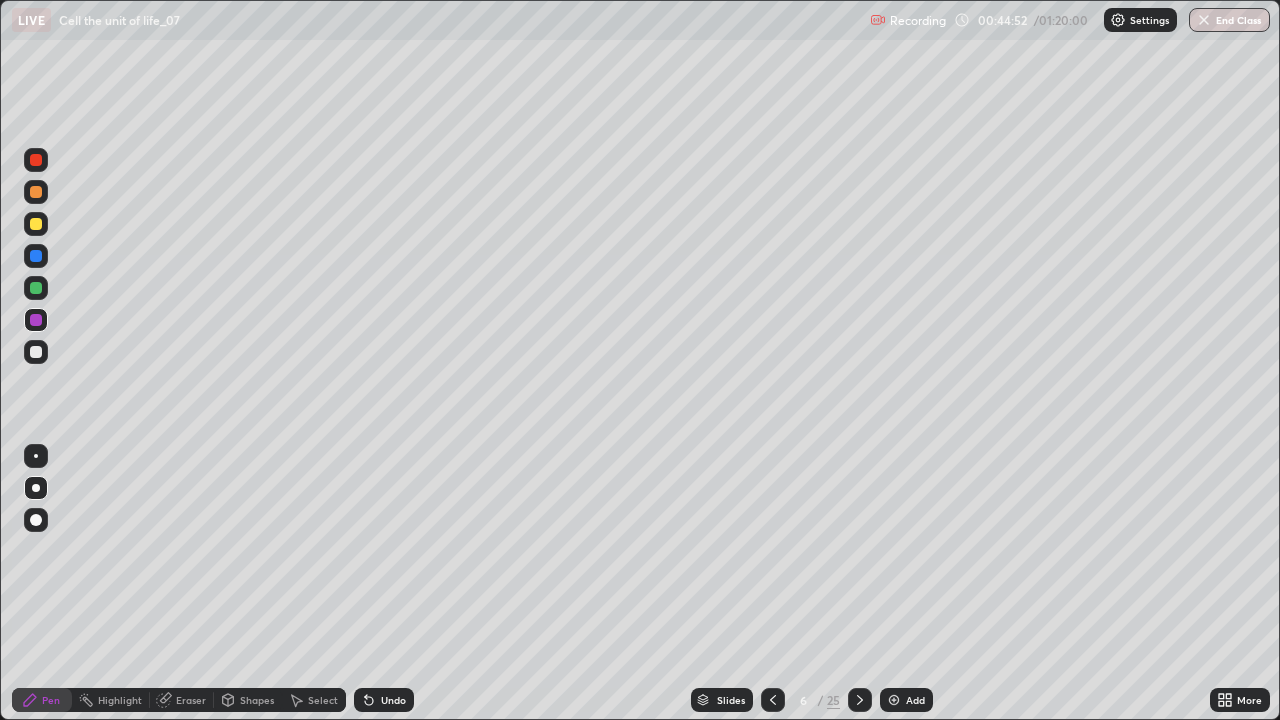 click at bounding box center (36, 192) 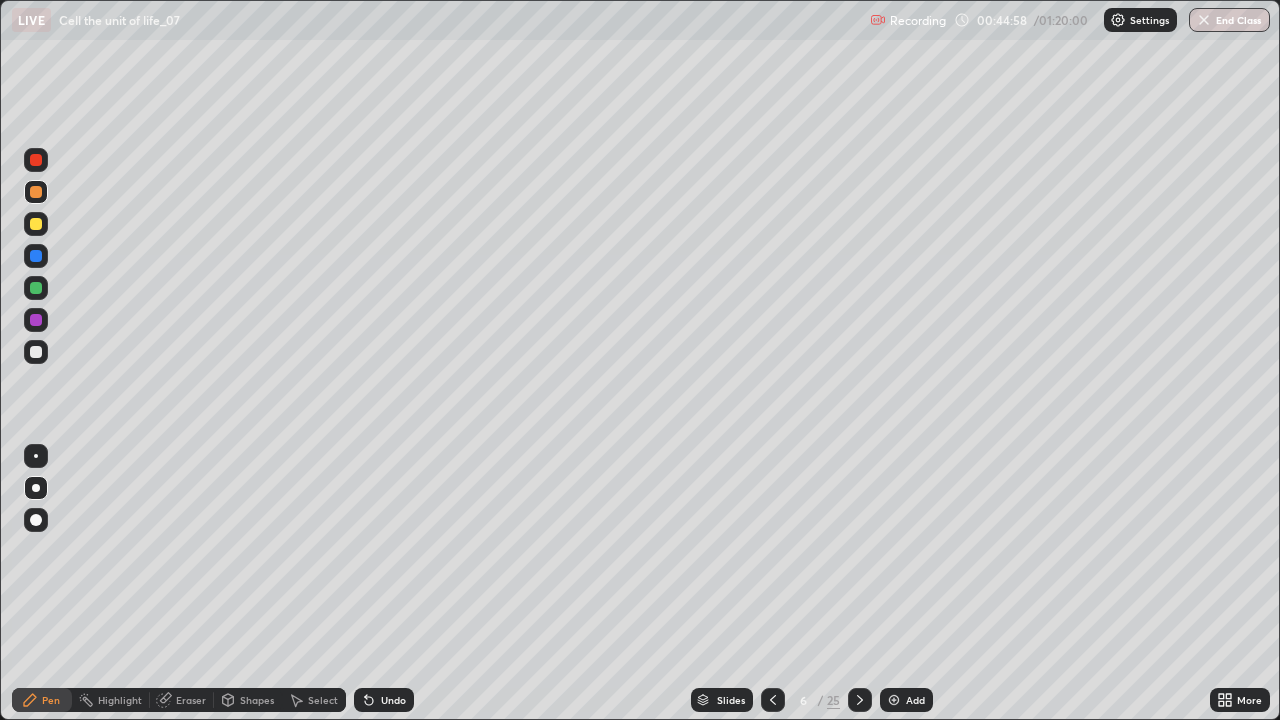 click at bounding box center (36, 288) 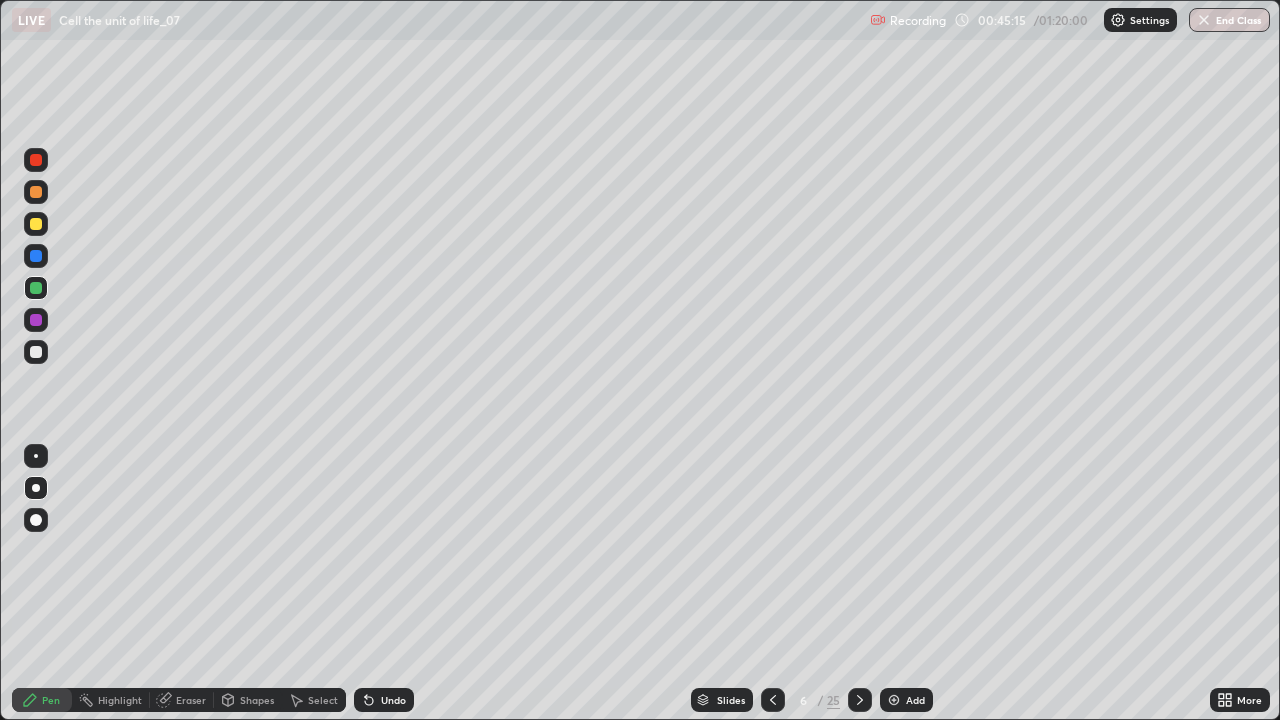 click at bounding box center (36, 320) 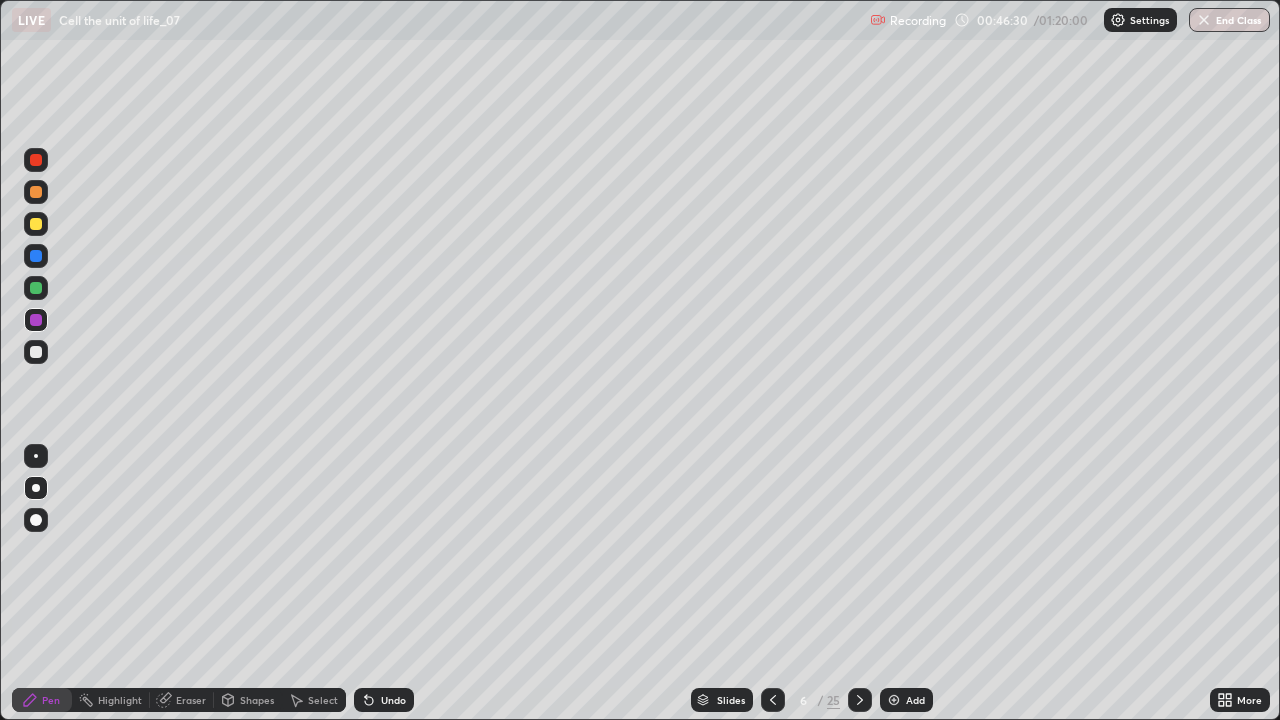 click at bounding box center (36, 224) 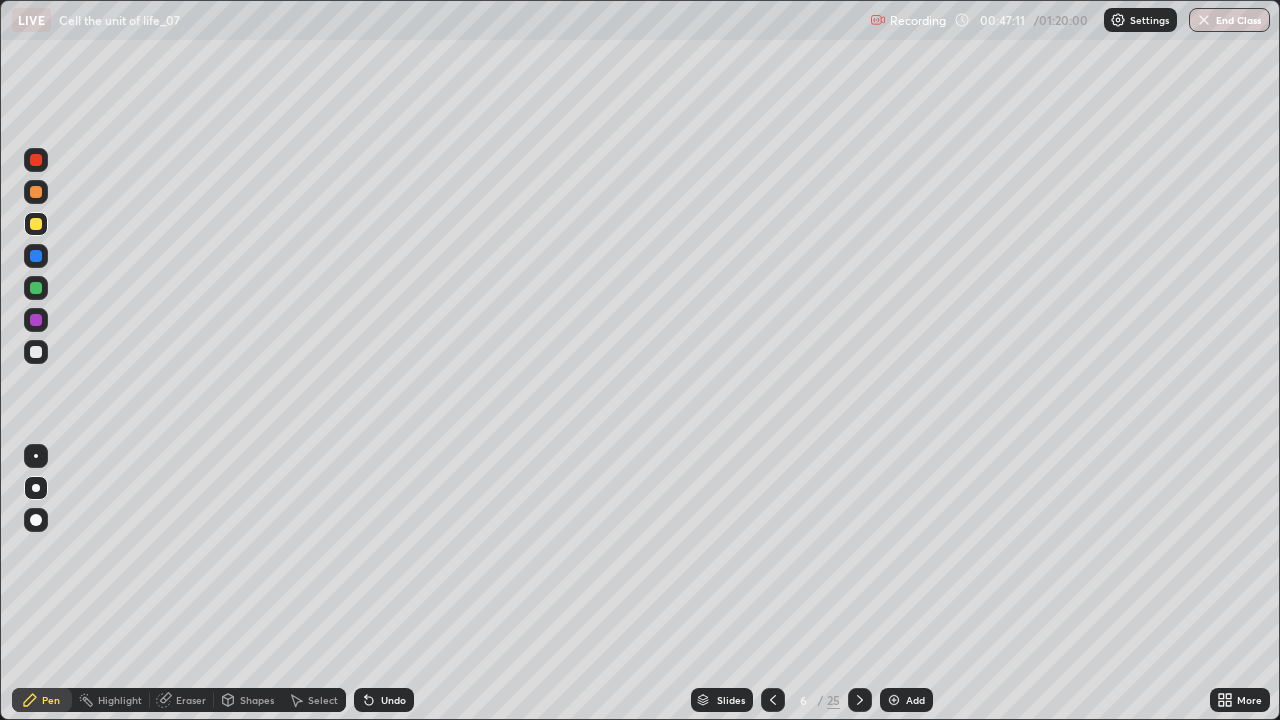 click at bounding box center [36, 160] 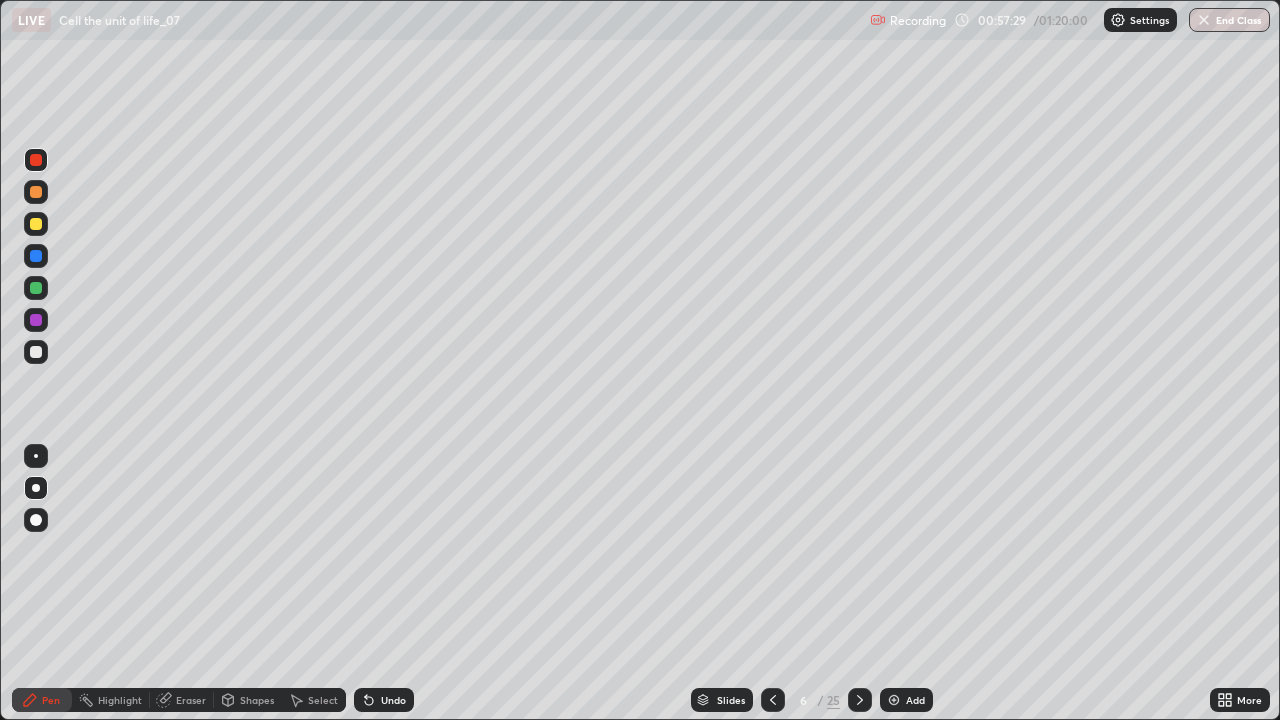click at bounding box center [894, 700] 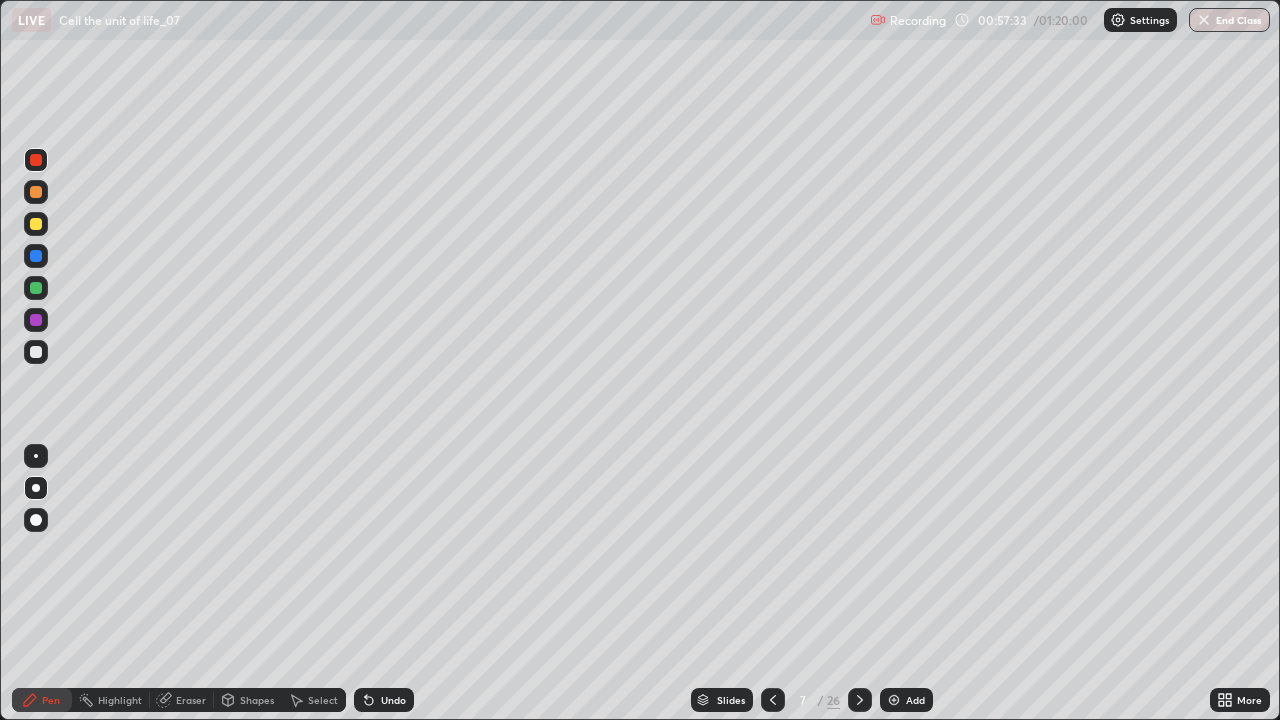 click at bounding box center (36, 352) 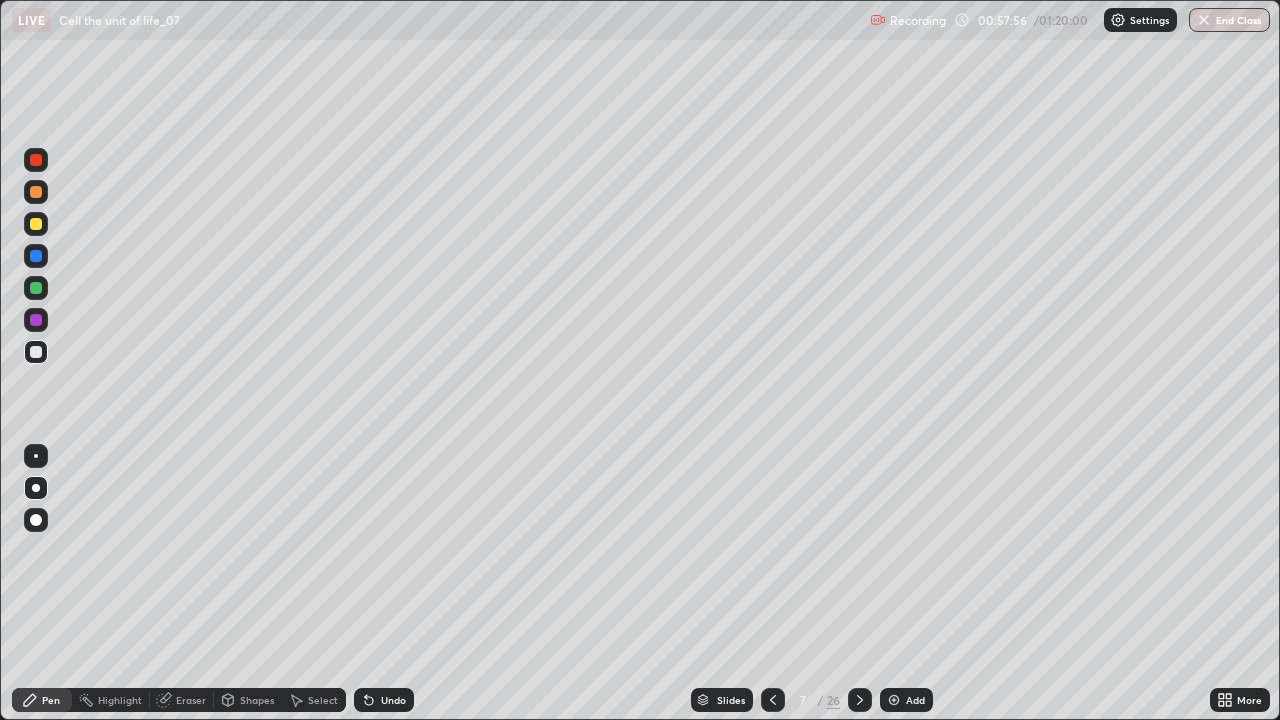 click at bounding box center [36, 192] 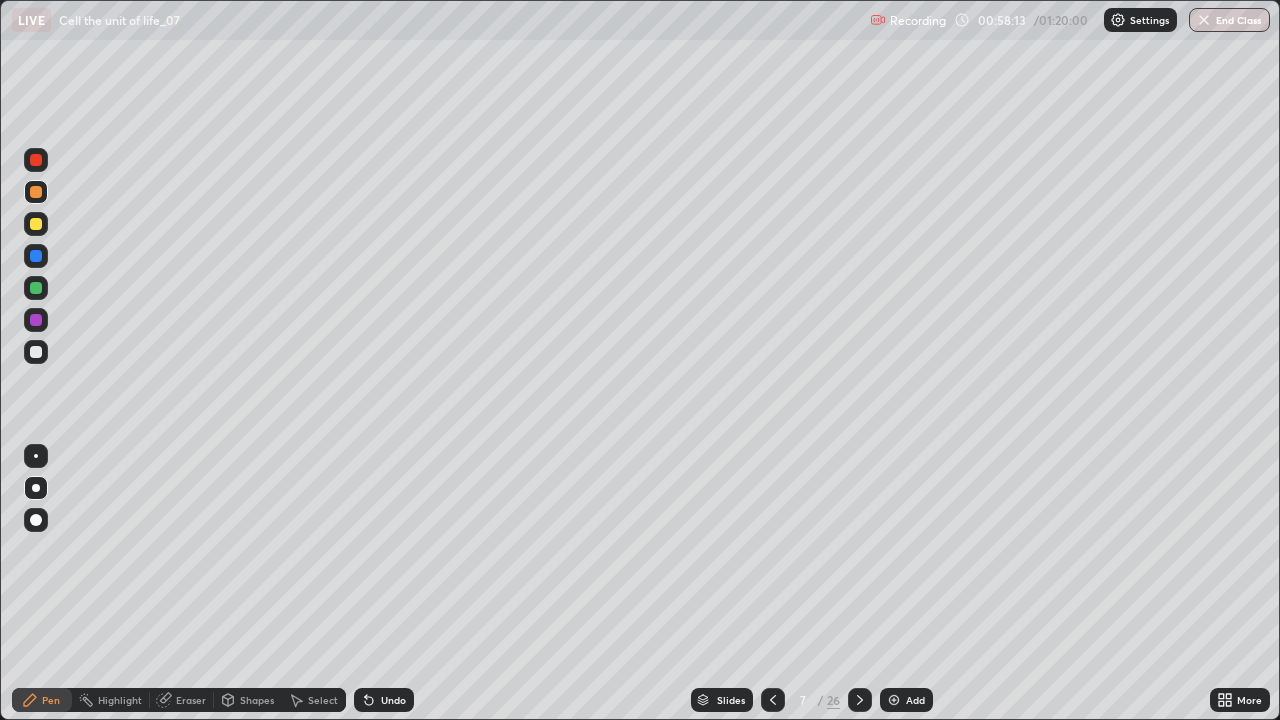 click on "Undo" at bounding box center (384, 700) 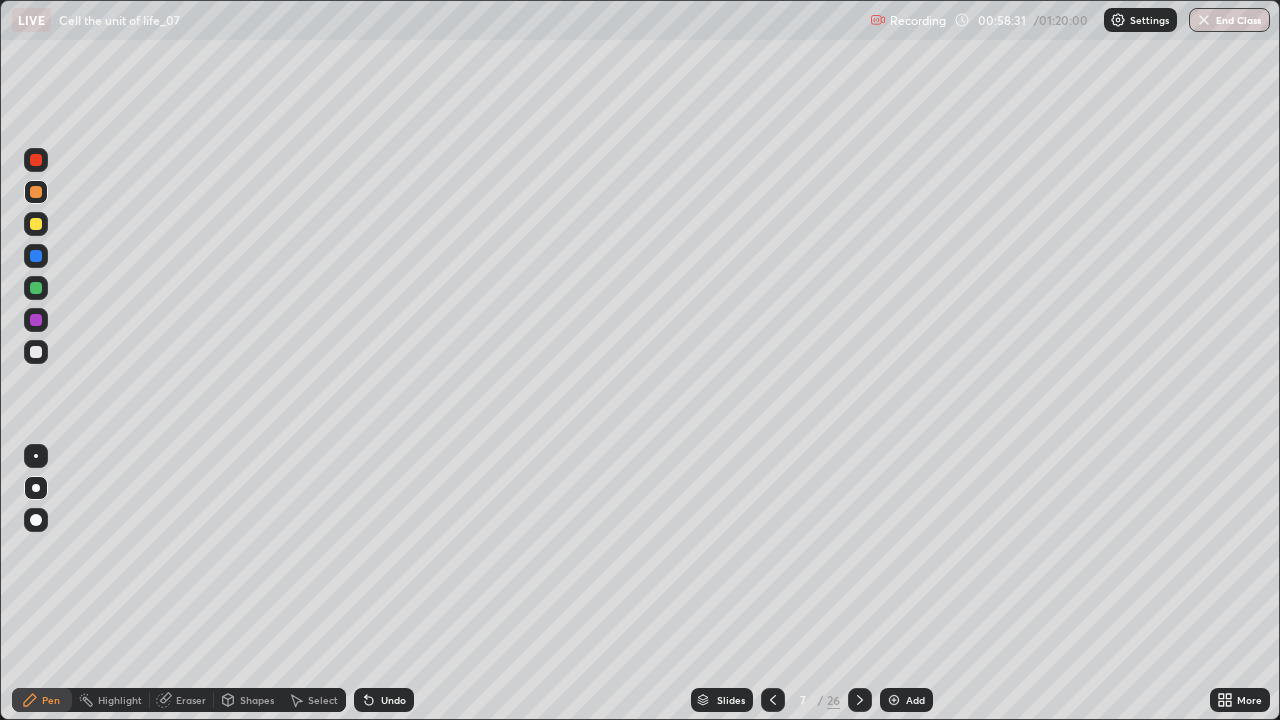 click at bounding box center (36, 224) 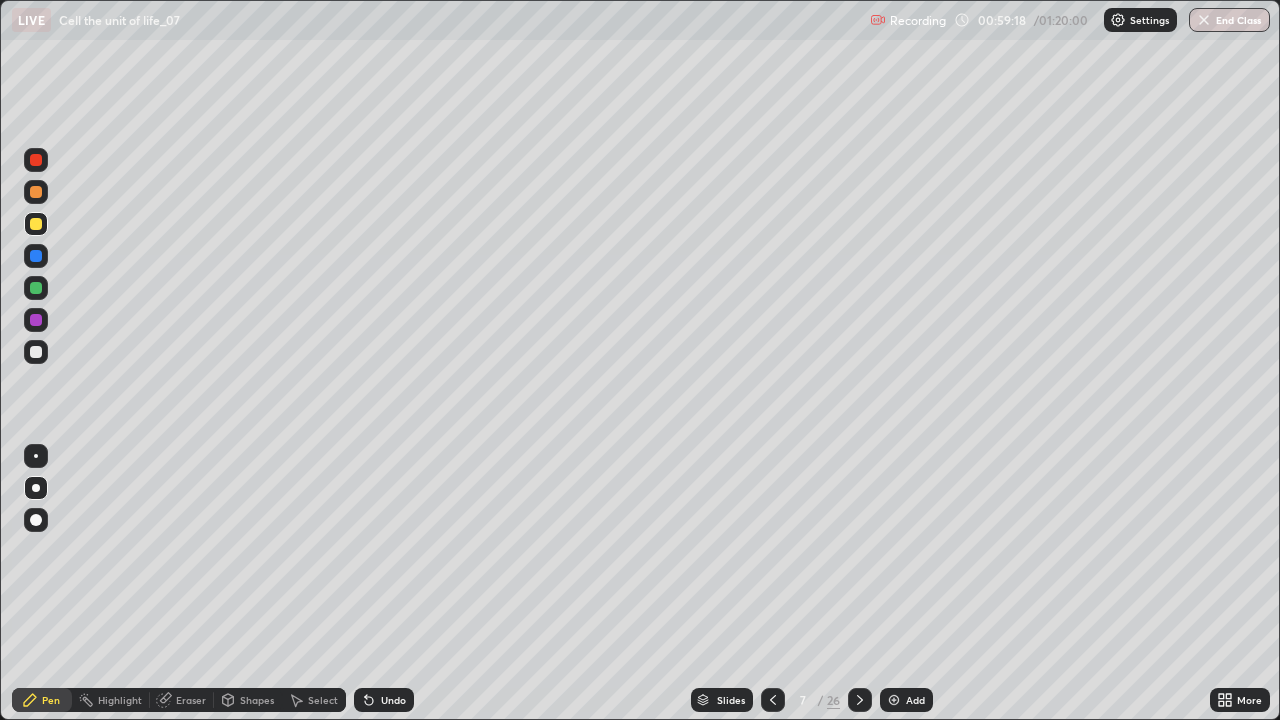 click at bounding box center [36, 256] 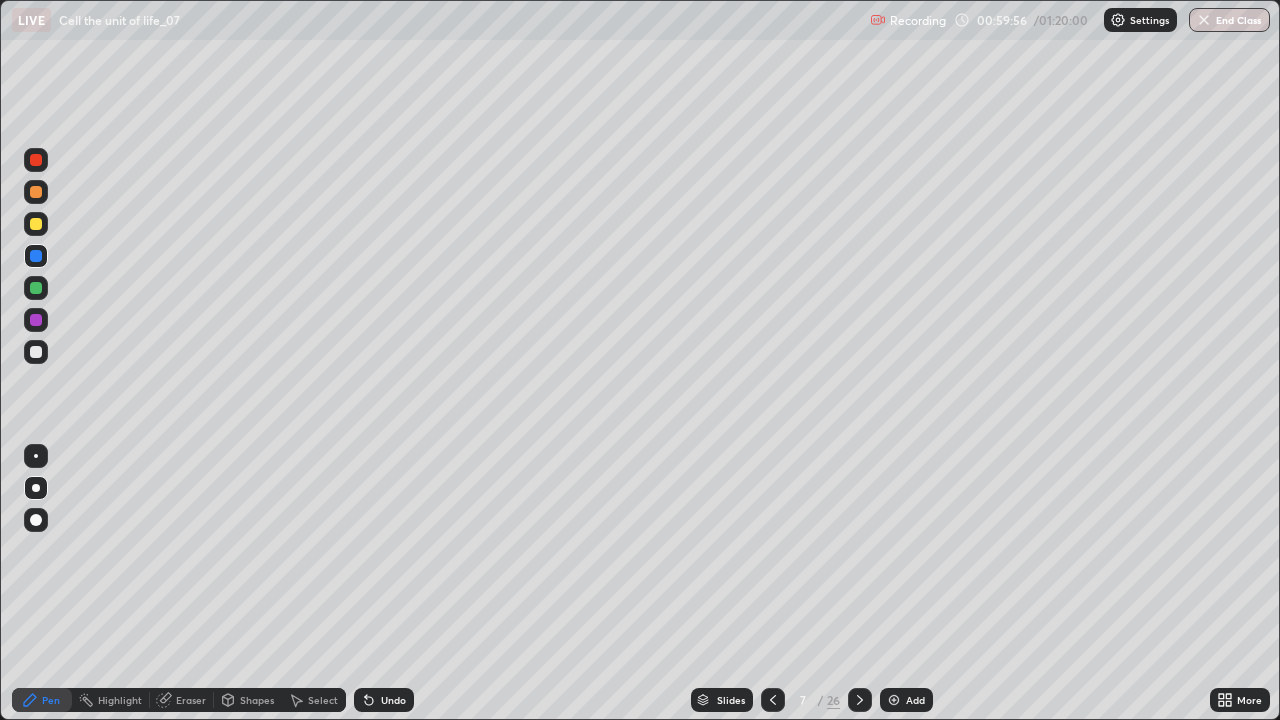 click at bounding box center [36, 320] 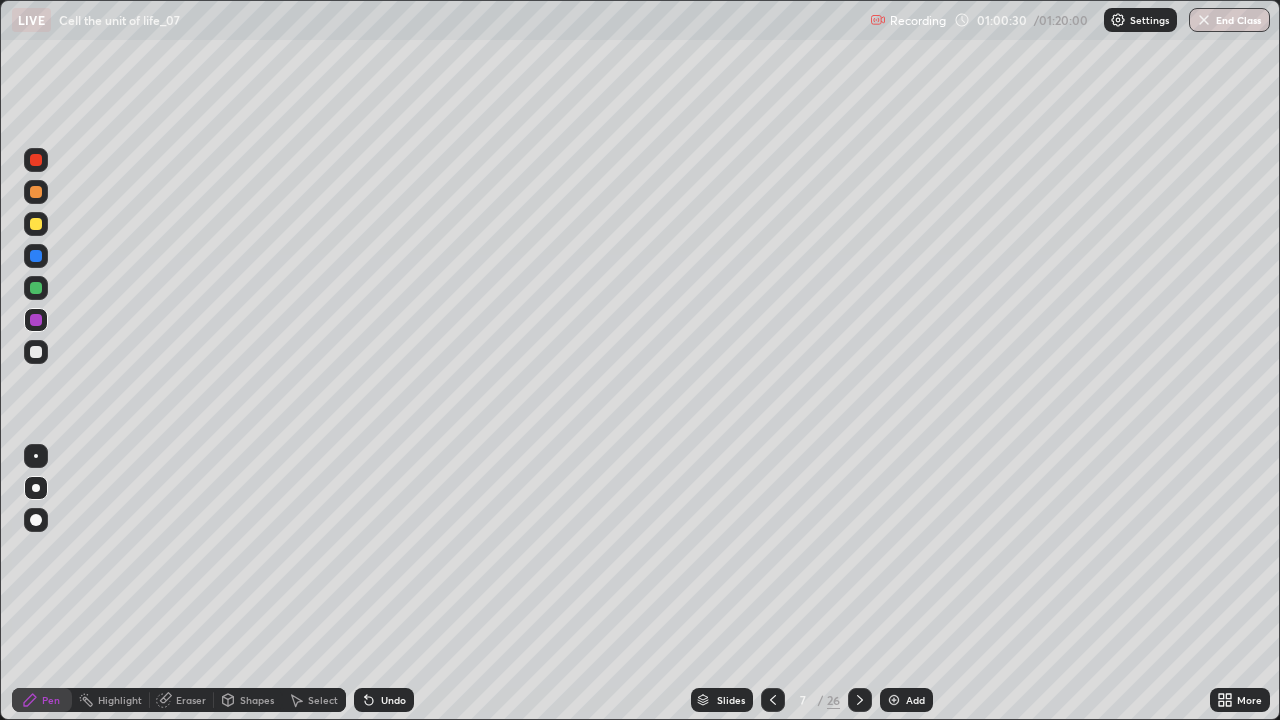 click at bounding box center (36, 352) 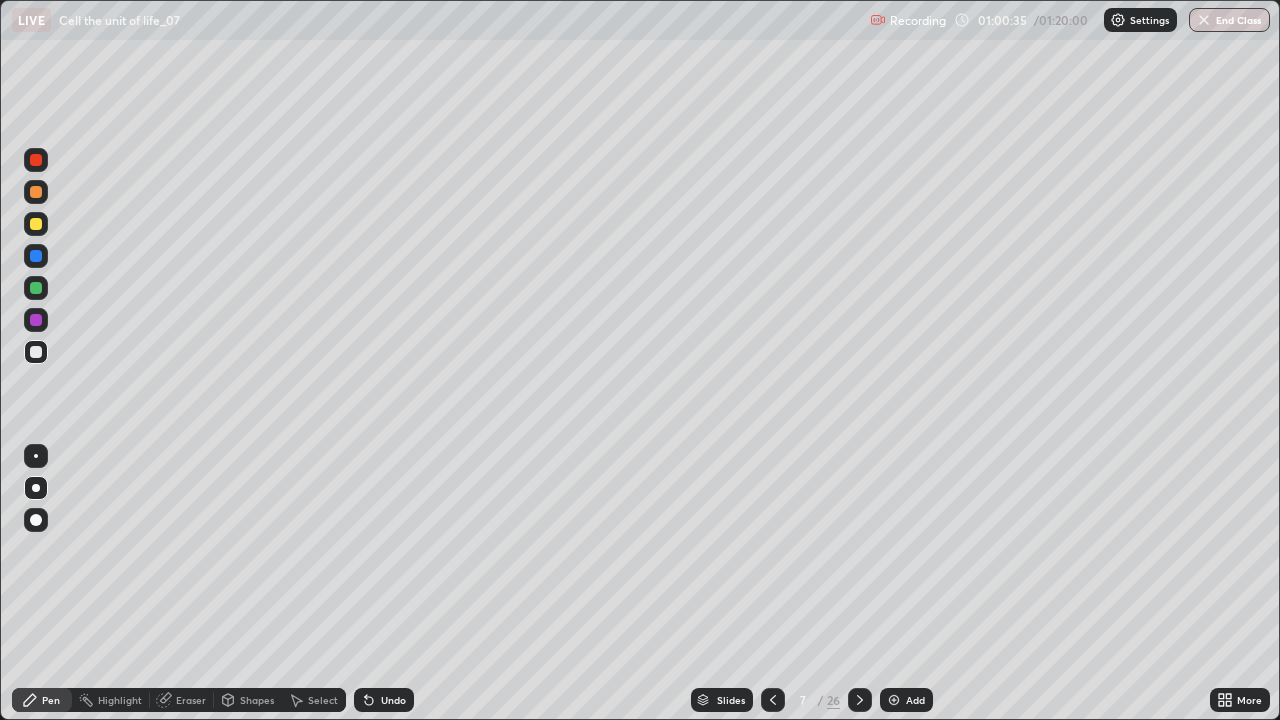 click 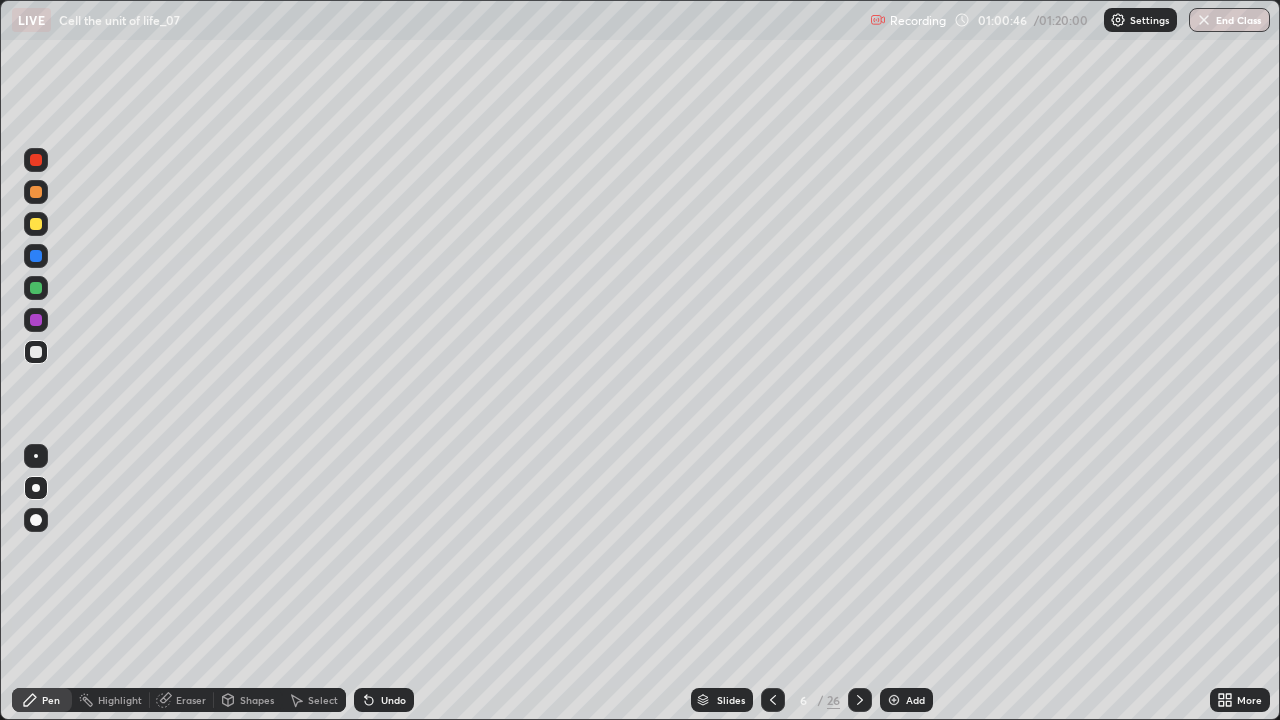 click at bounding box center [860, 700] 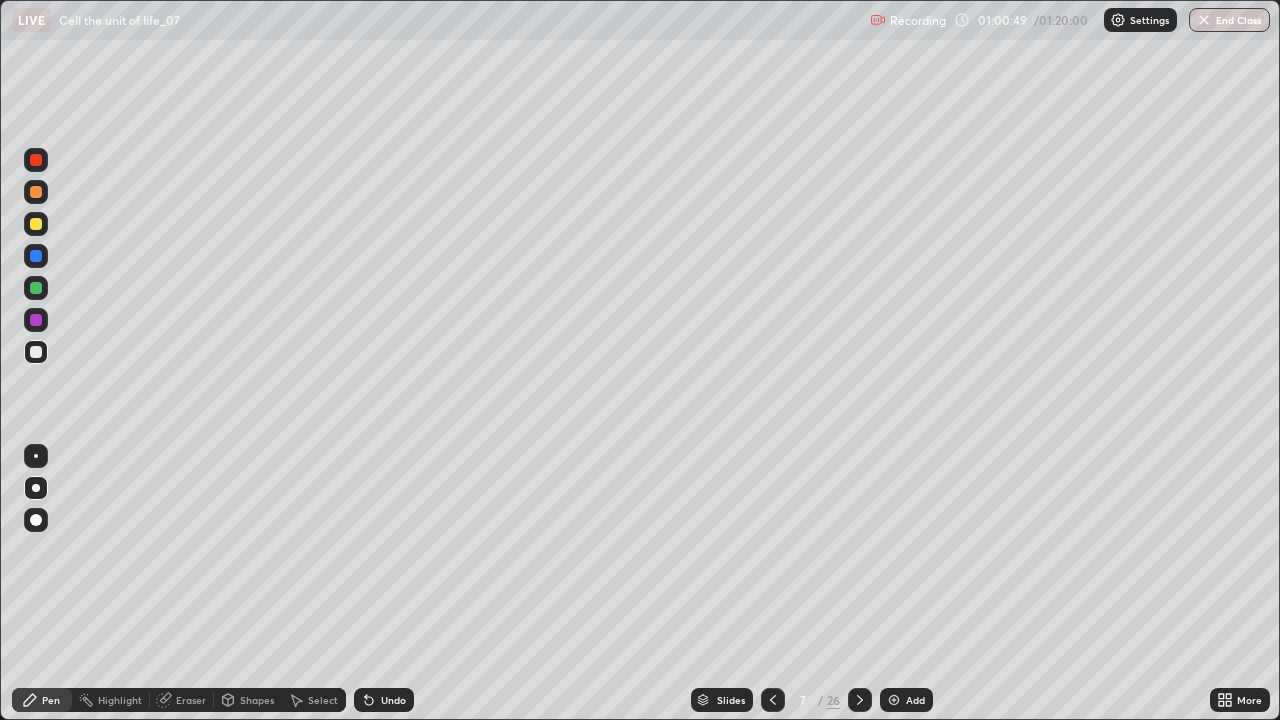 click at bounding box center (36, 288) 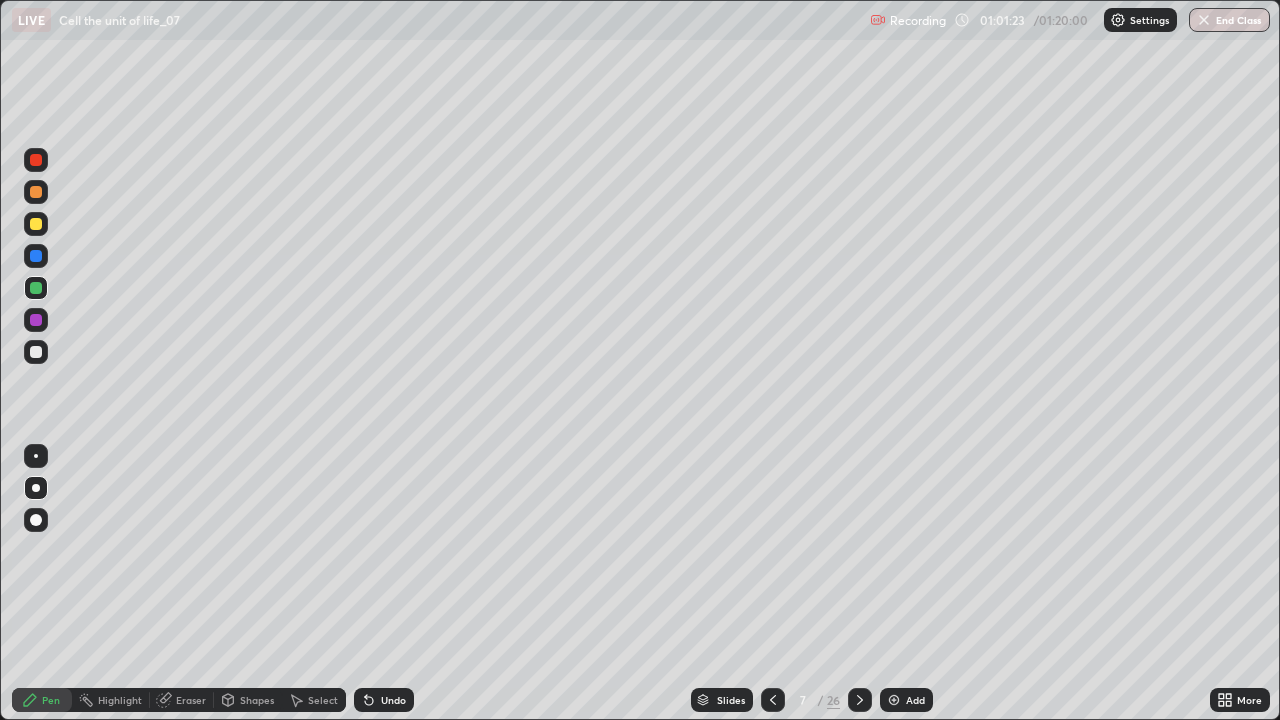 click at bounding box center (36, 352) 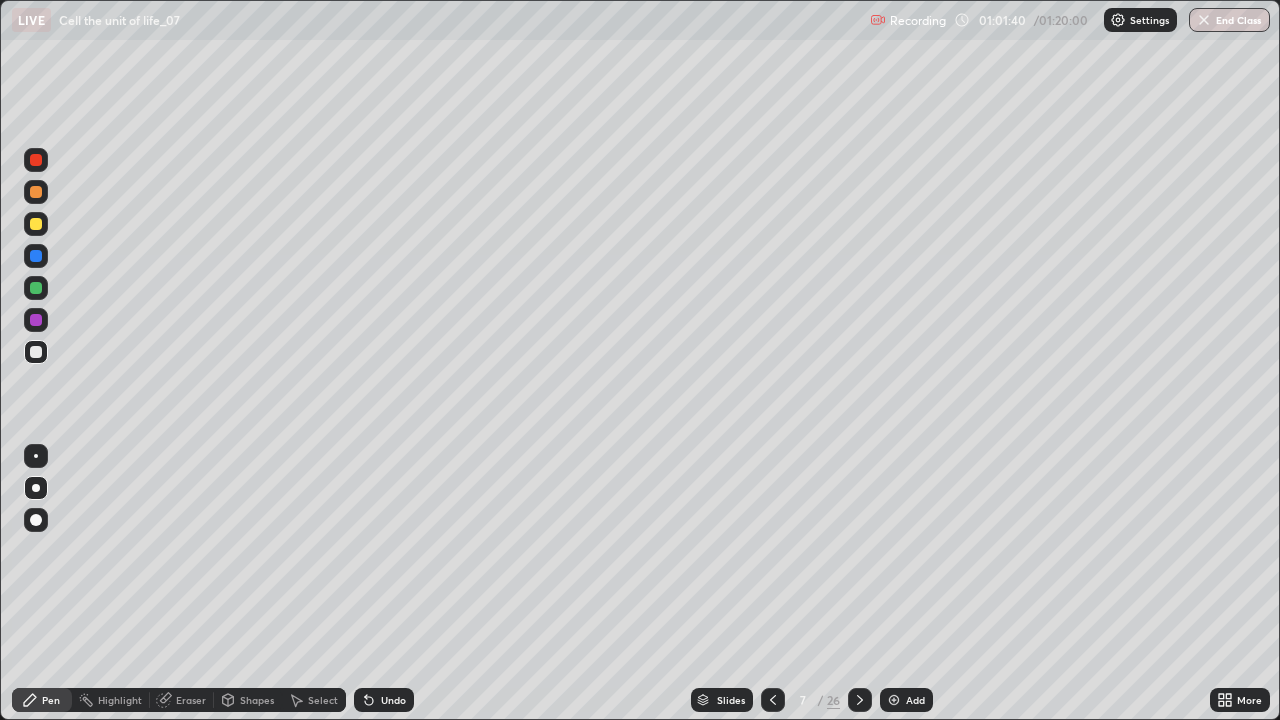 click 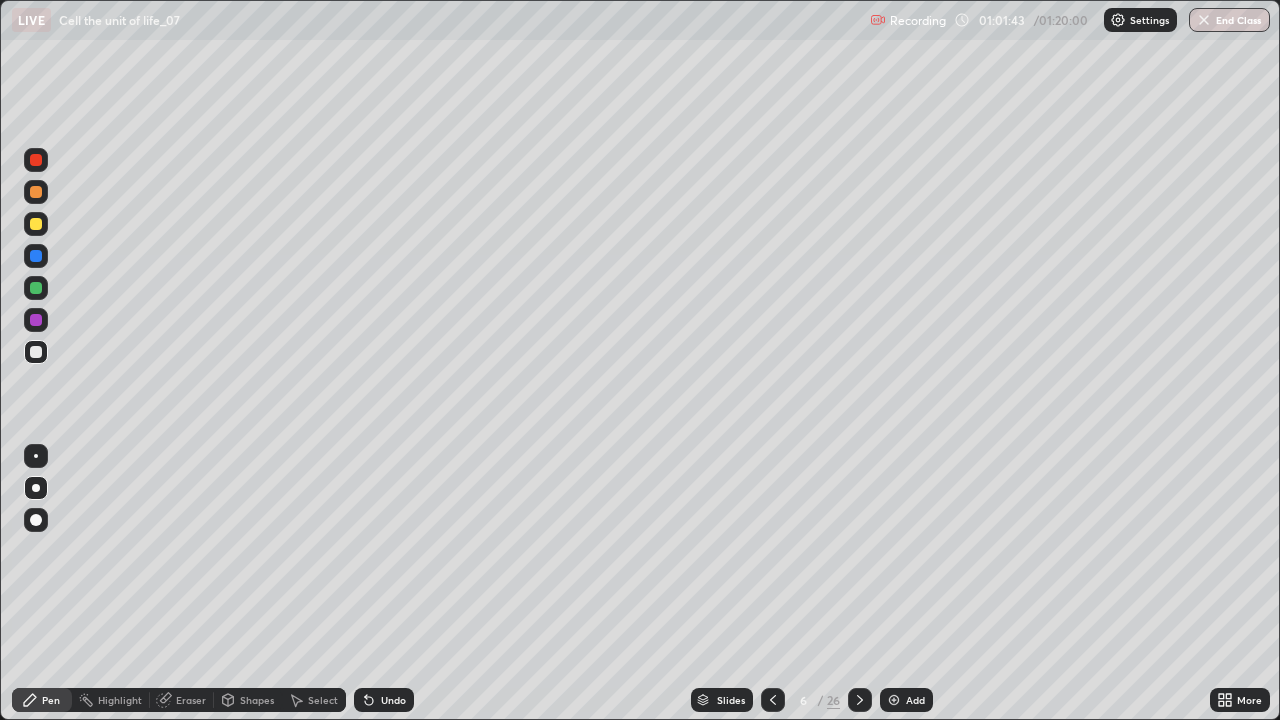 click at bounding box center (36, 456) 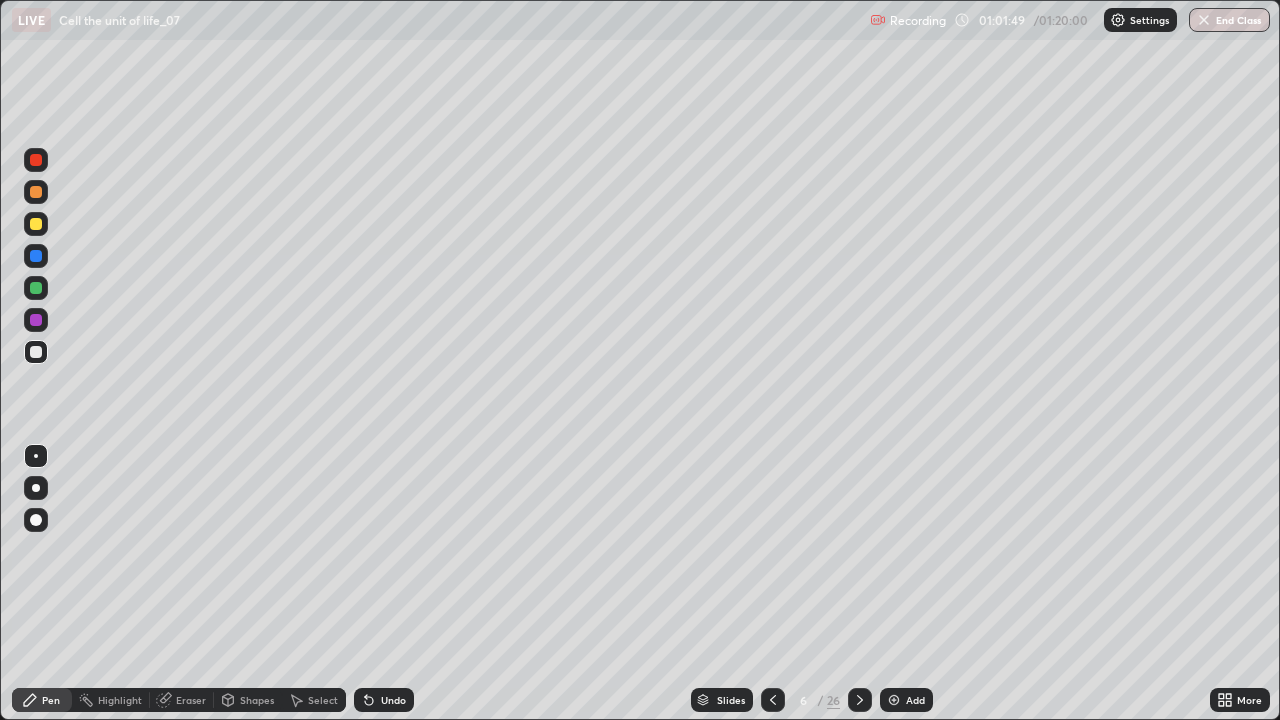 click at bounding box center [36, 160] 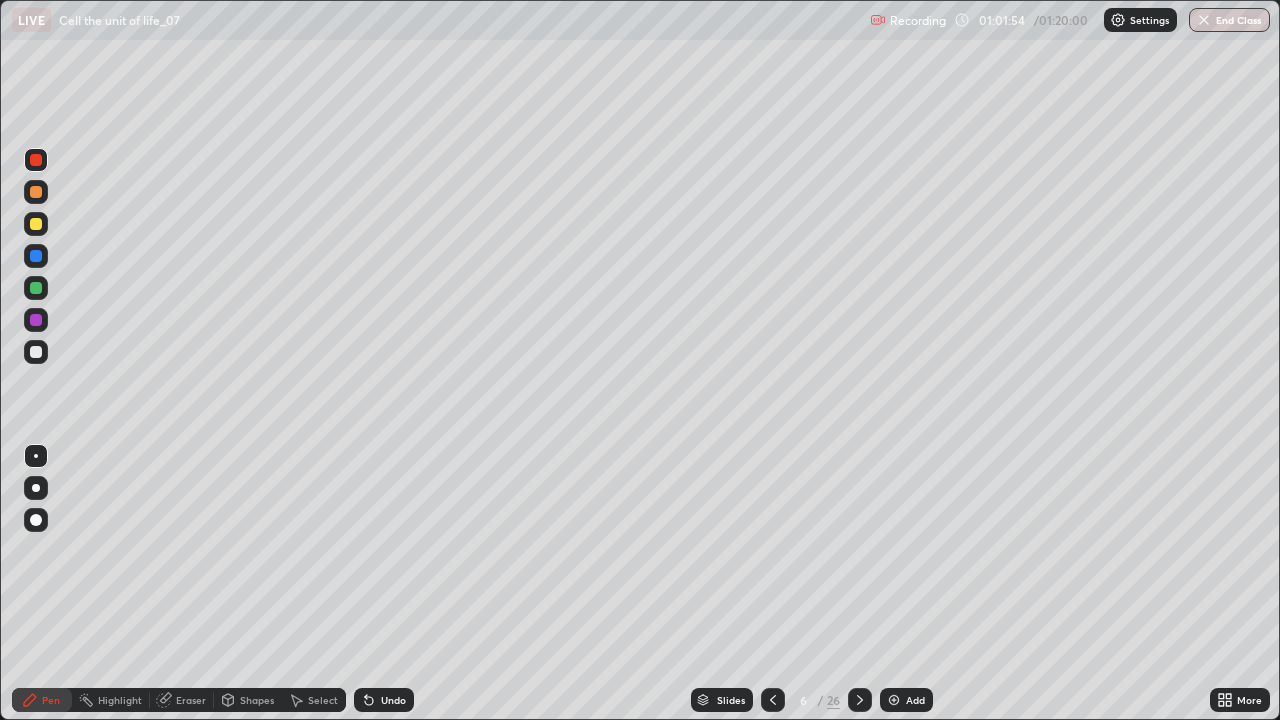 click on "Highlight" at bounding box center (120, 700) 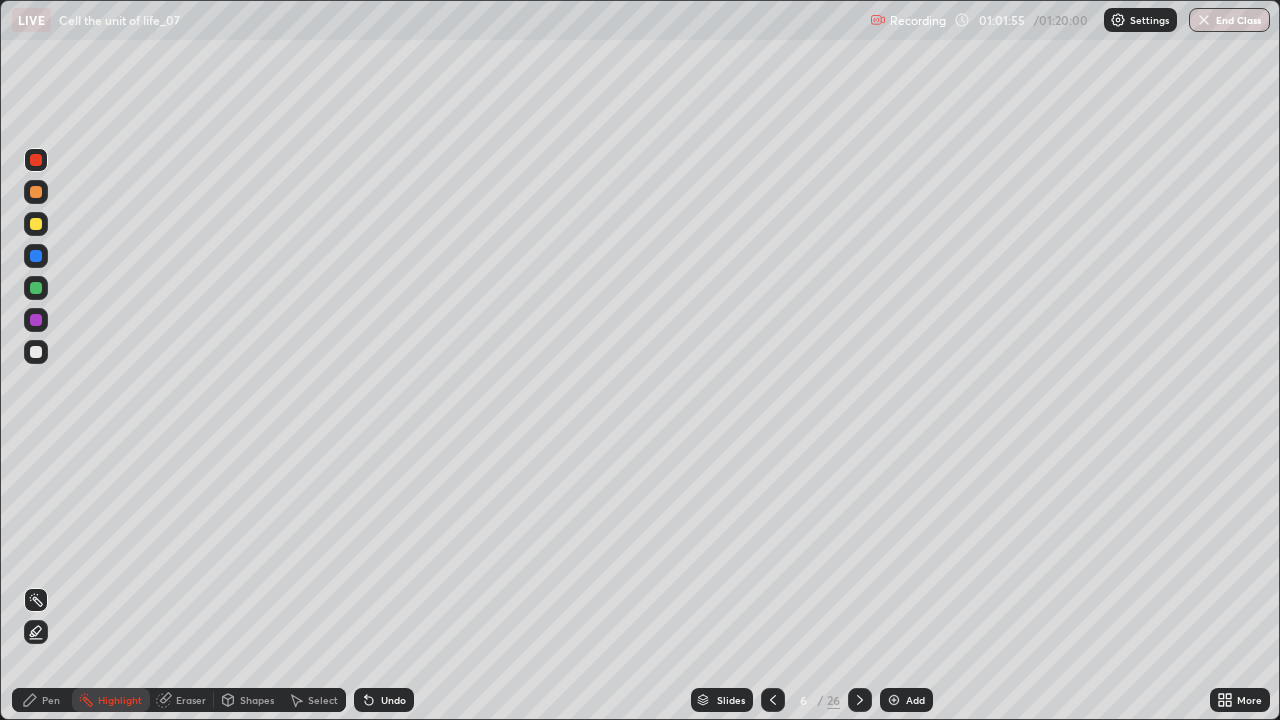 click 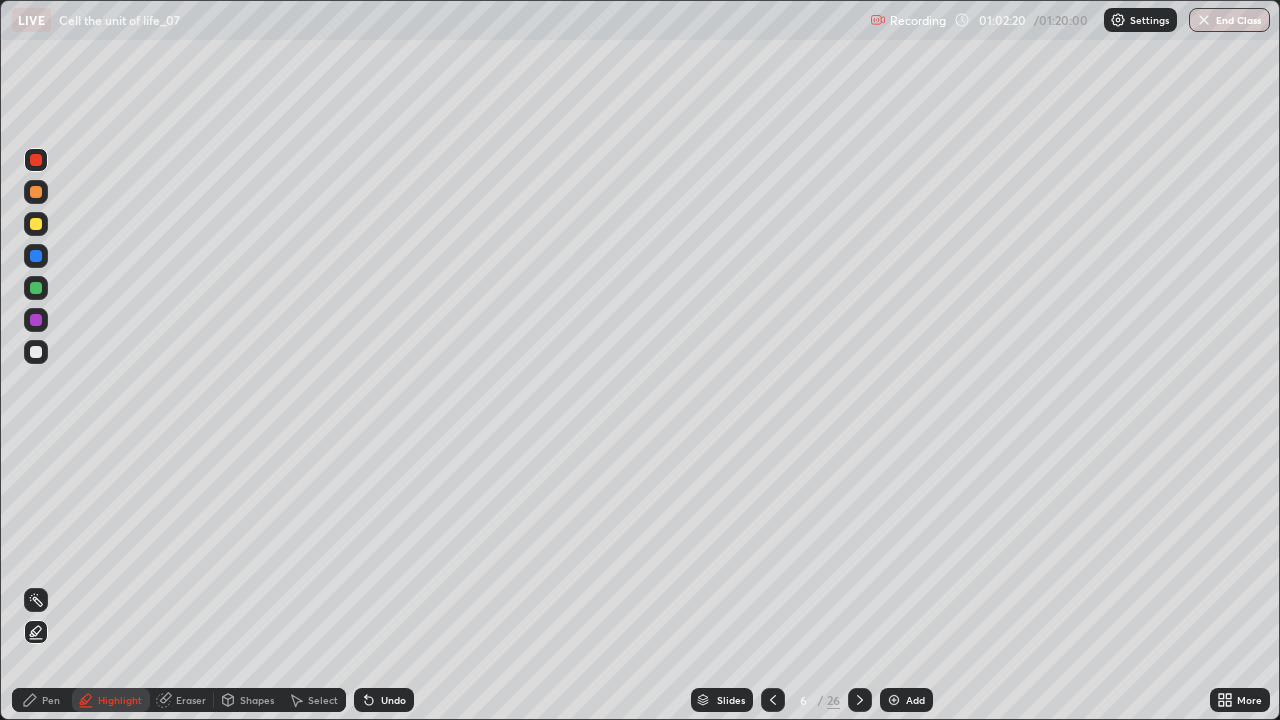 click 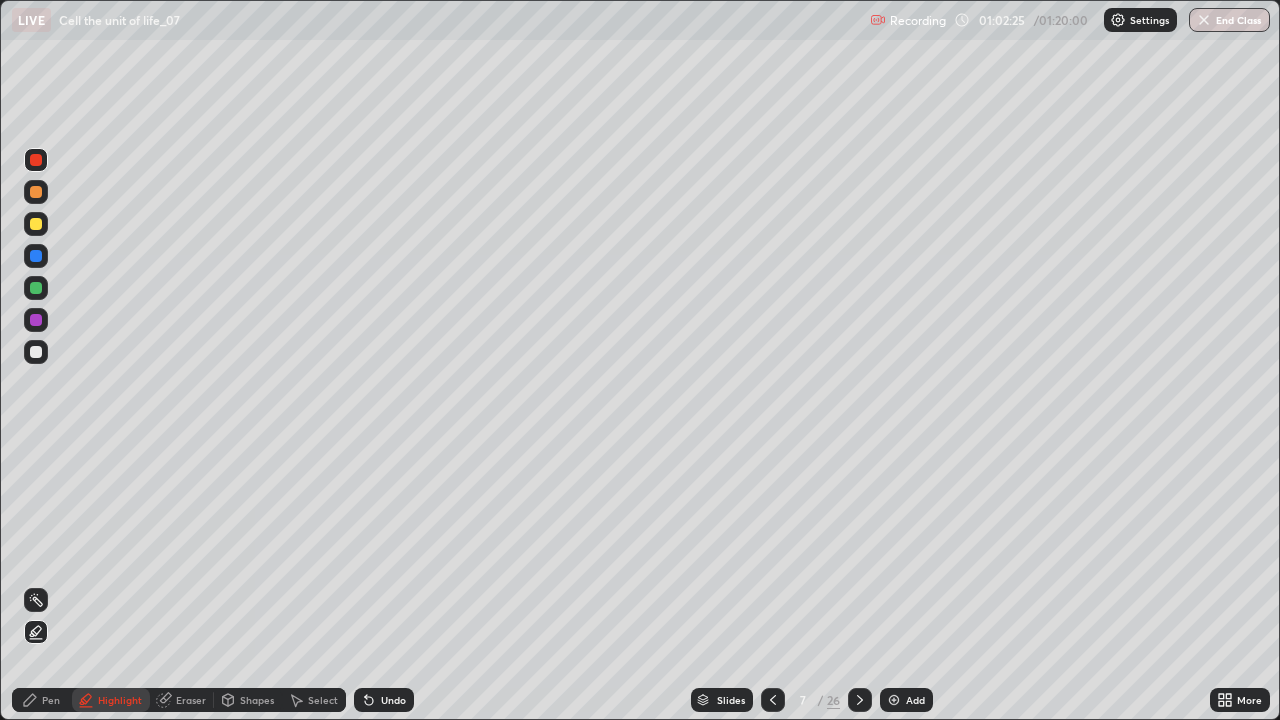 click at bounding box center [894, 700] 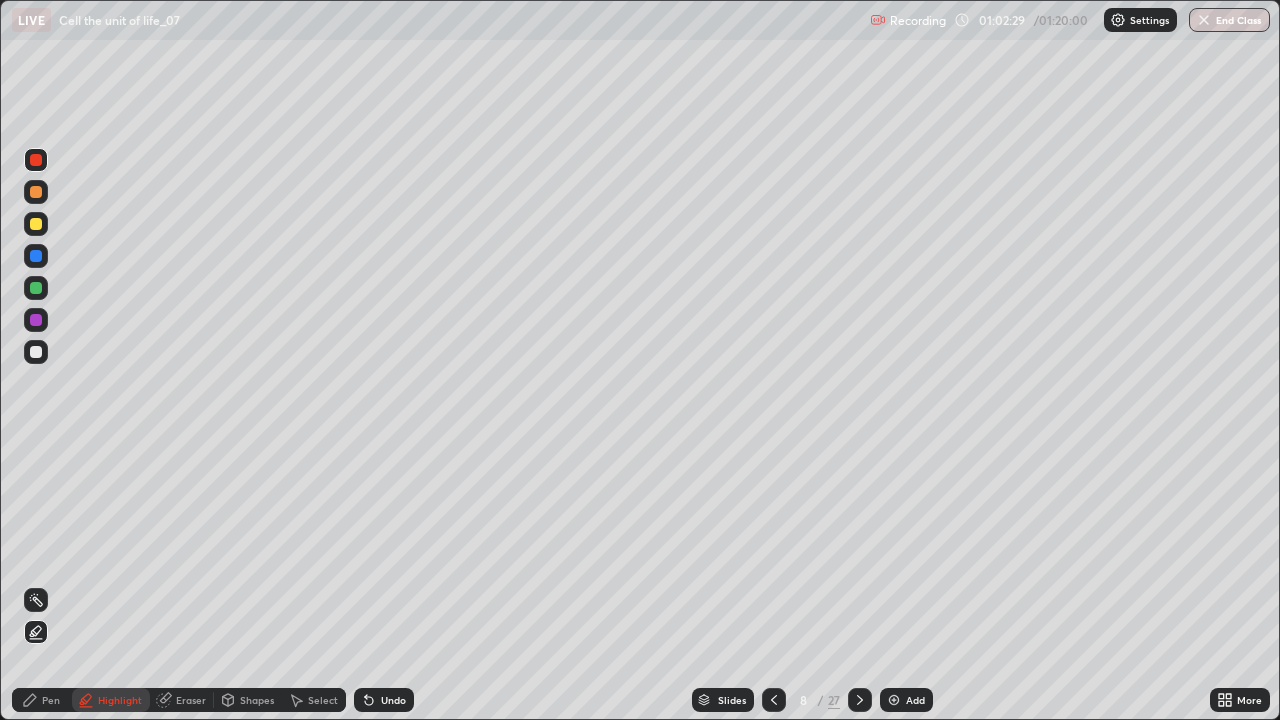 click on "Pen" at bounding box center [51, 700] 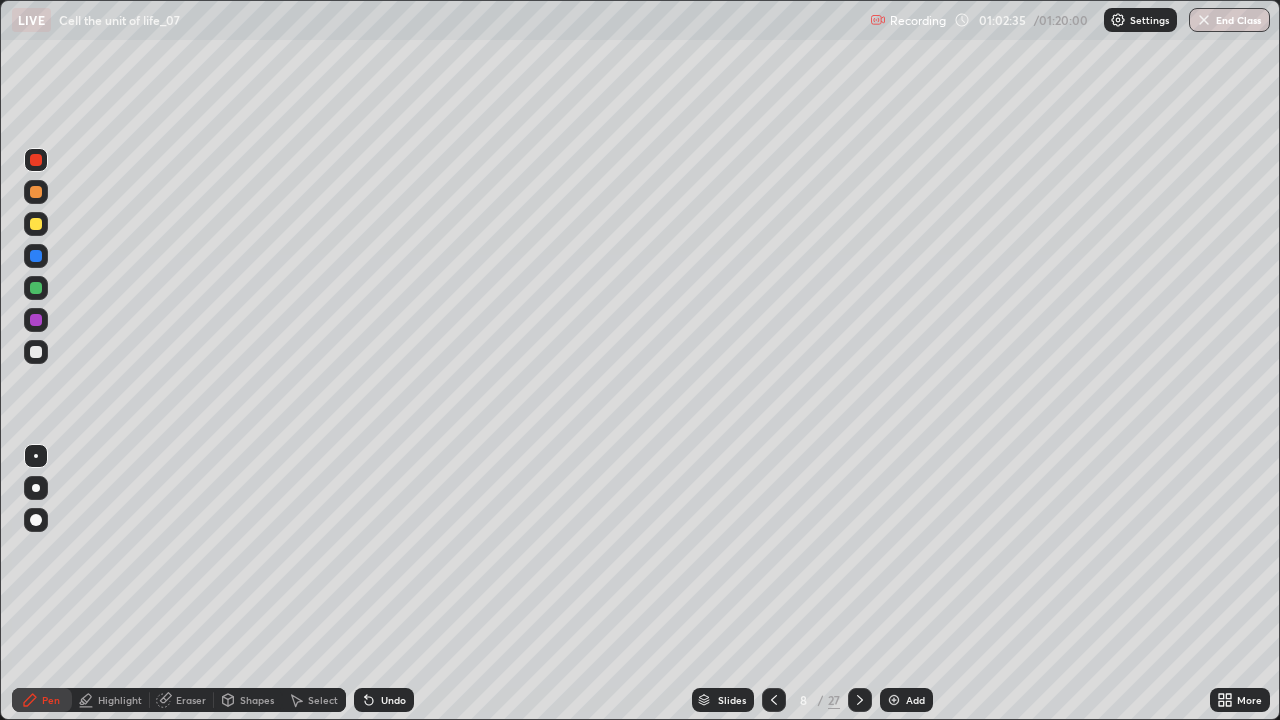 click at bounding box center [36, 488] 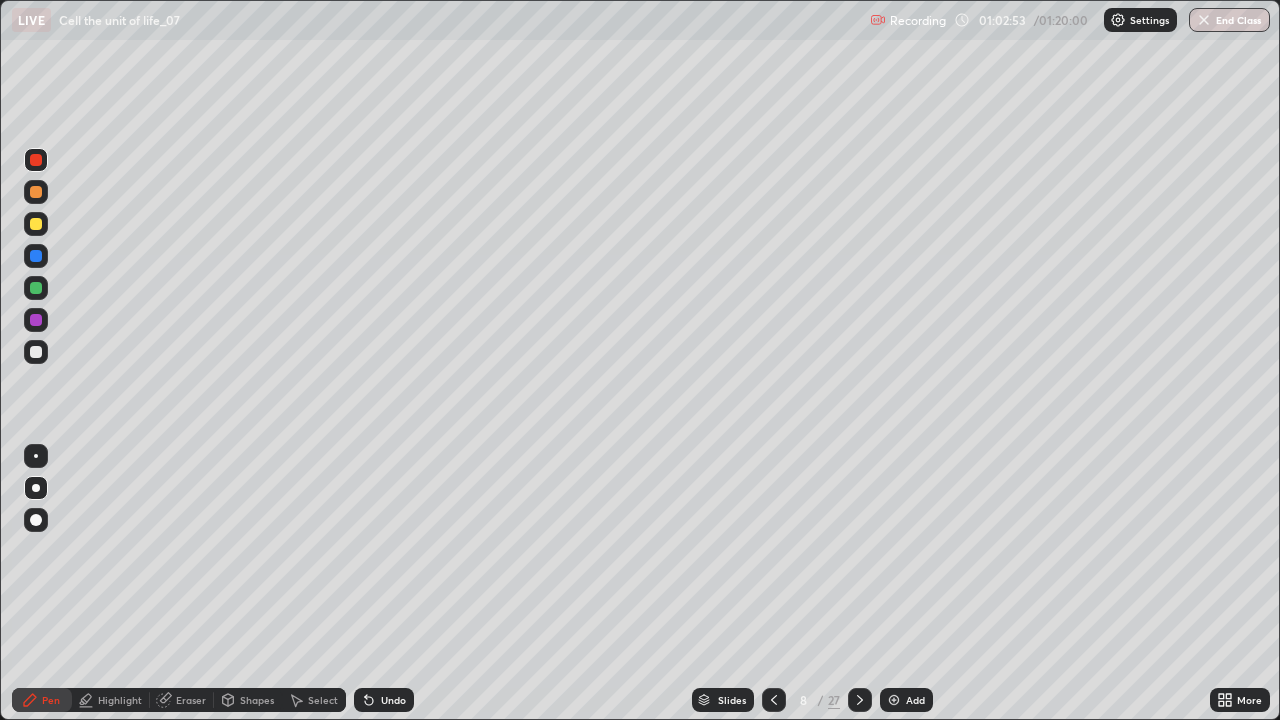 click at bounding box center (36, 192) 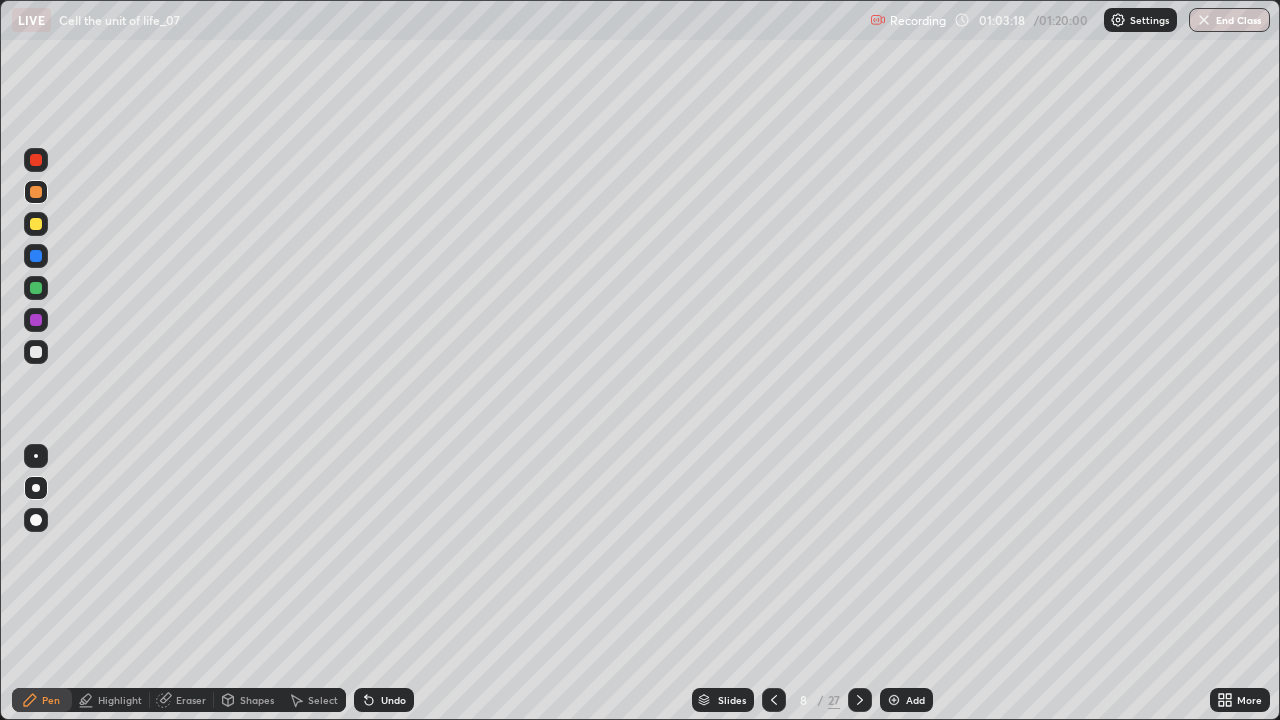 click at bounding box center (36, 224) 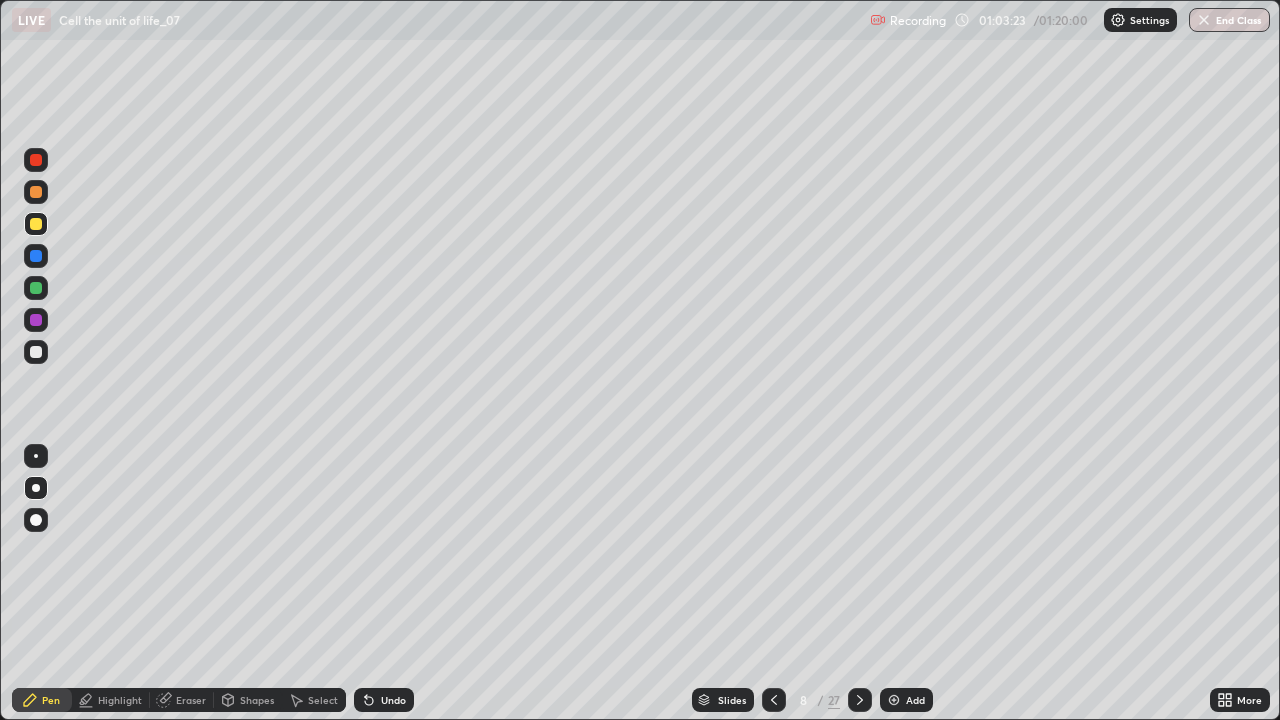 click 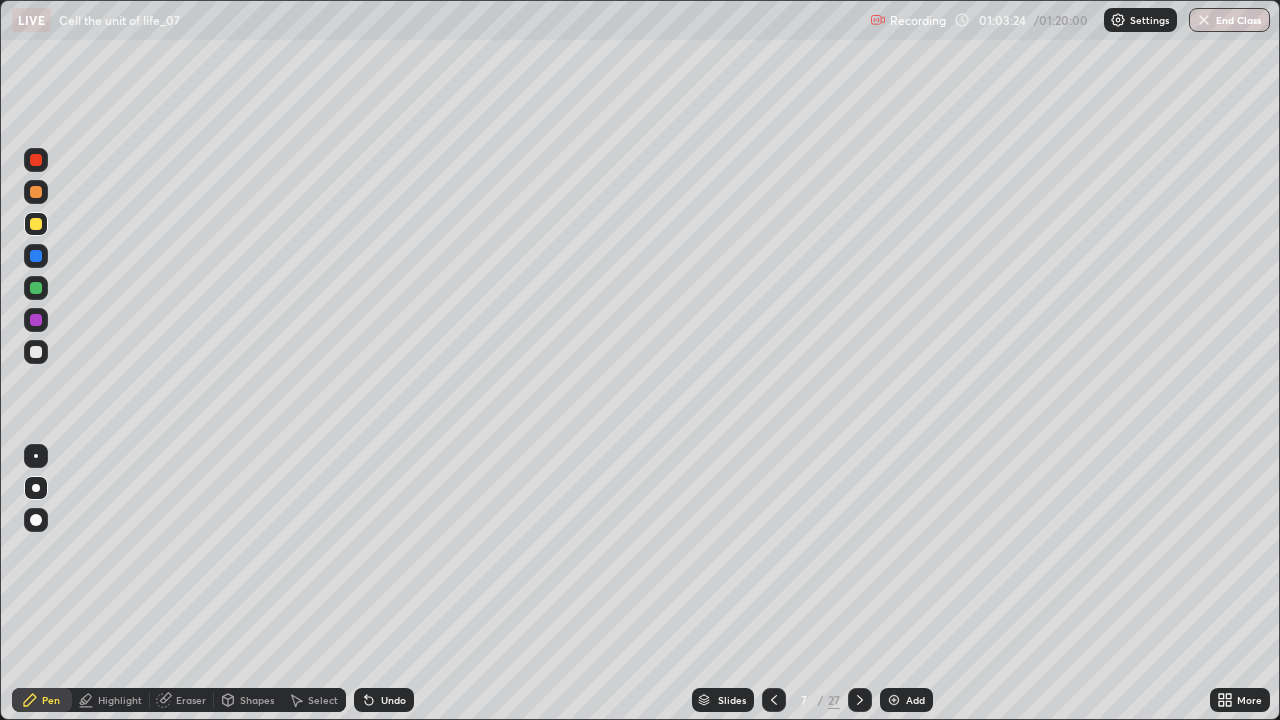 click 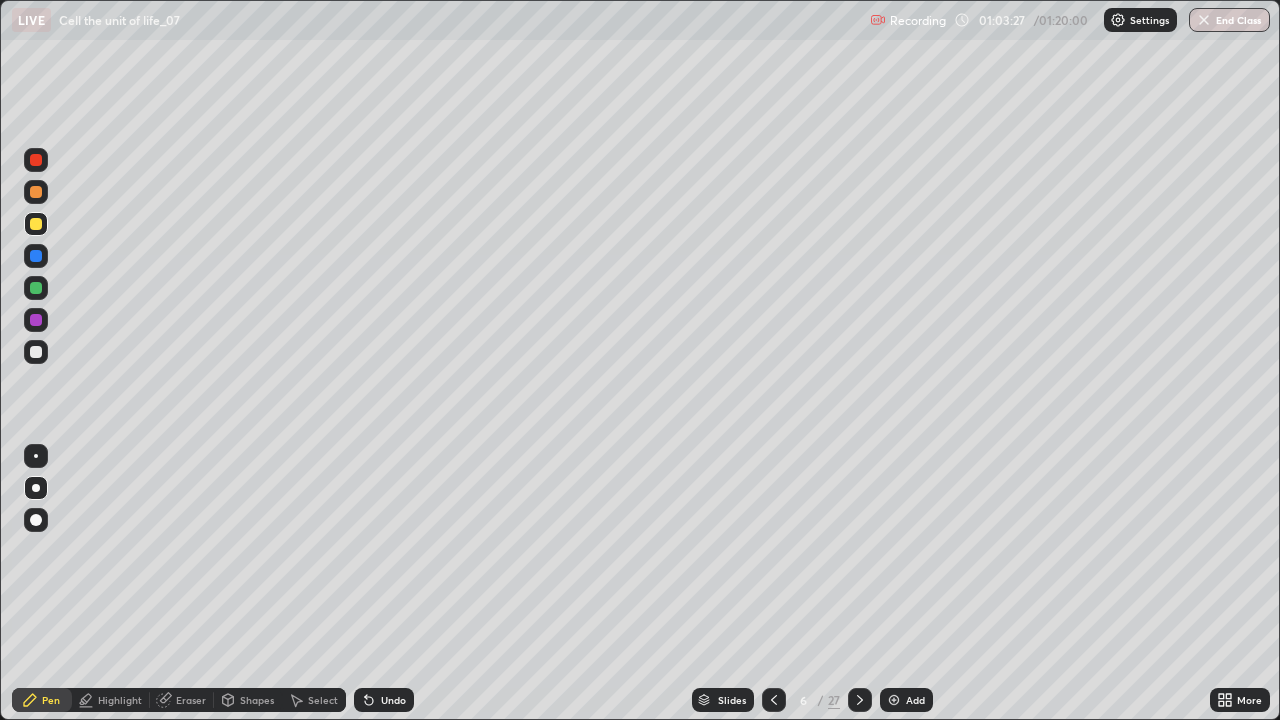 click at bounding box center [36, 224] 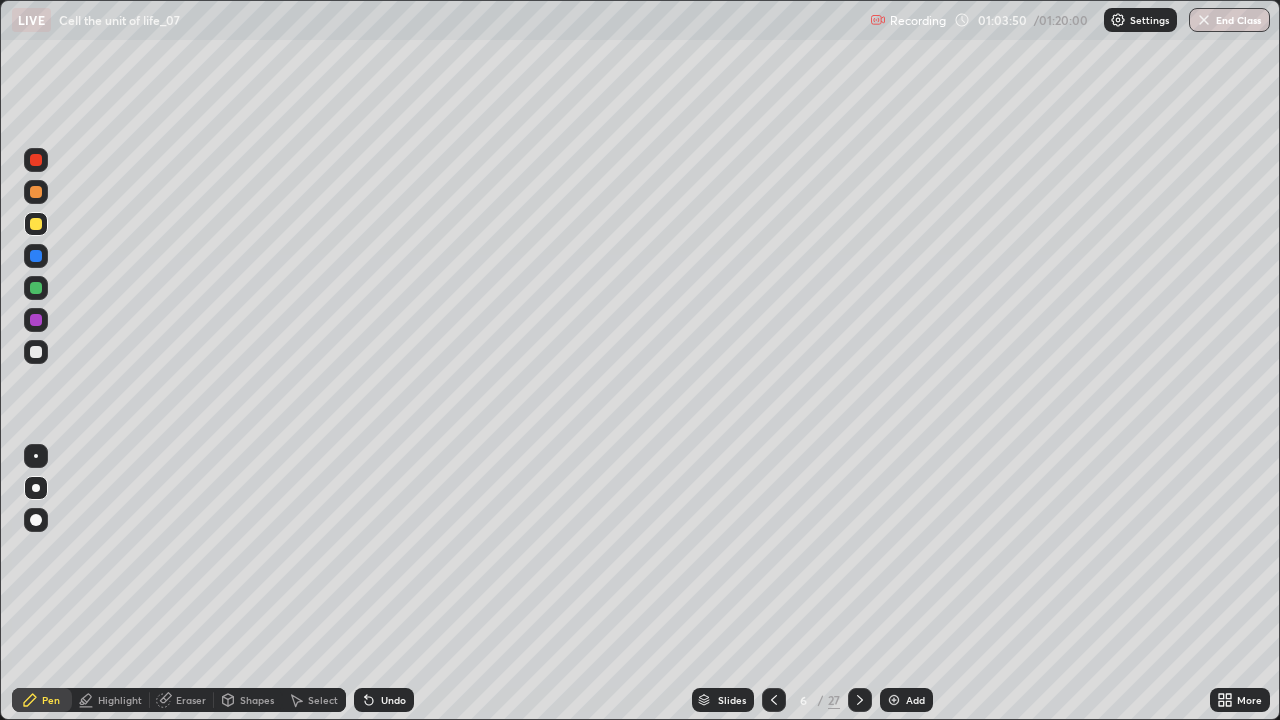 click 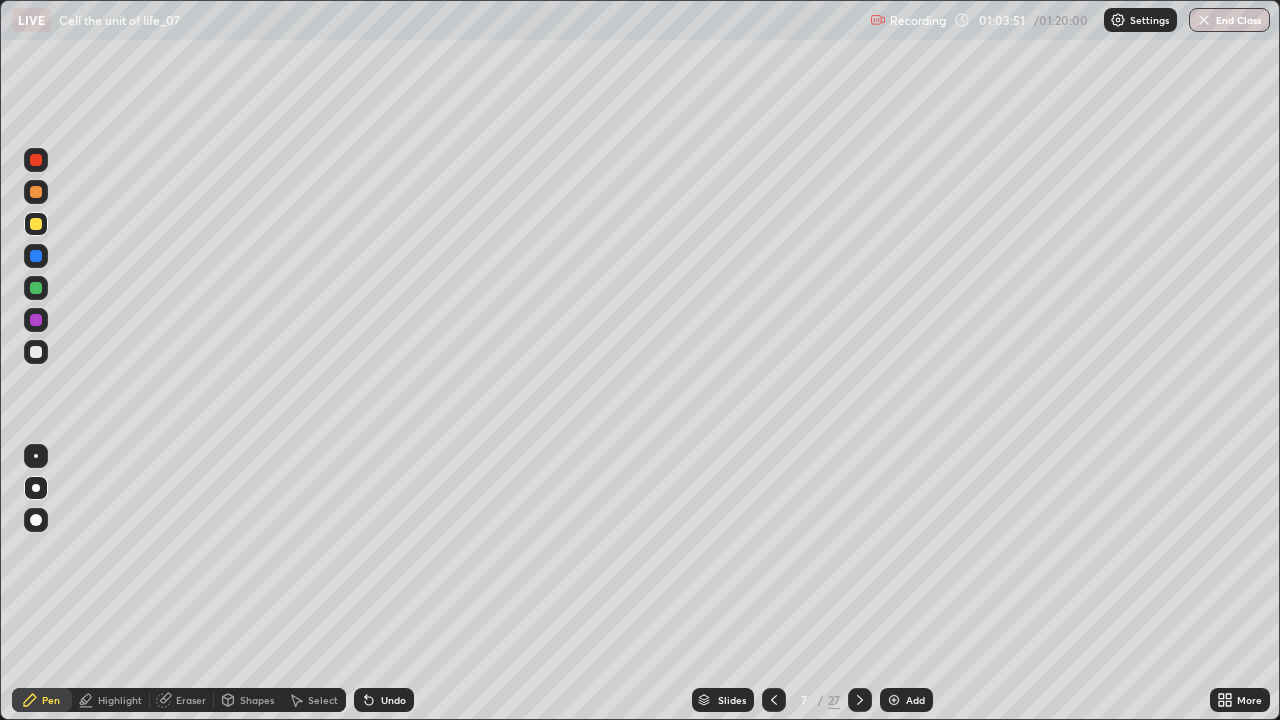 click 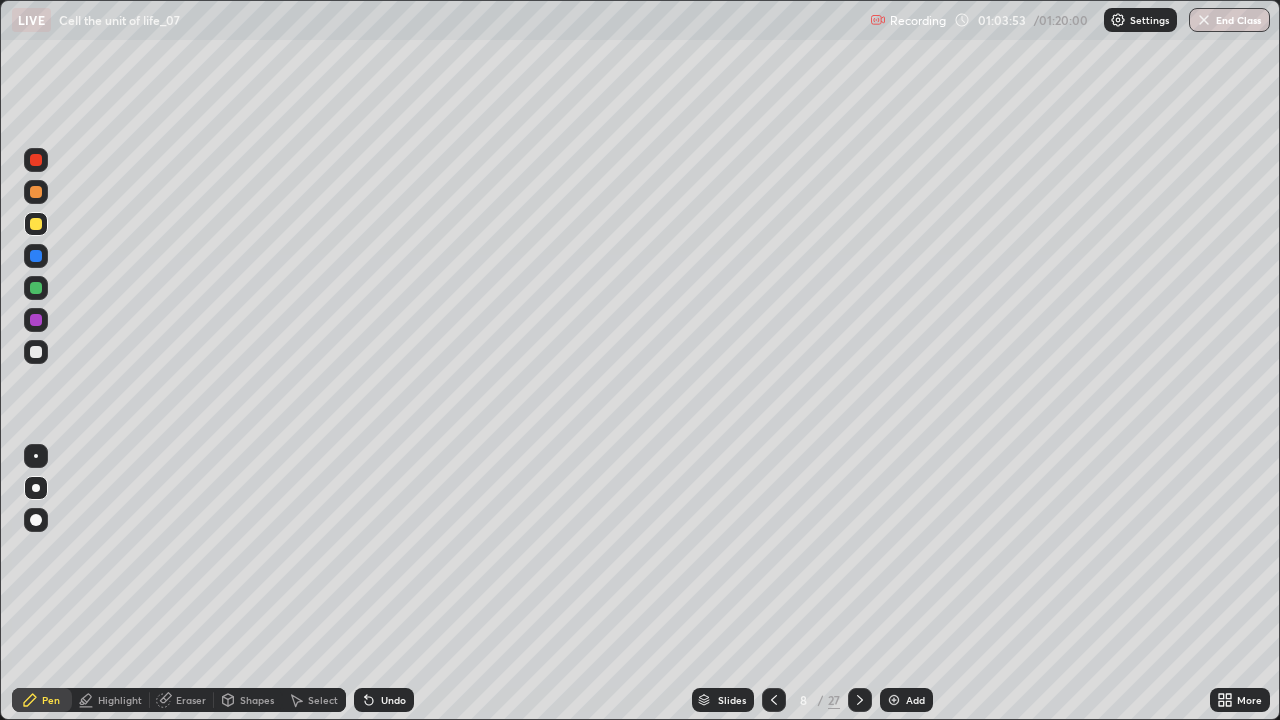 click at bounding box center [36, 352] 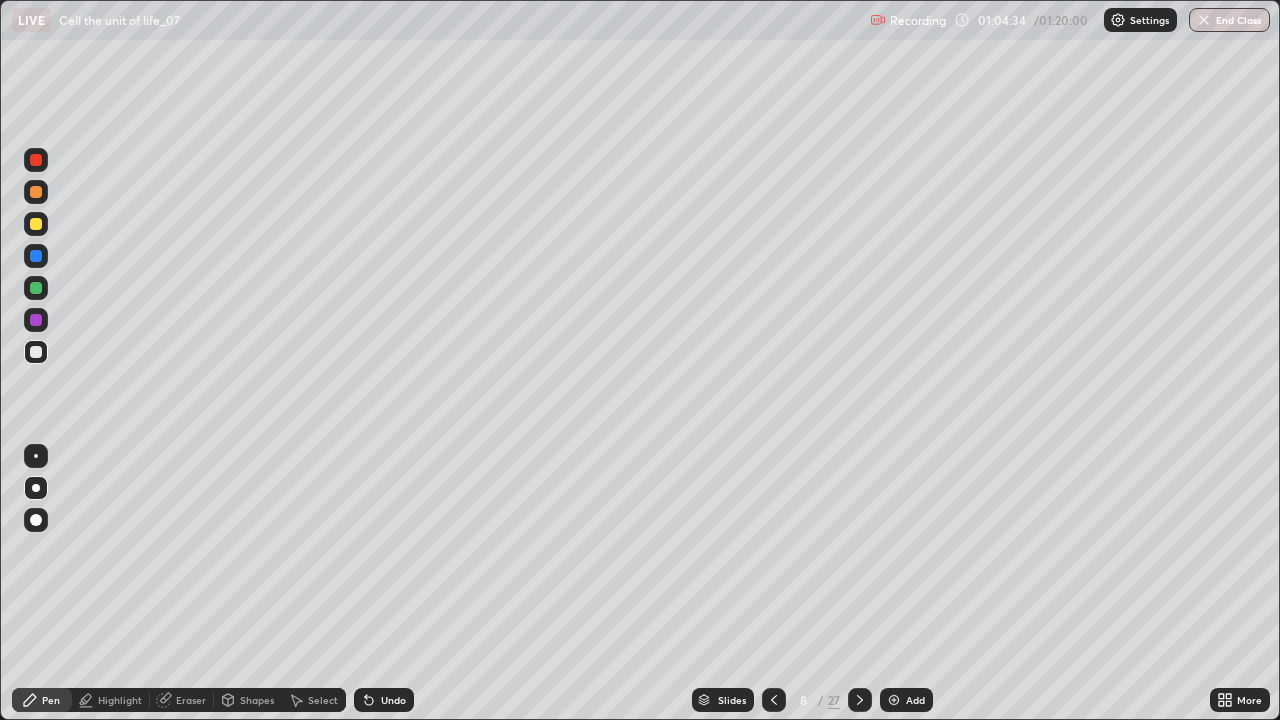 click at bounding box center [36, 320] 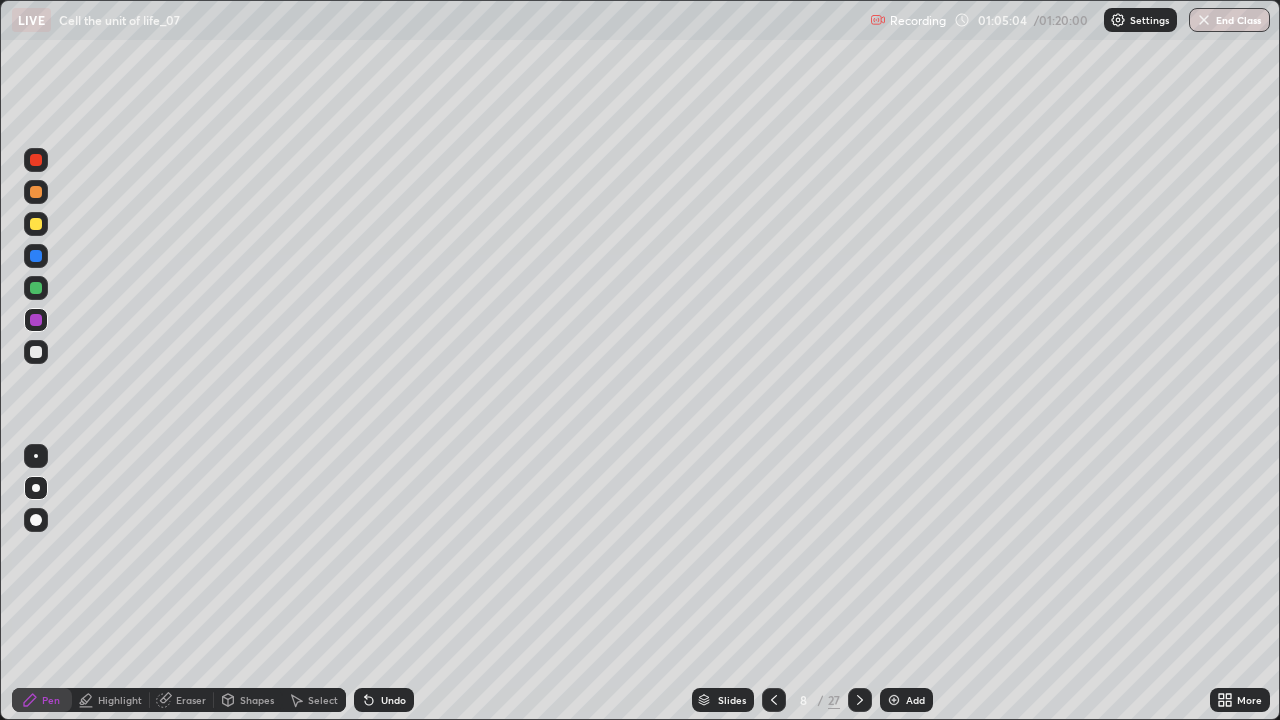 click at bounding box center [36, 352] 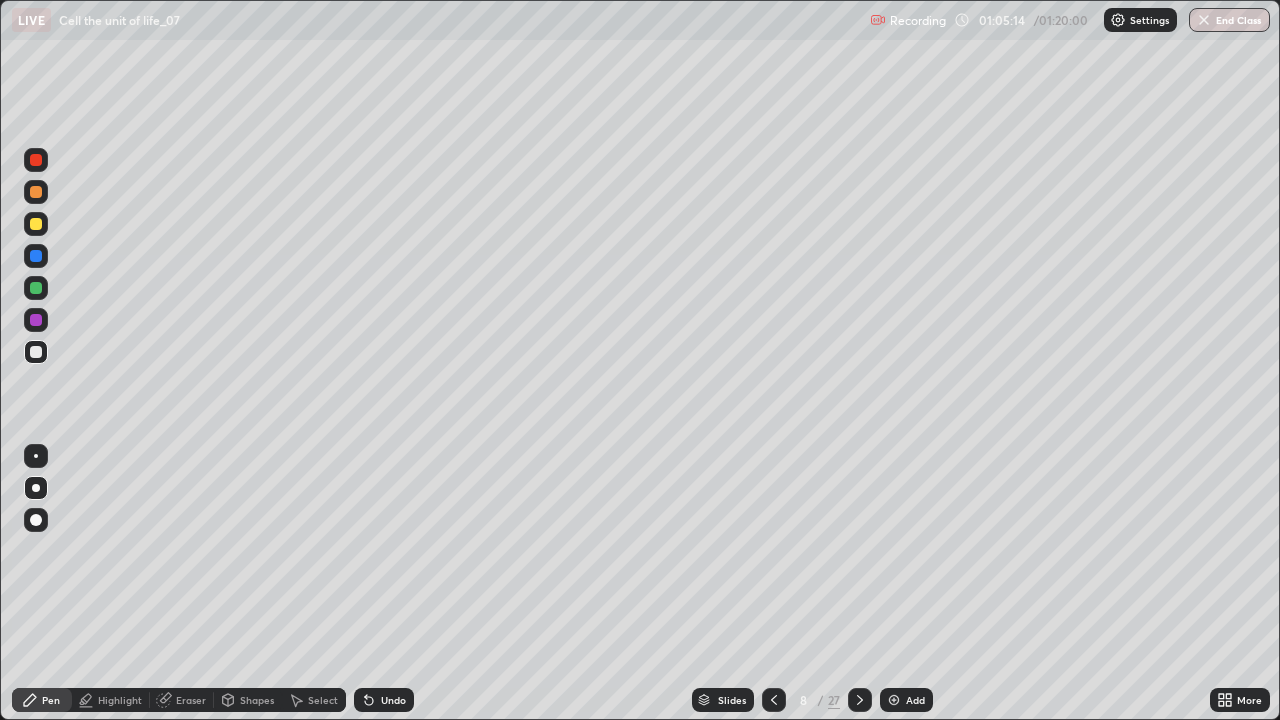 click on "Undo" at bounding box center (384, 700) 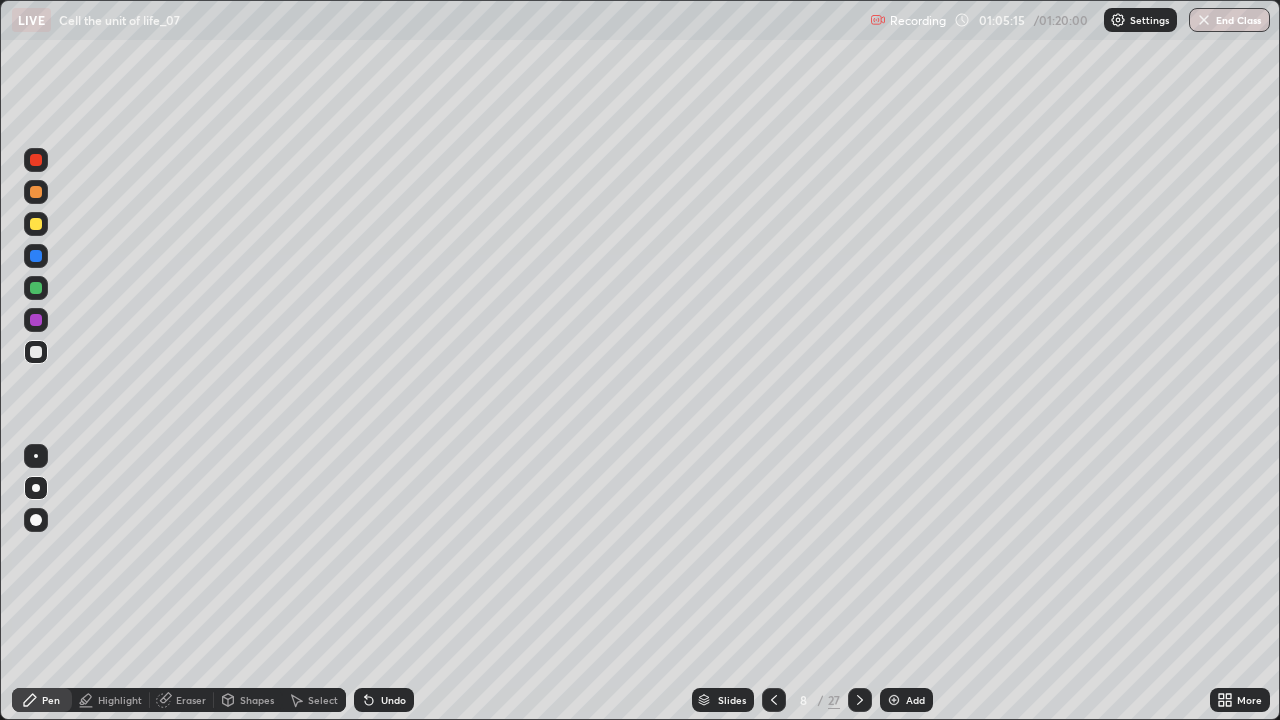 click on "Undo" at bounding box center [384, 700] 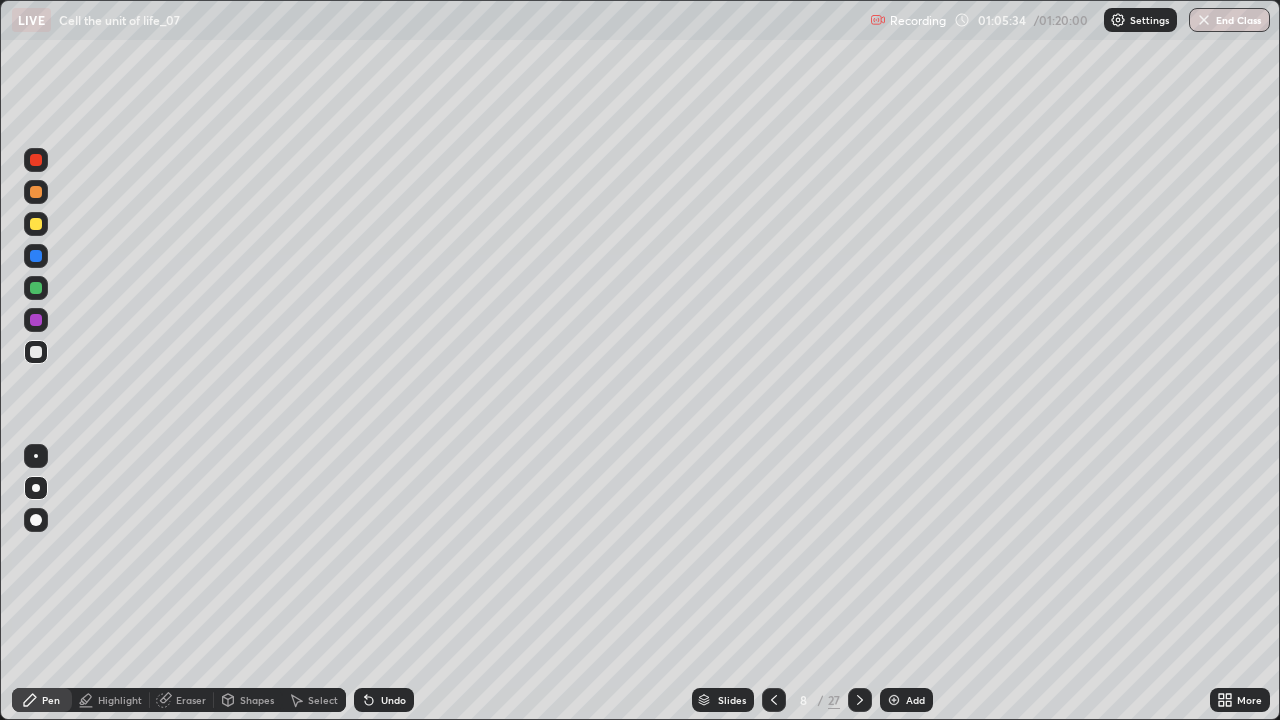 click at bounding box center (36, 320) 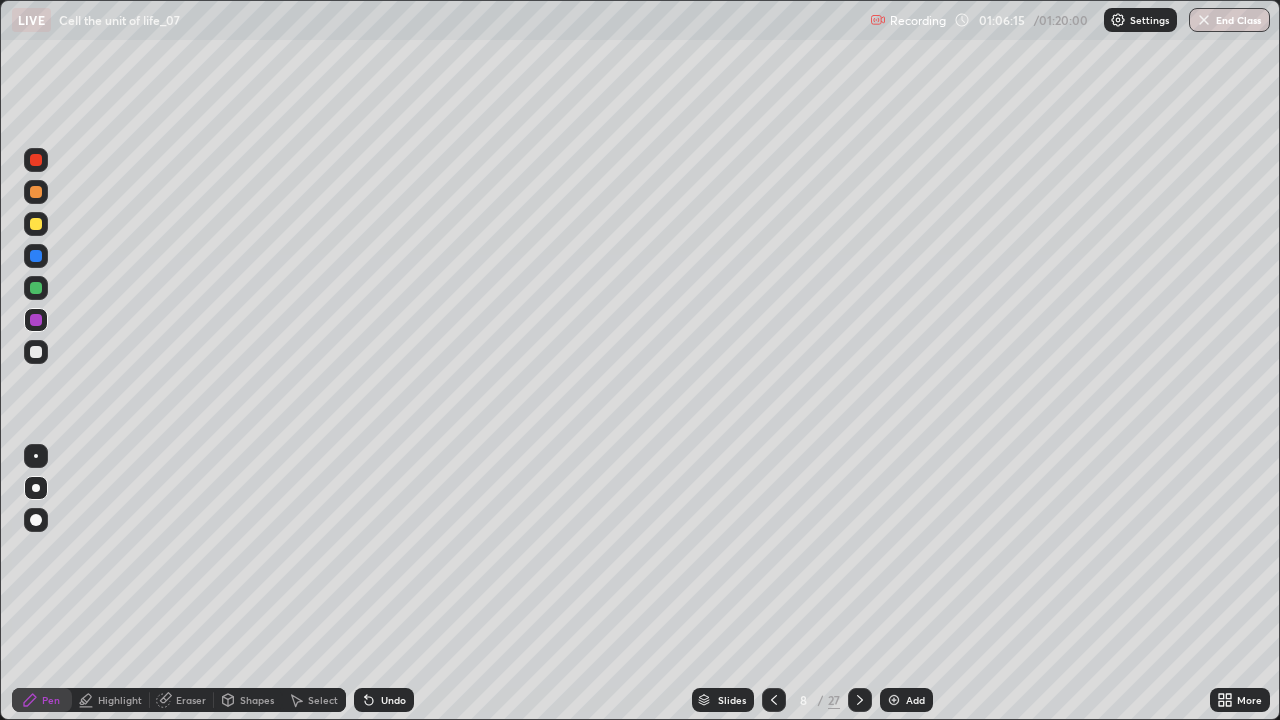click at bounding box center (894, 700) 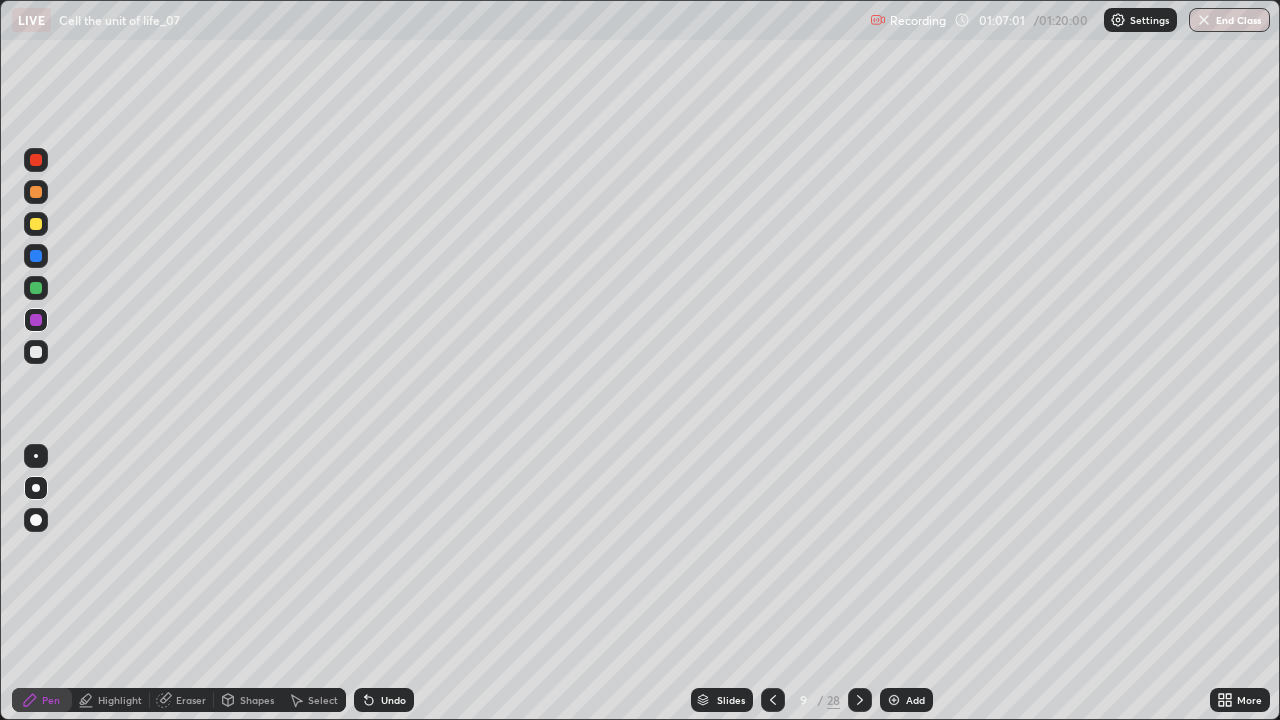click at bounding box center (36, 352) 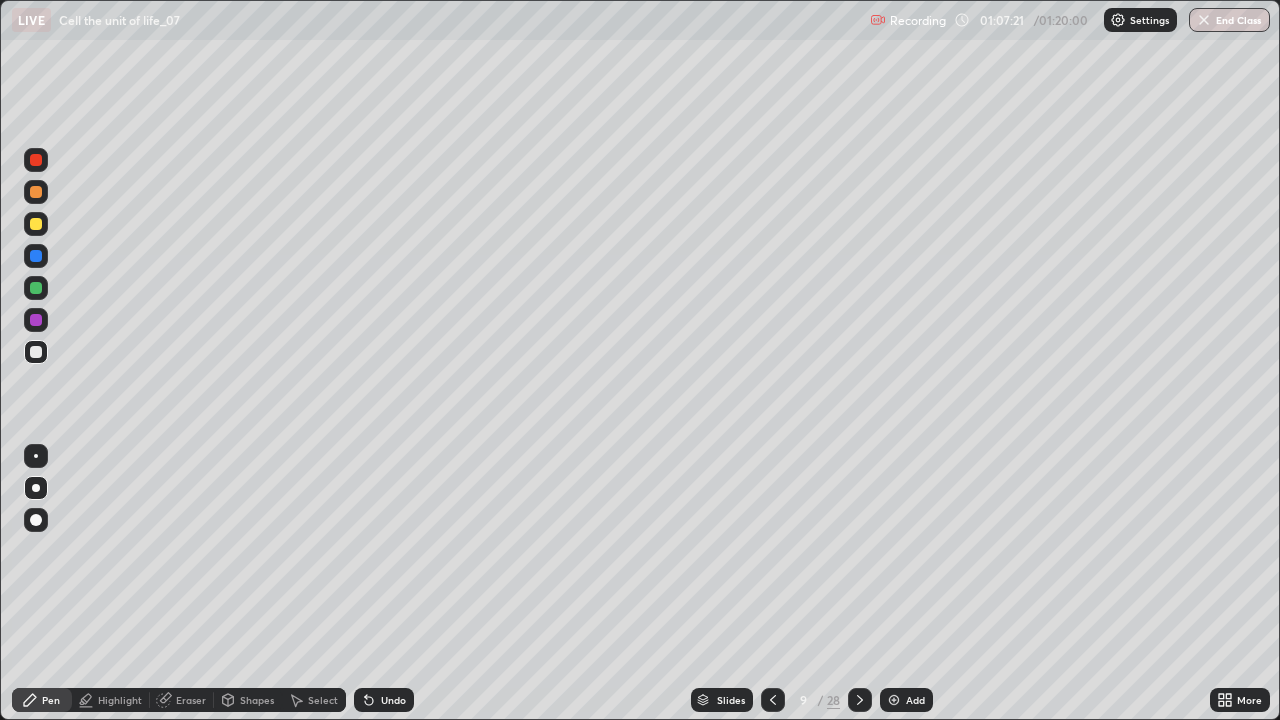 click at bounding box center (36, 320) 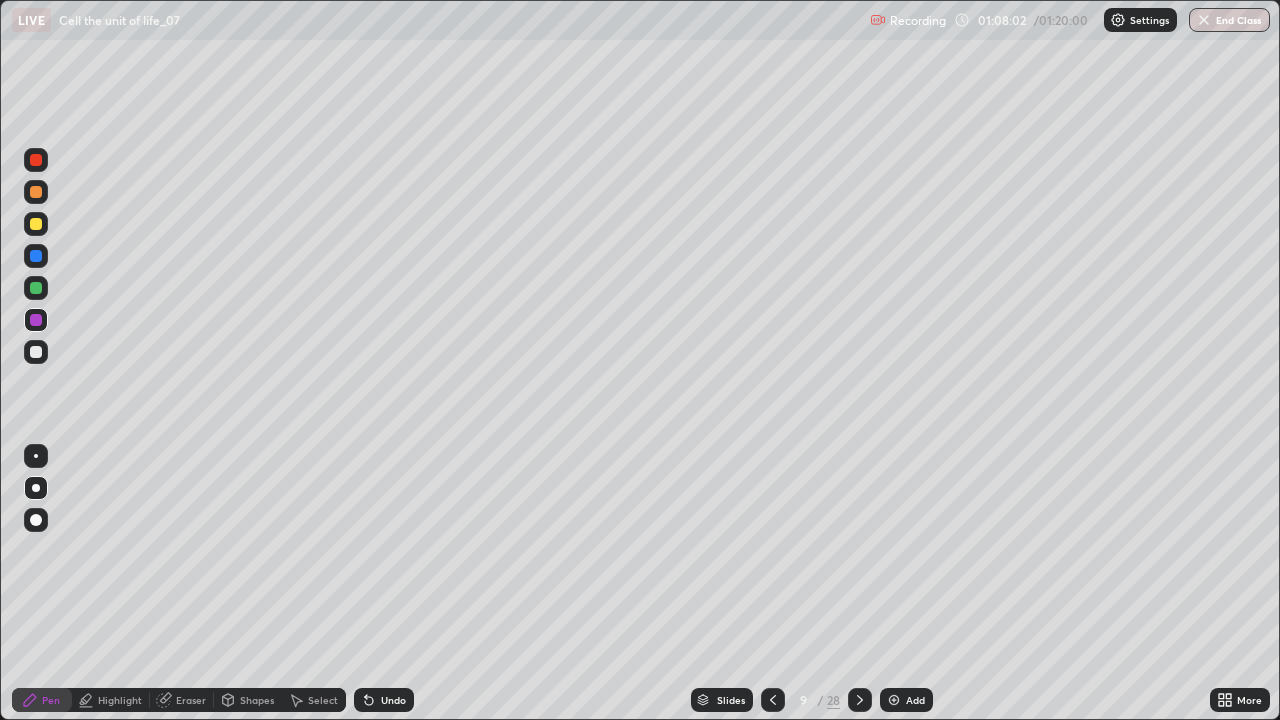 click at bounding box center [36, 352] 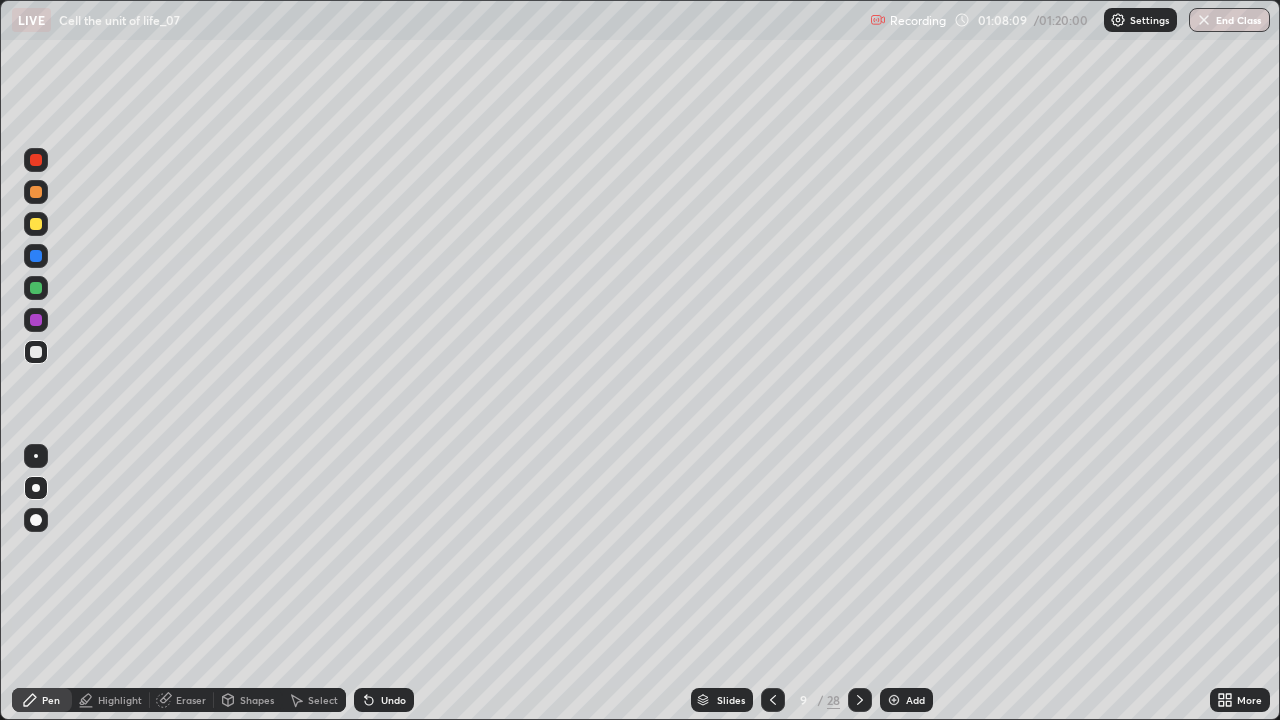 click on "Undo" at bounding box center (393, 700) 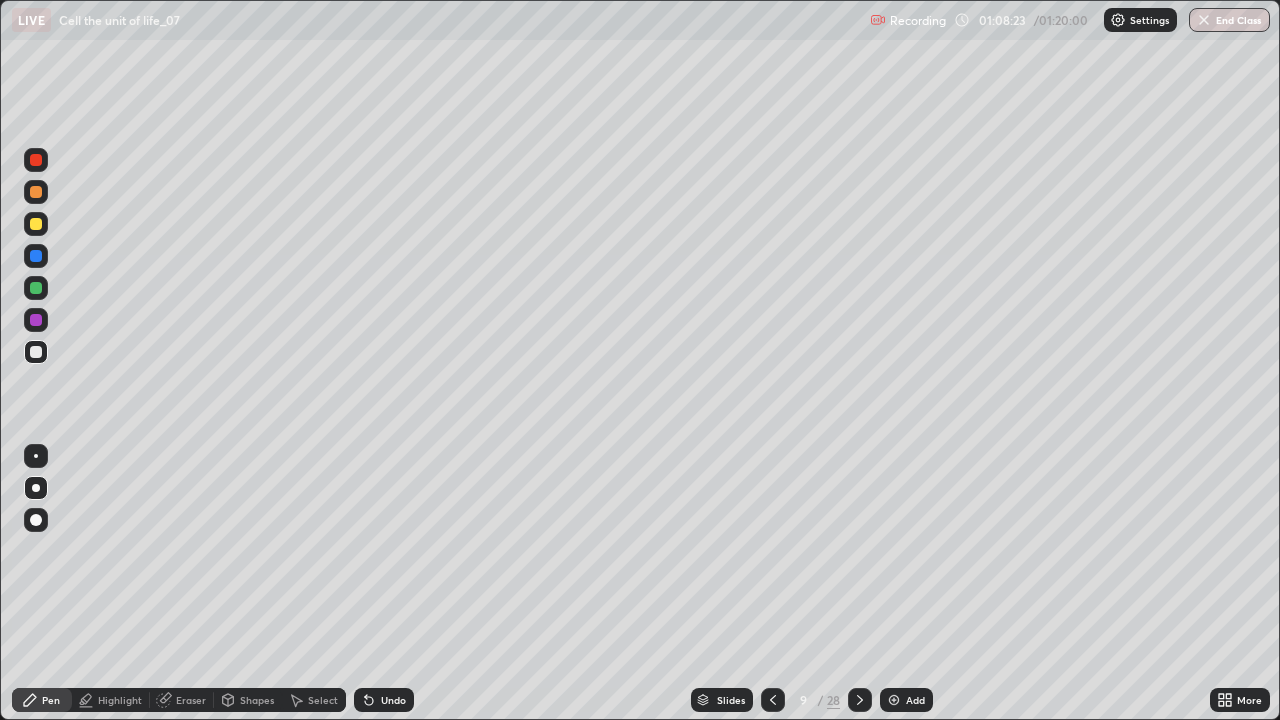 click at bounding box center (36, 256) 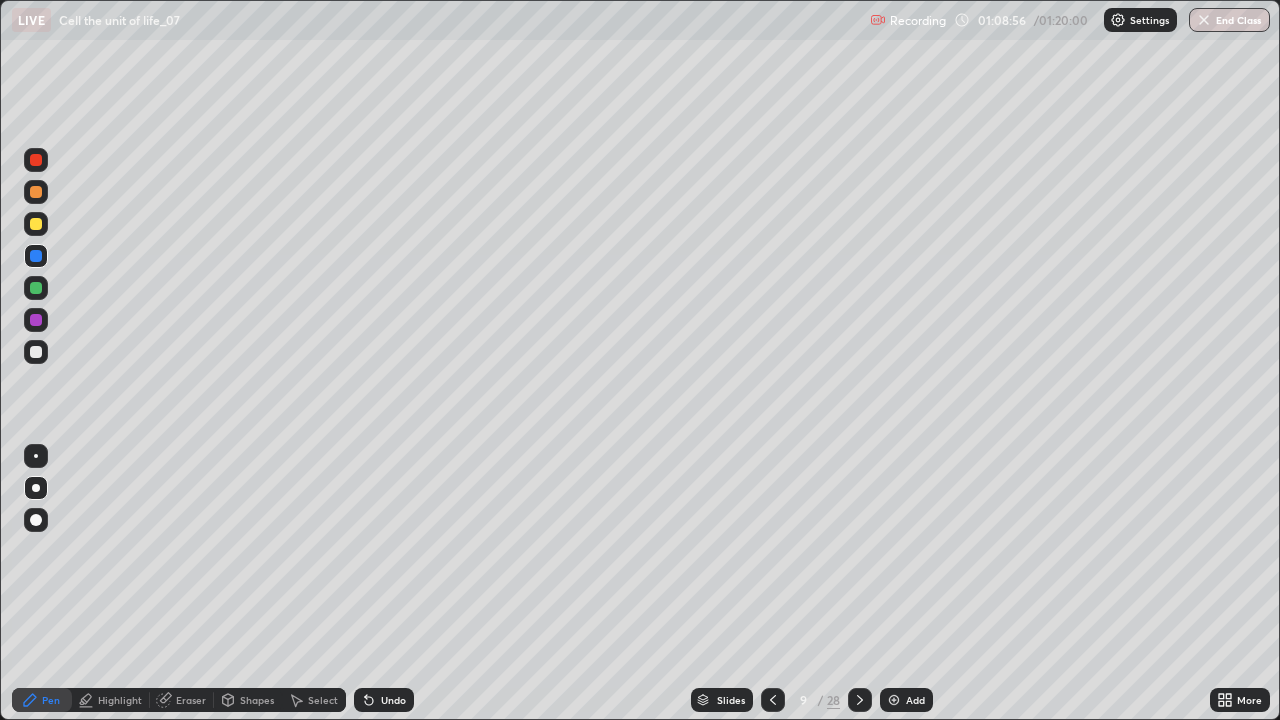 click on "Undo" at bounding box center [384, 700] 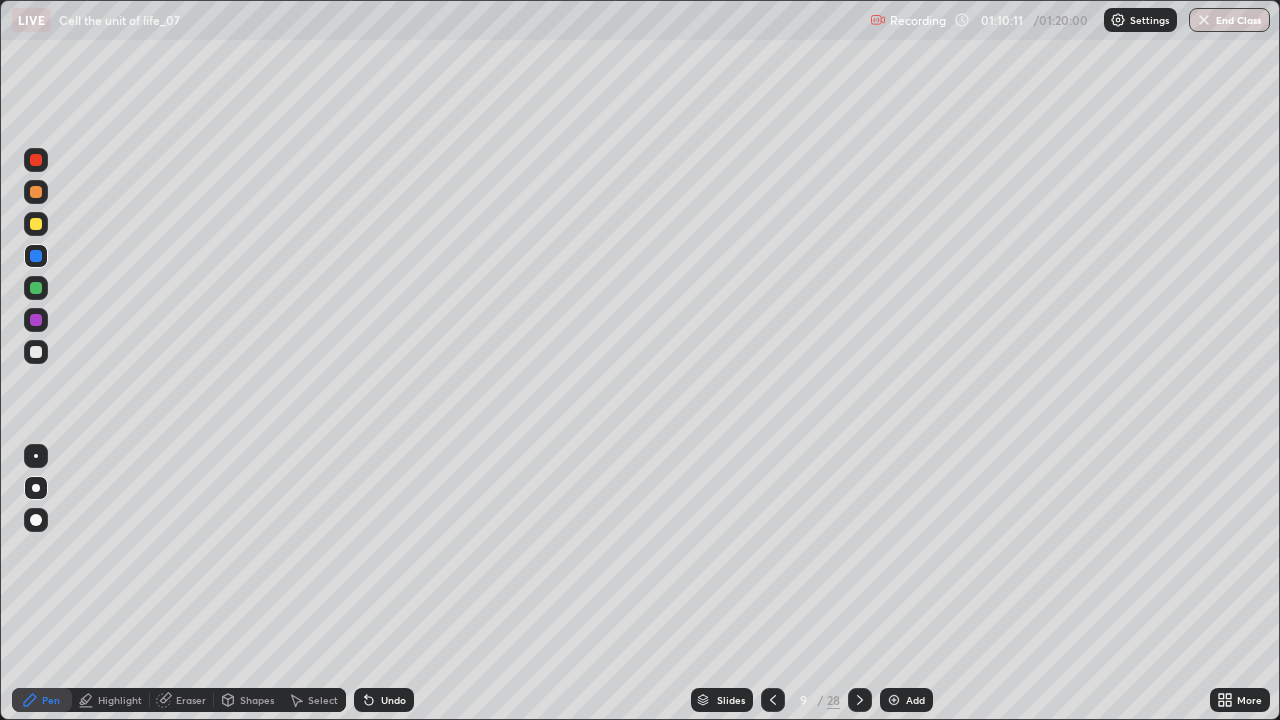 click at bounding box center [773, 700] 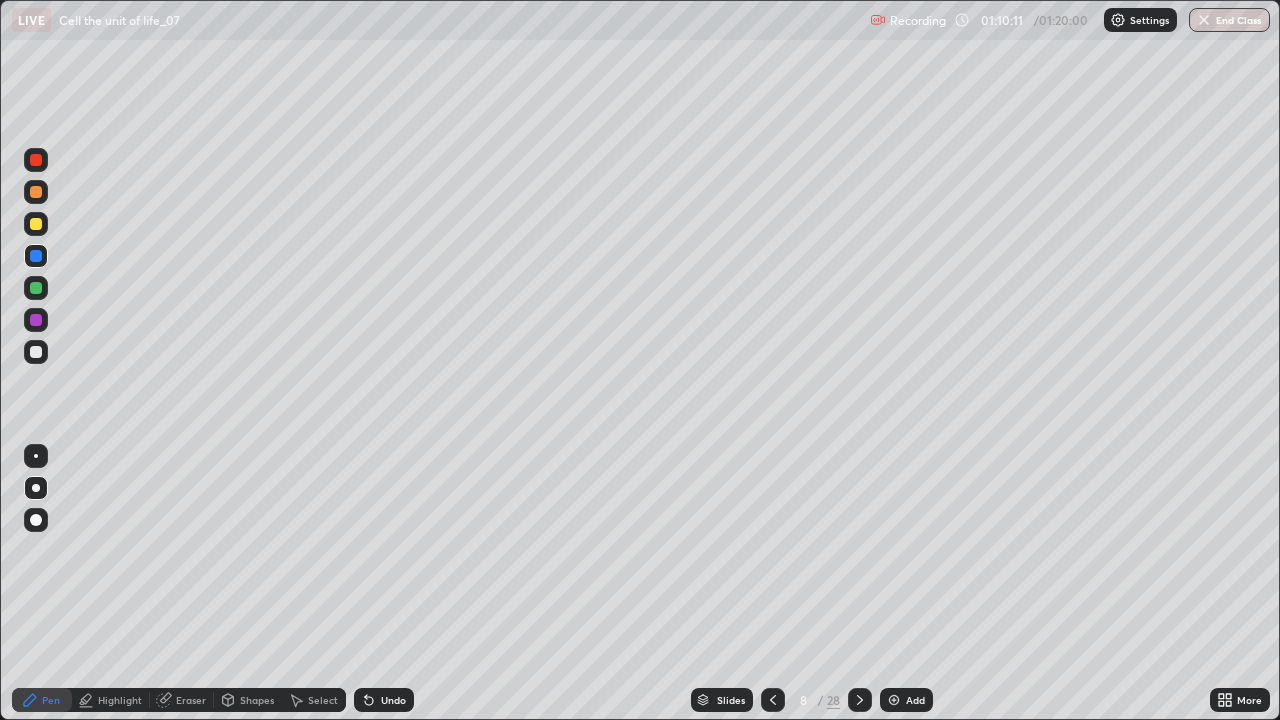 click at bounding box center (773, 700) 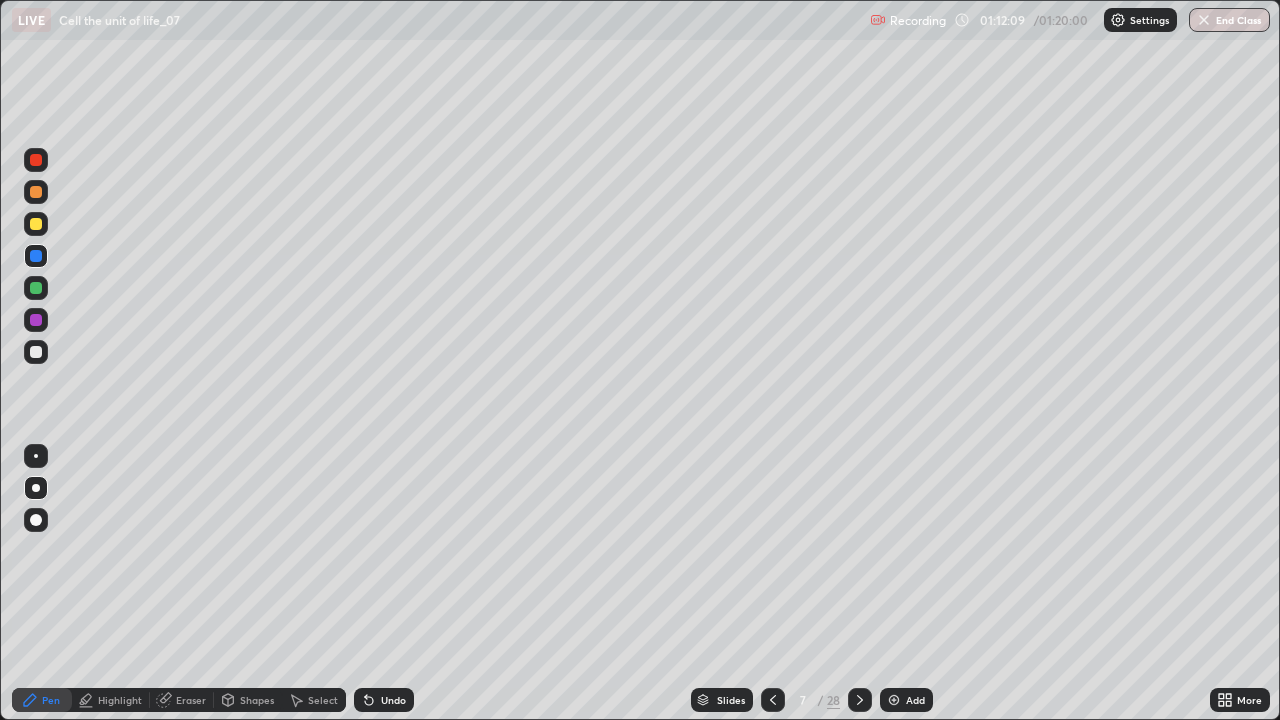 click at bounding box center (860, 700) 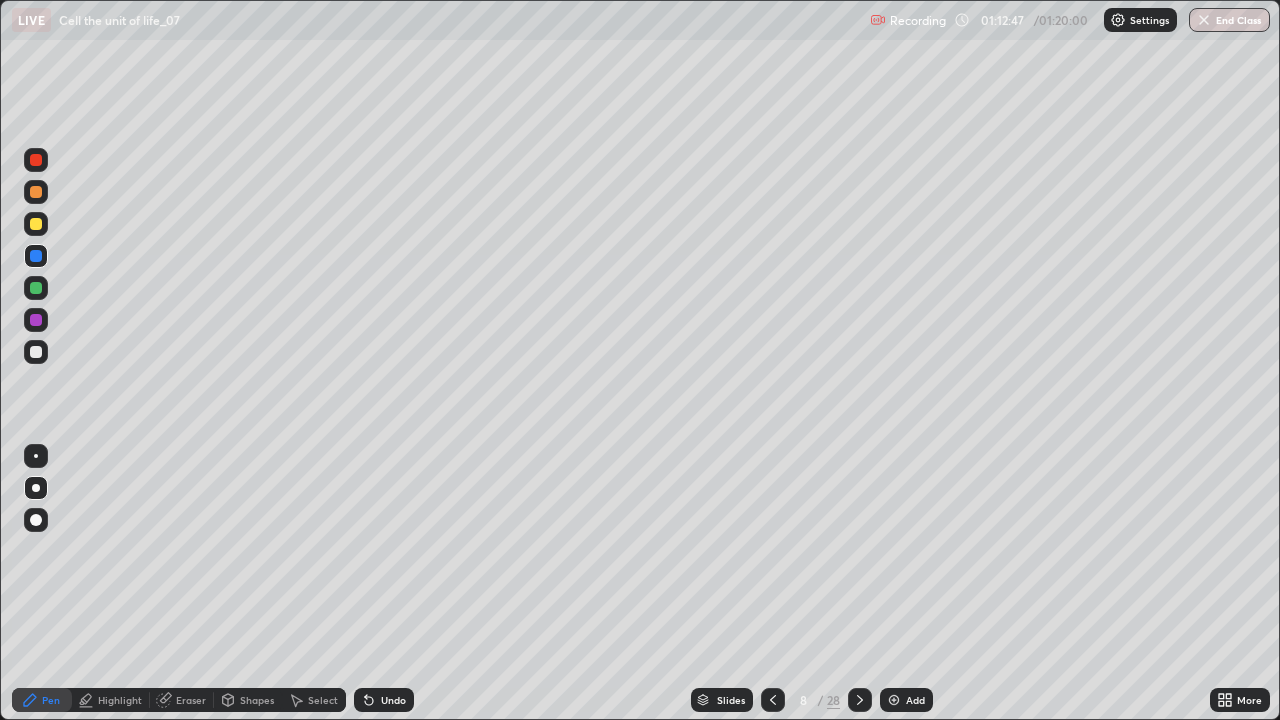 click 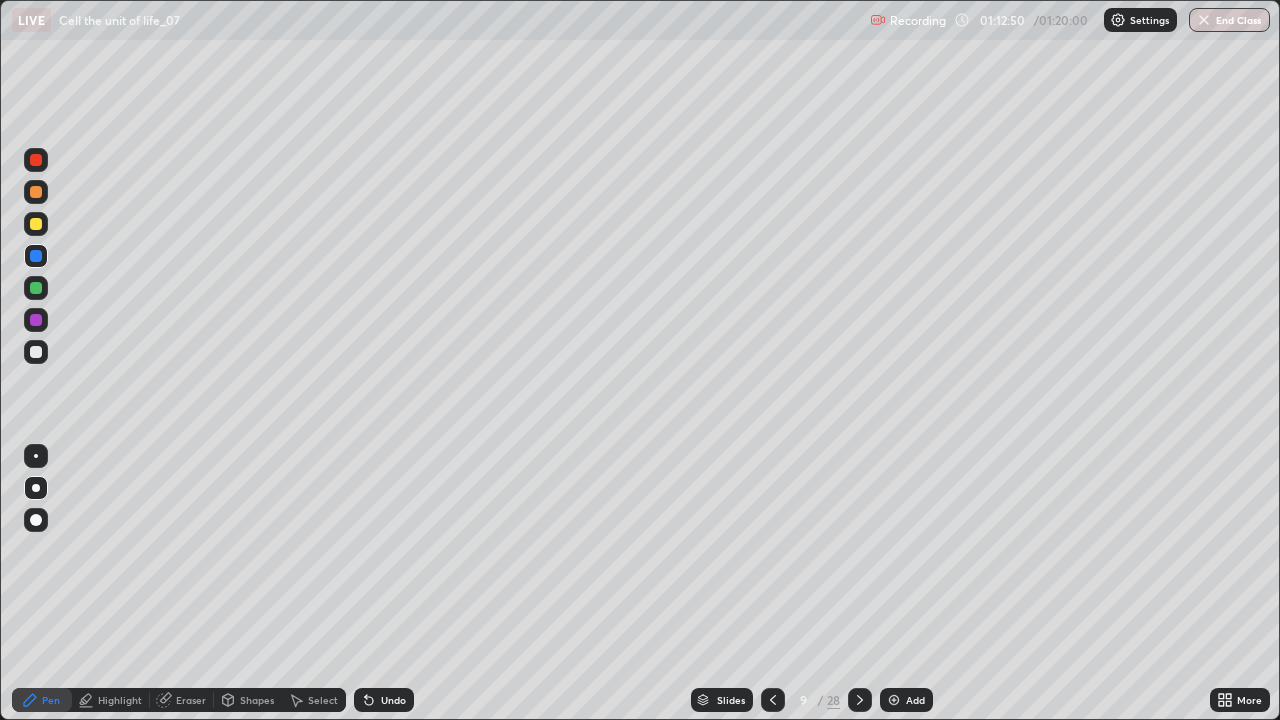 click at bounding box center [36, 192] 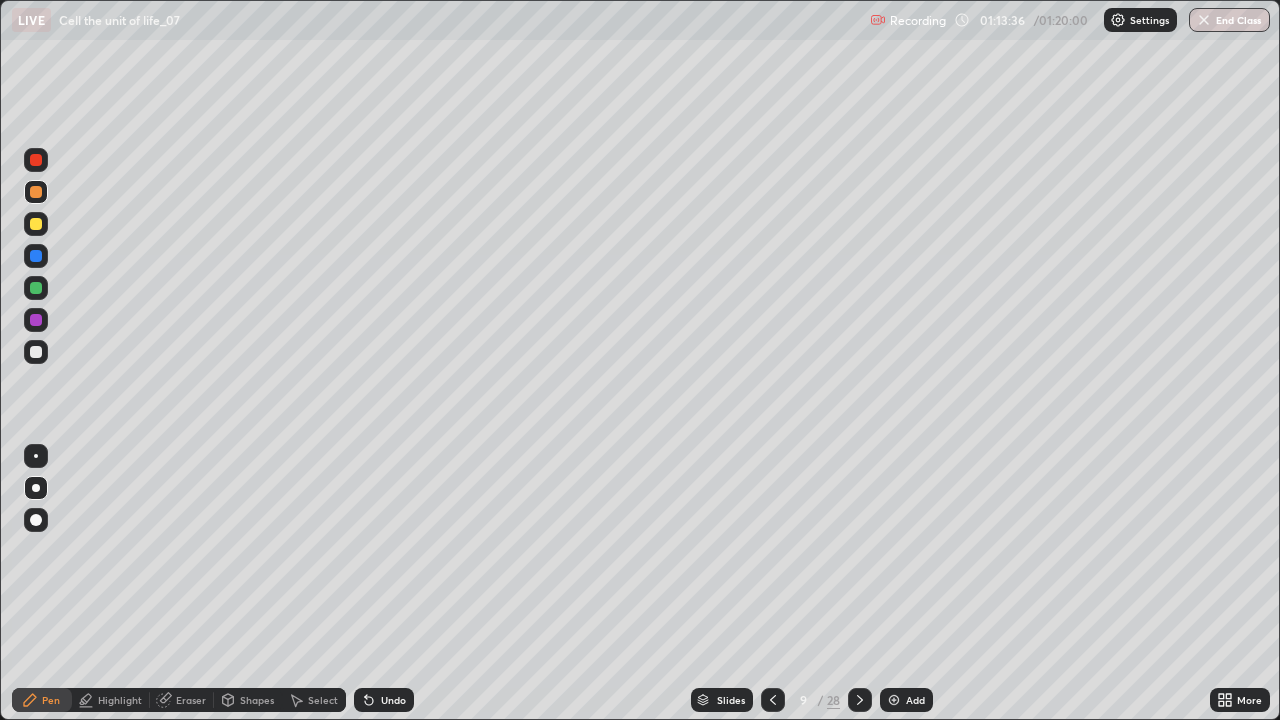 click 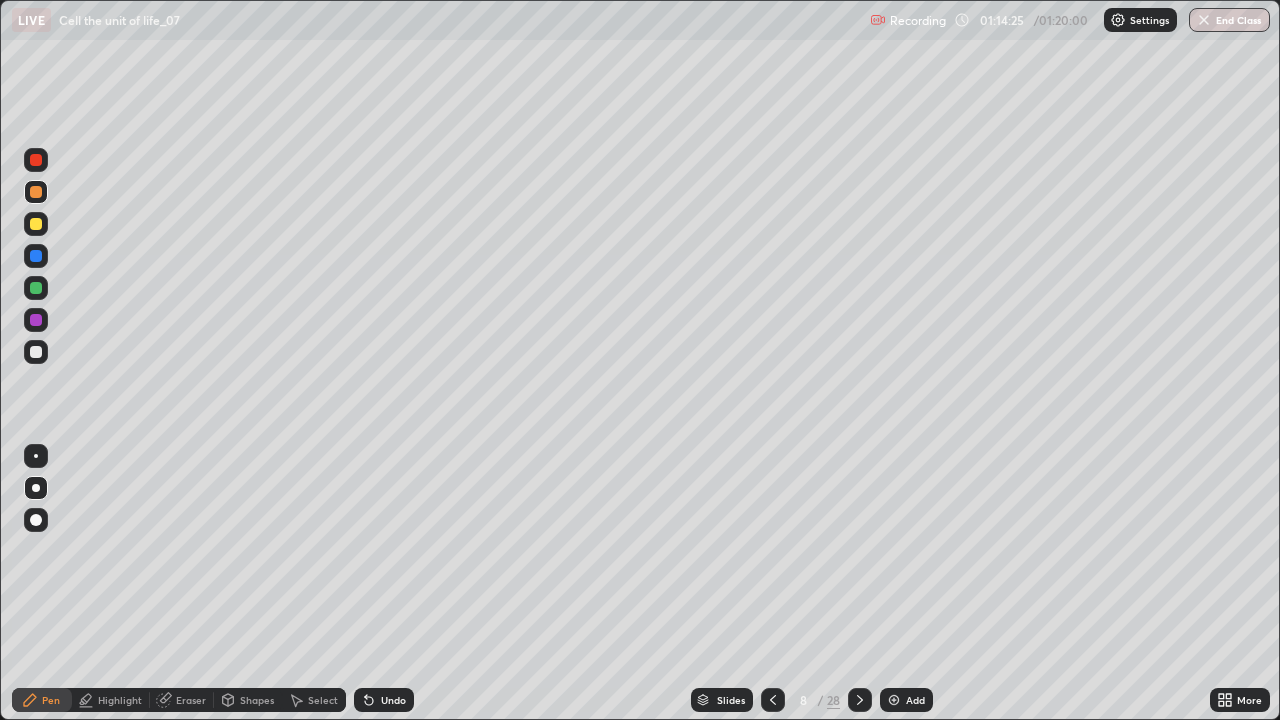click 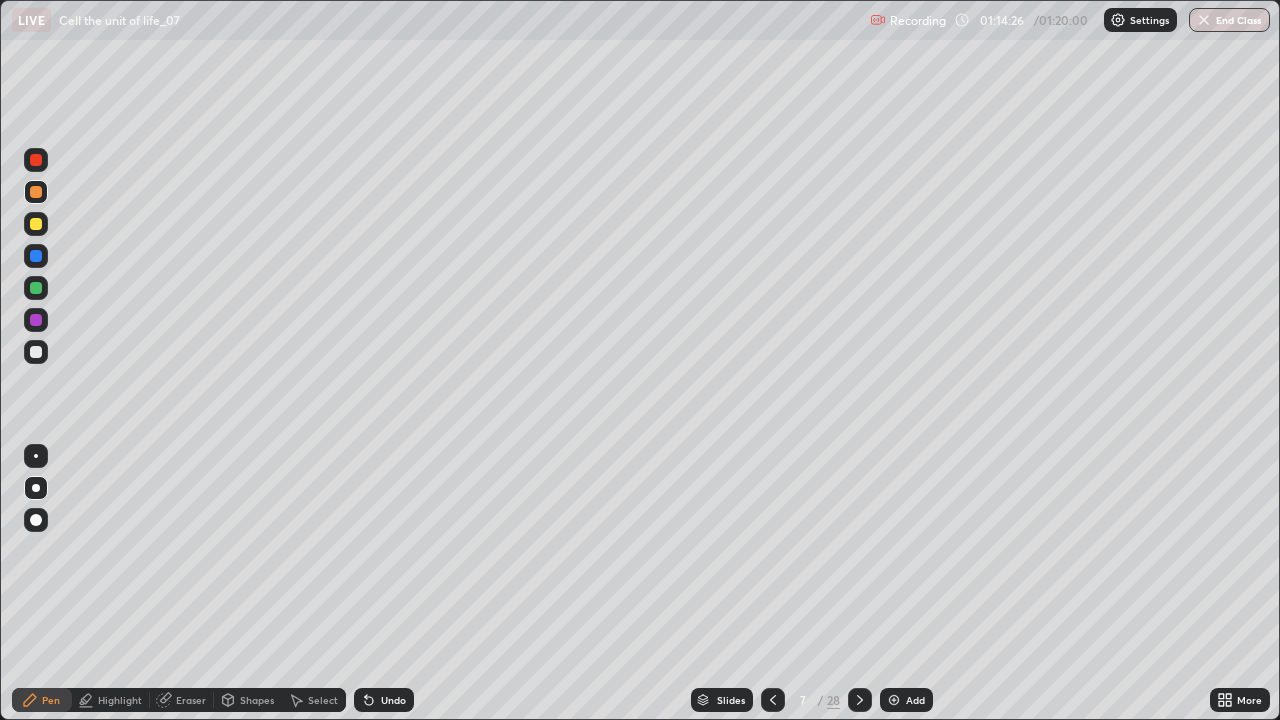 click 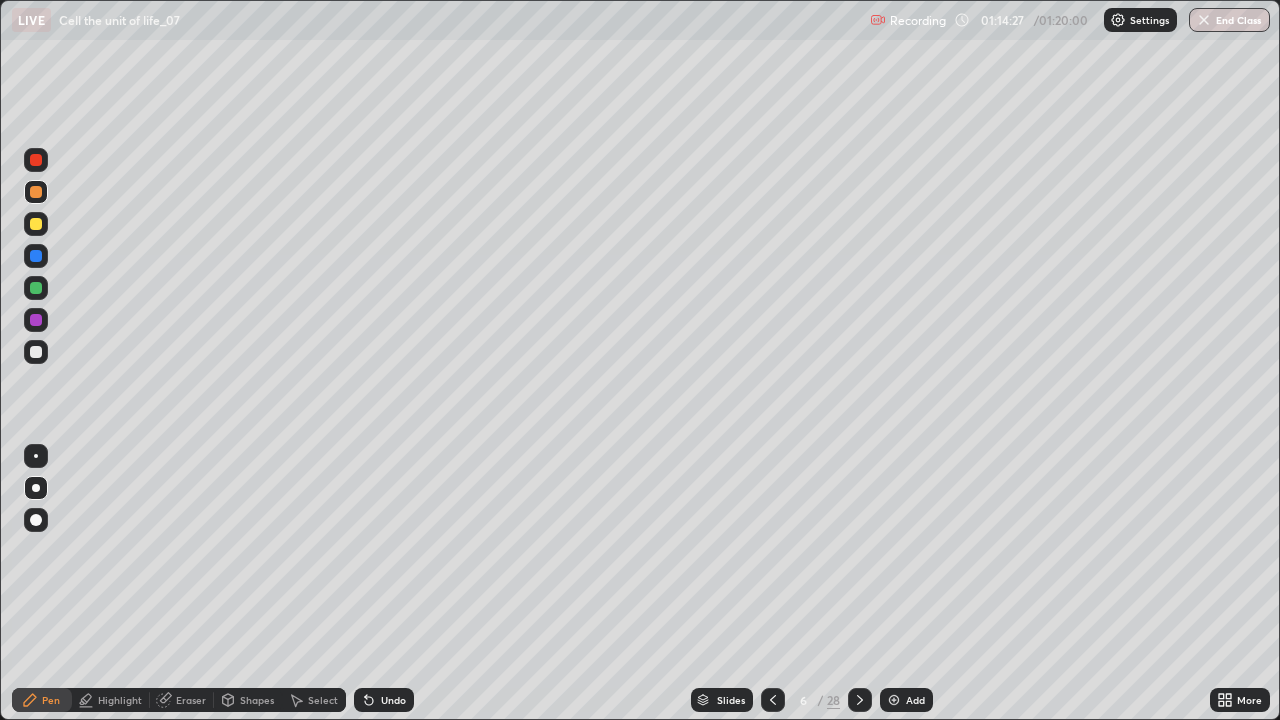 click 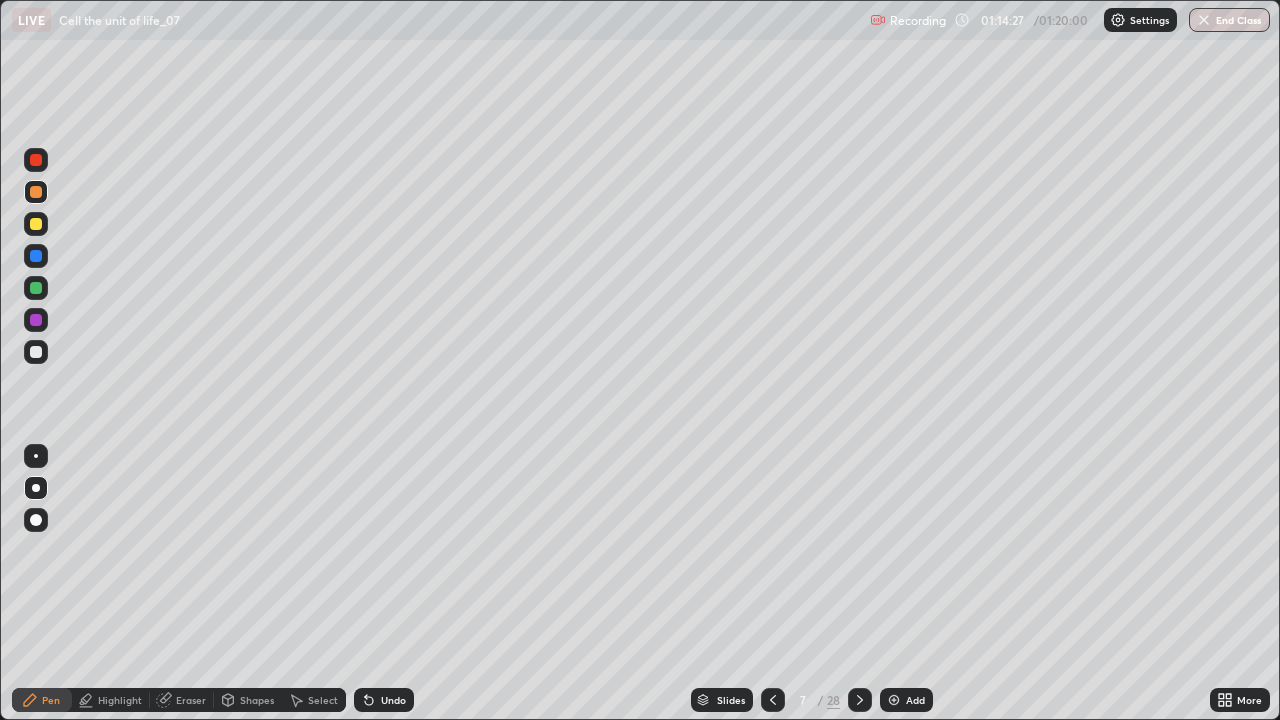 click 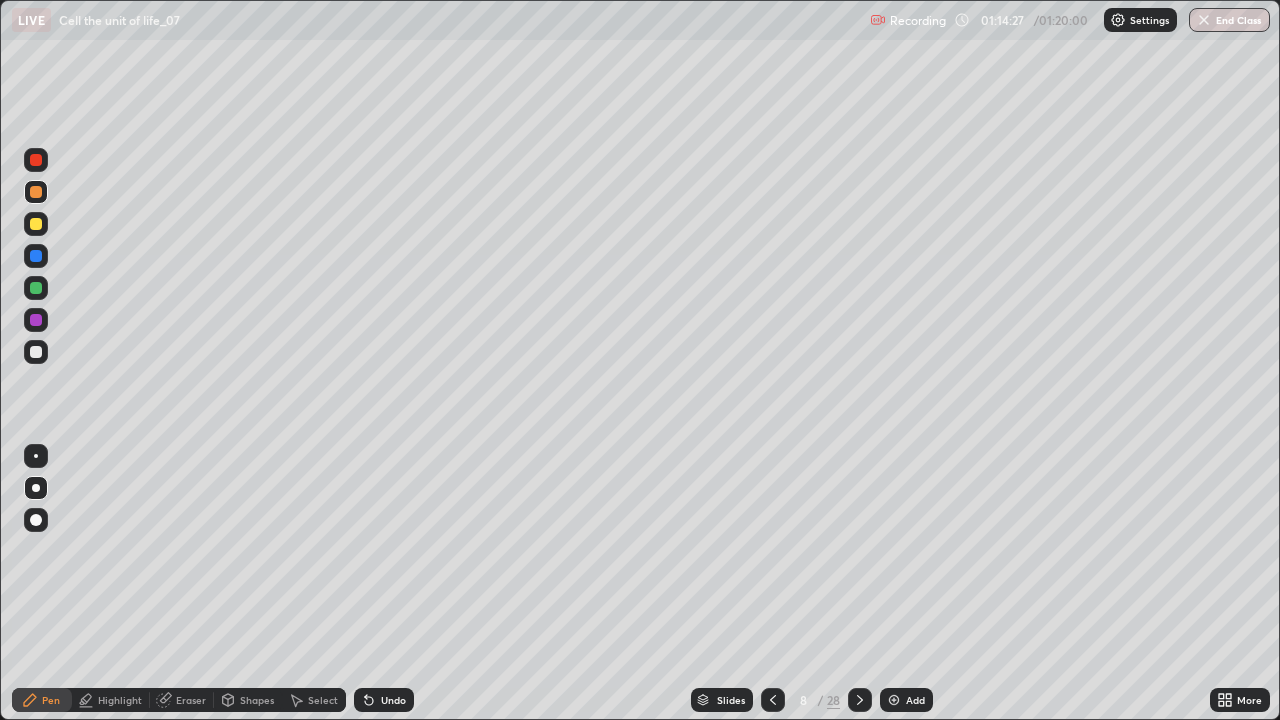click 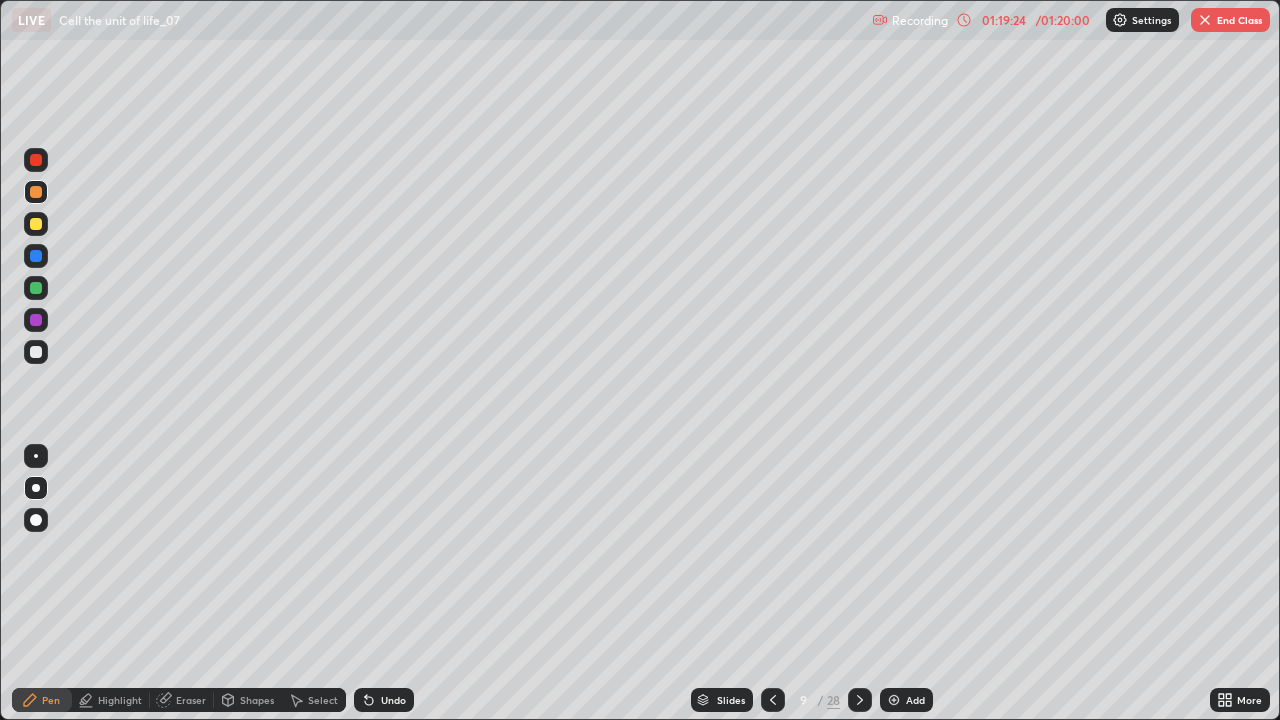 click 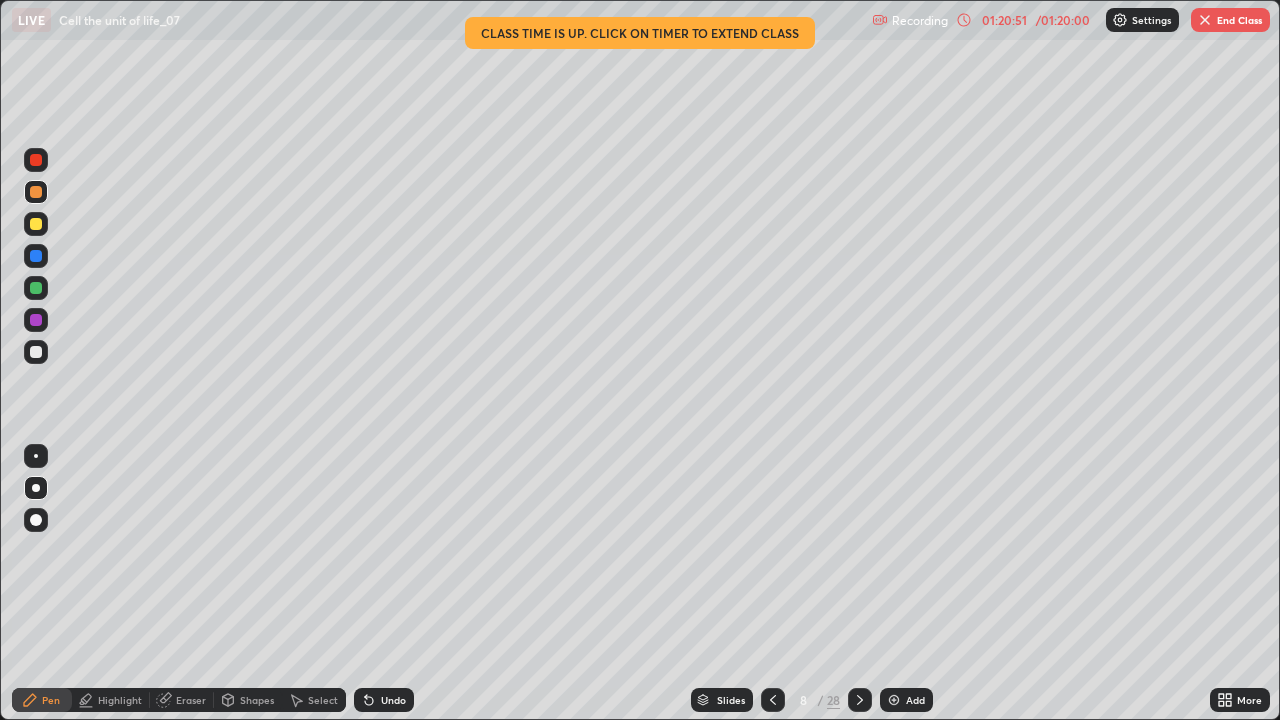 click at bounding box center (860, 700) 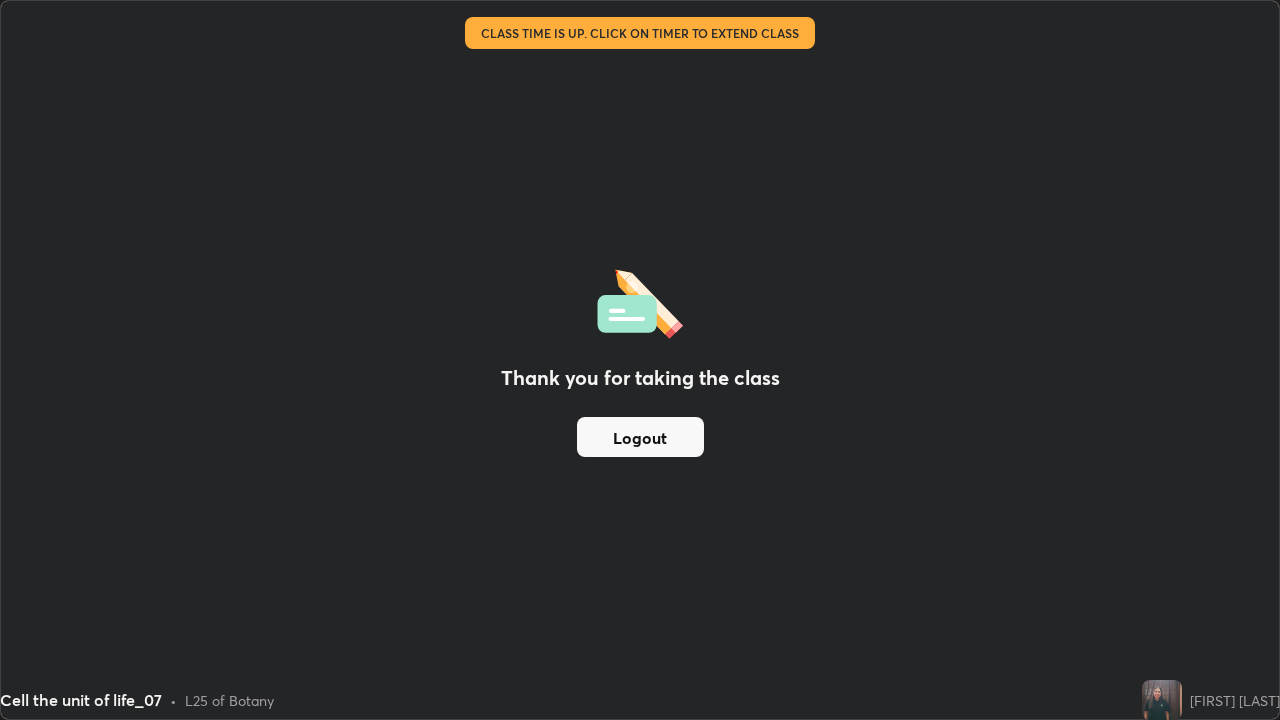 click on "Logout" at bounding box center [640, 437] 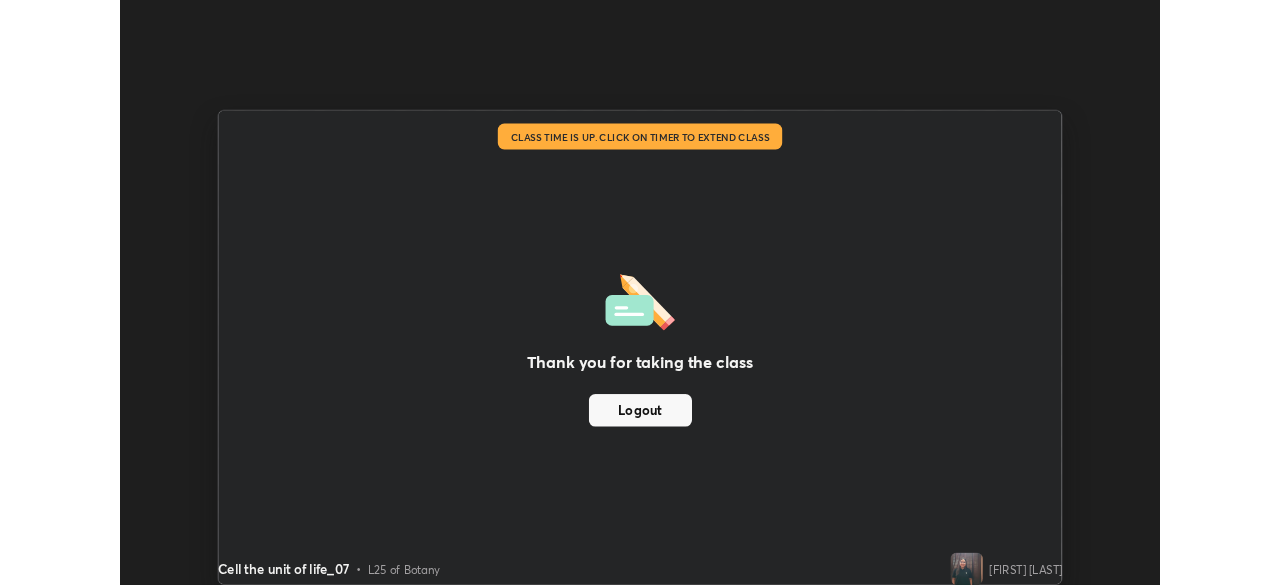 scroll, scrollTop: 585, scrollLeft: 1280, axis: both 